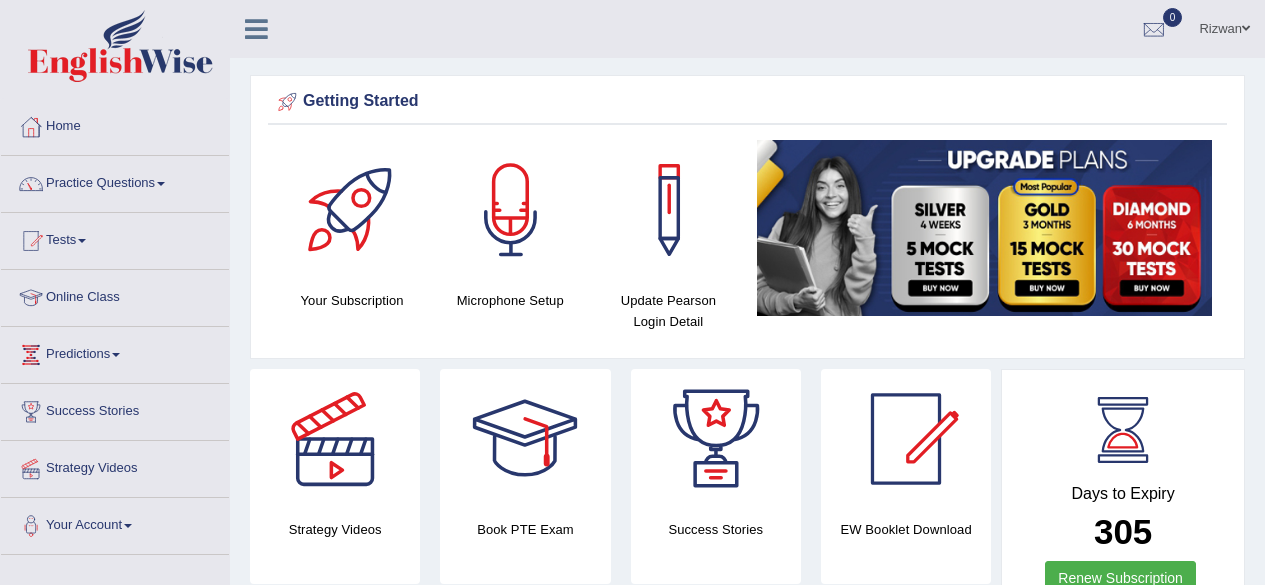 scroll, scrollTop: 0, scrollLeft: 0, axis: both 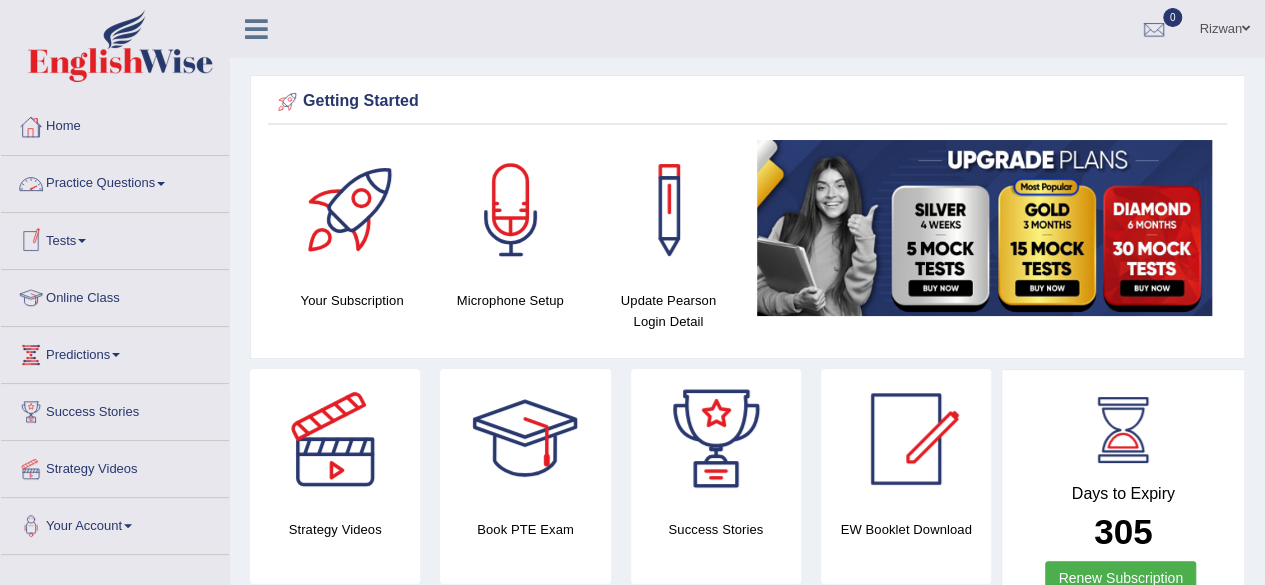 click on "Practice Questions" at bounding box center [115, 181] 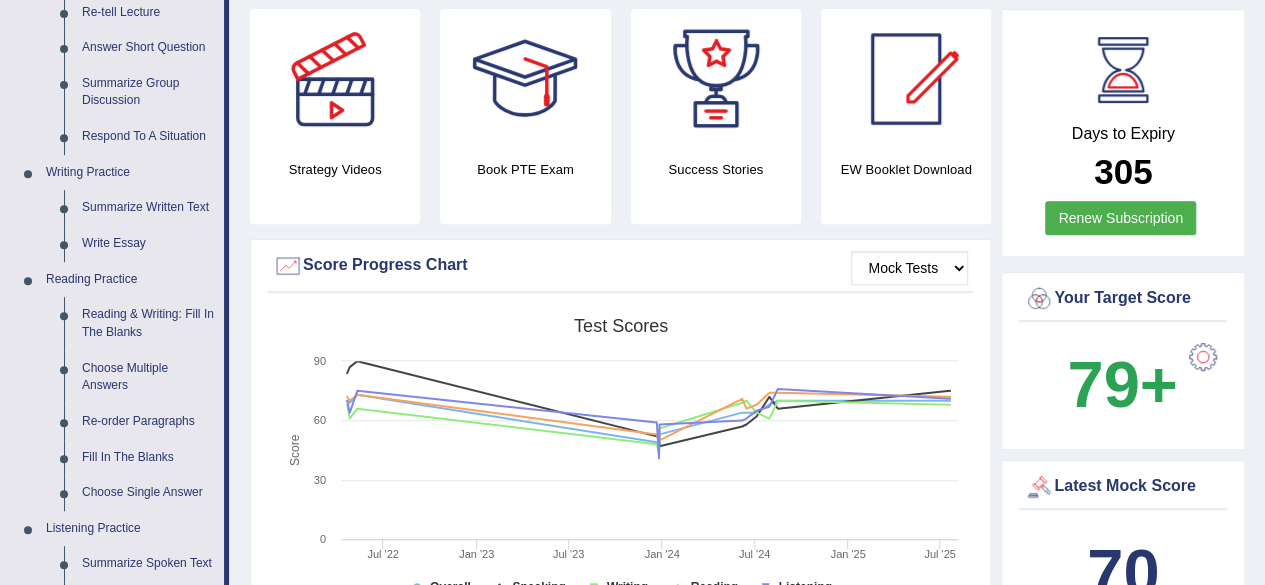 scroll, scrollTop: 358, scrollLeft: 0, axis: vertical 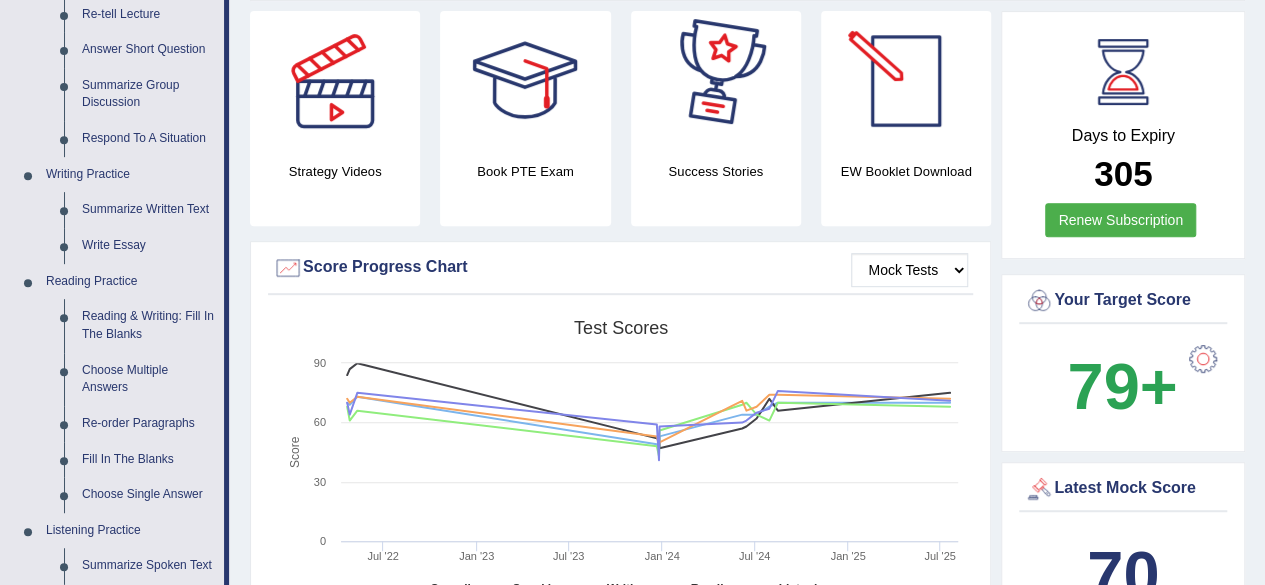 click on "EW Booklet Download" at bounding box center (716, 171) 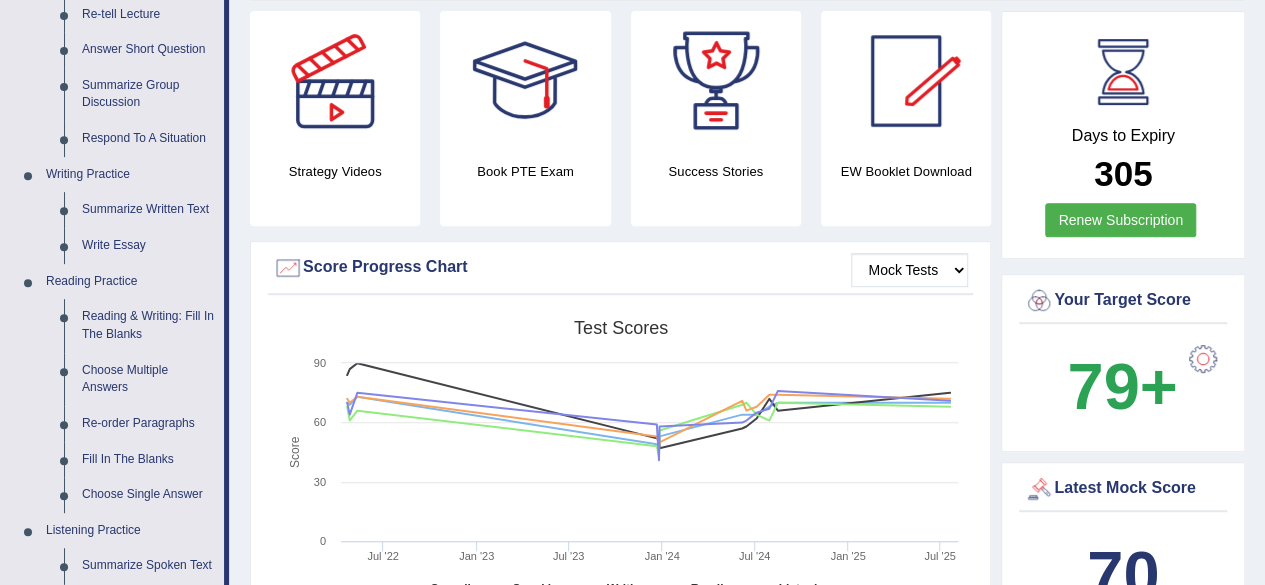 click on "EW Booklet Download" at bounding box center (716, 171) 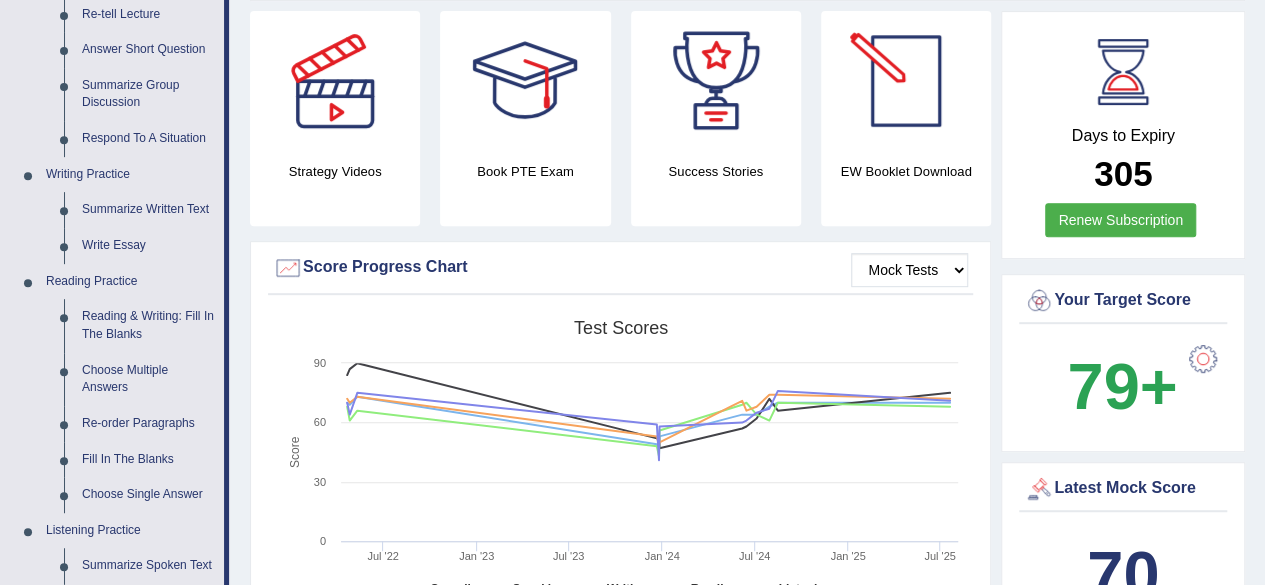 click at bounding box center (906, 81) 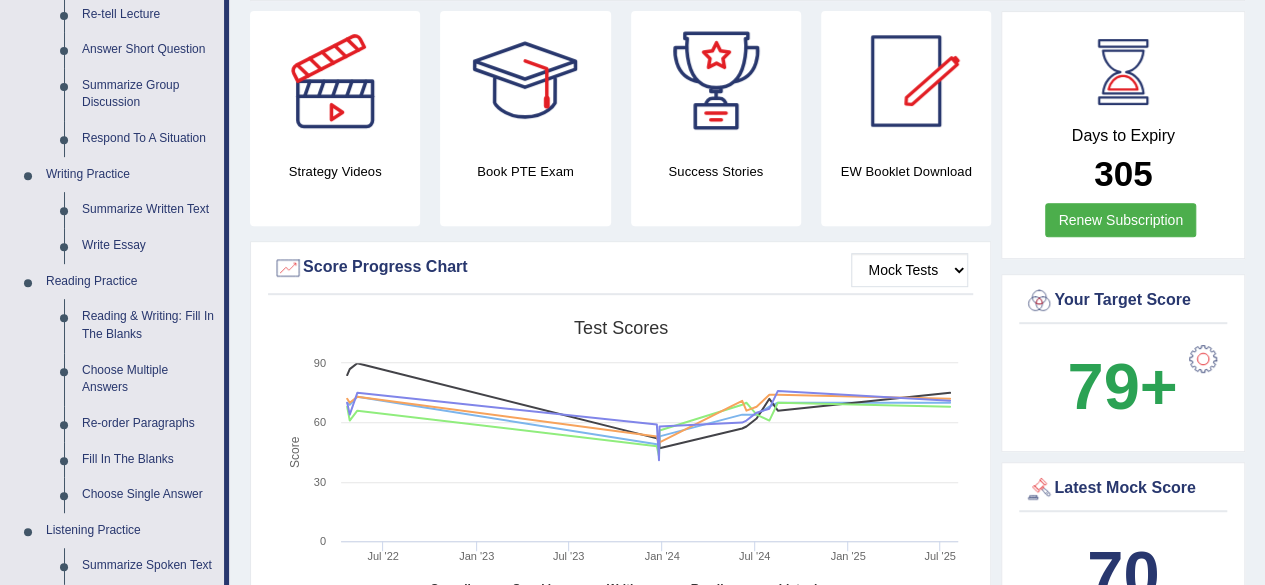 click at bounding box center [906, 81] 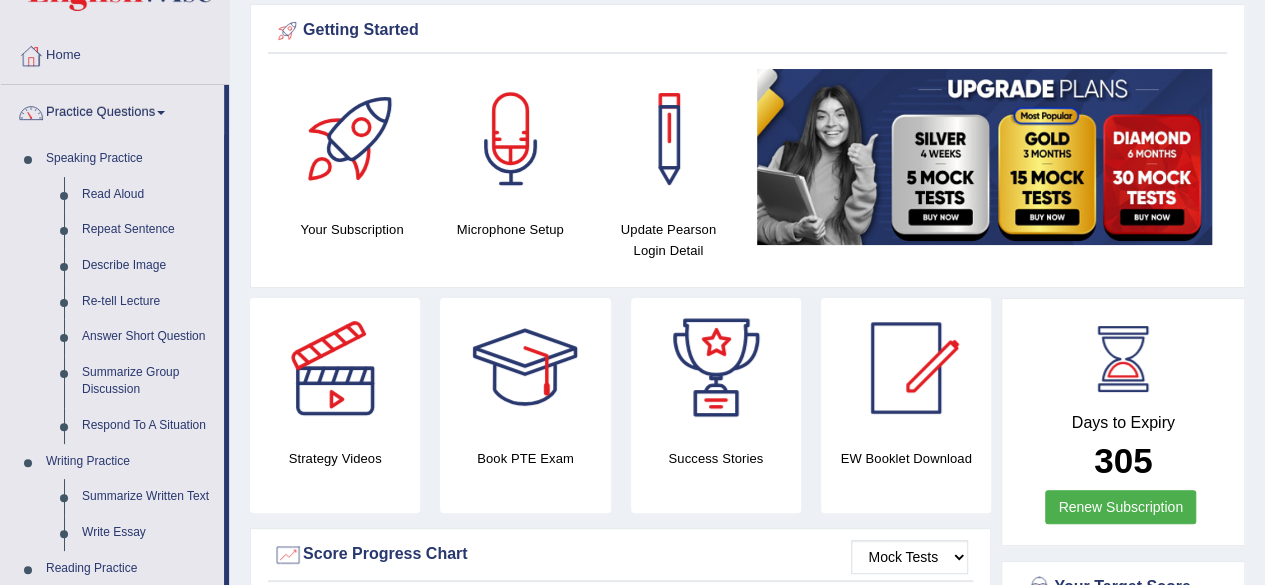 scroll, scrollTop: 66, scrollLeft: 0, axis: vertical 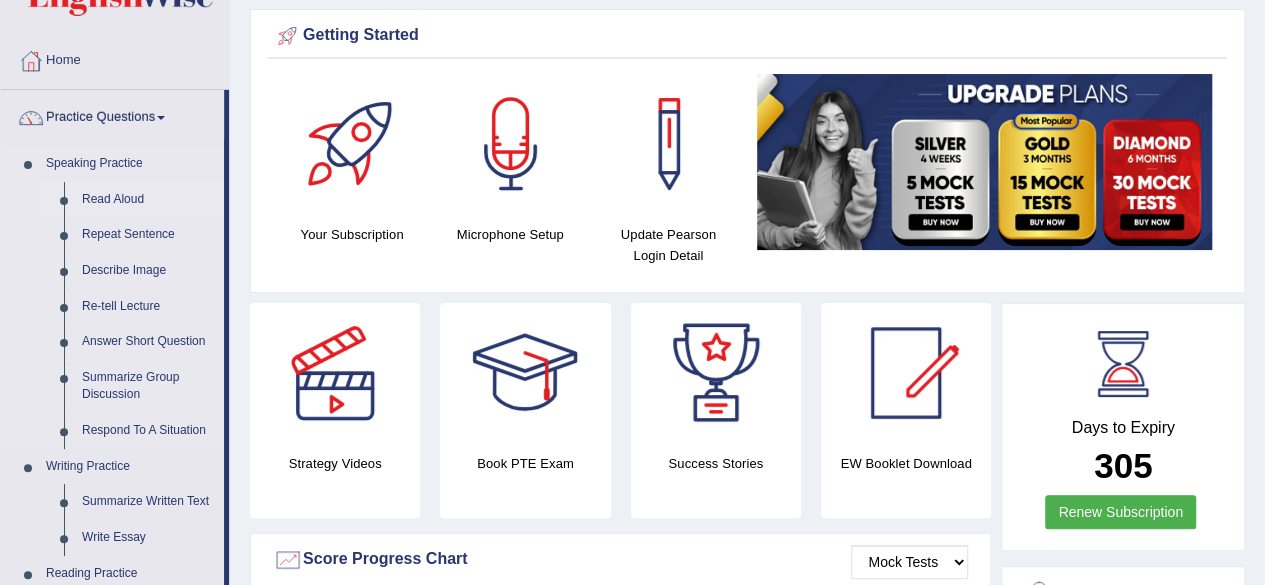 click on "Read Aloud" at bounding box center [148, 200] 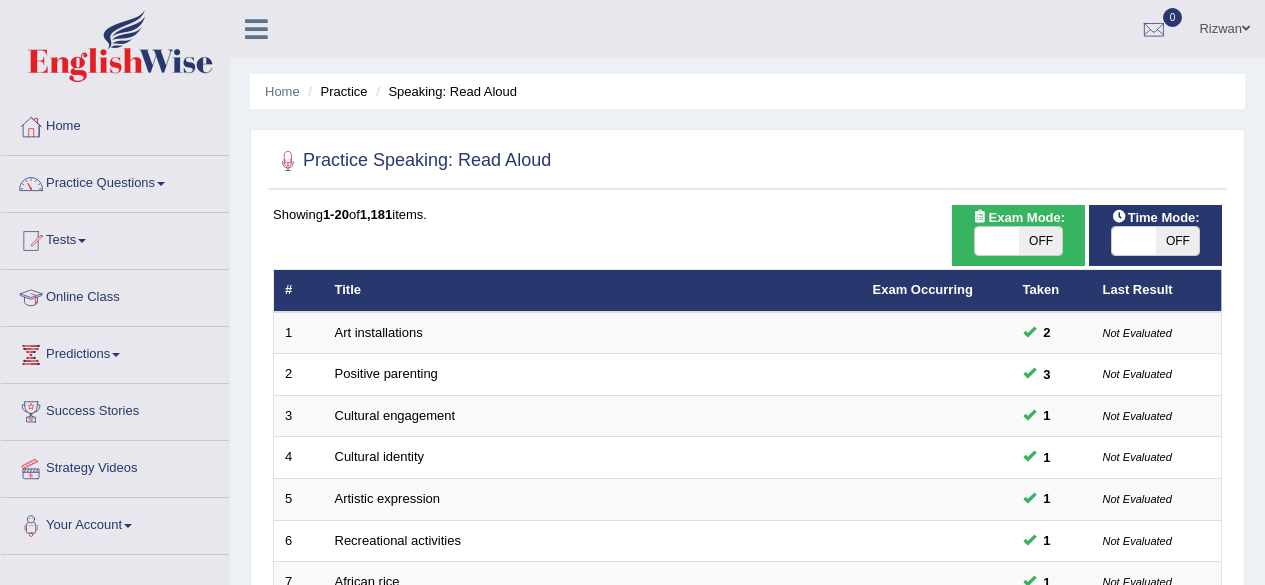 scroll, scrollTop: 729, scrollLeft: 0, axis: vertical 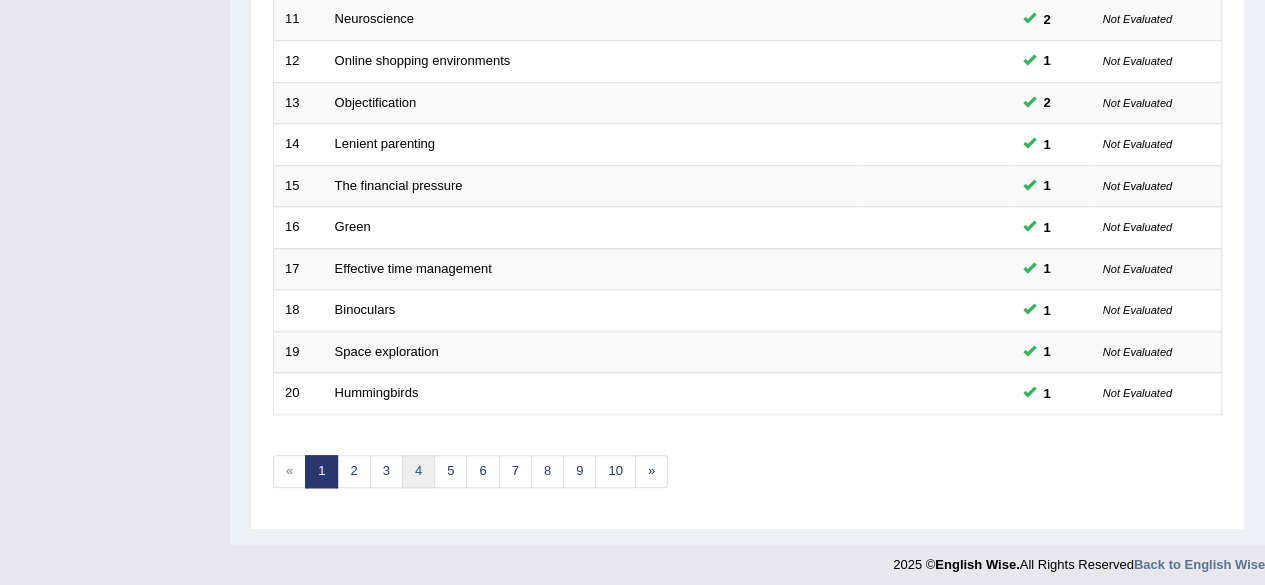 click on "4" at bounding box center [418, 471] 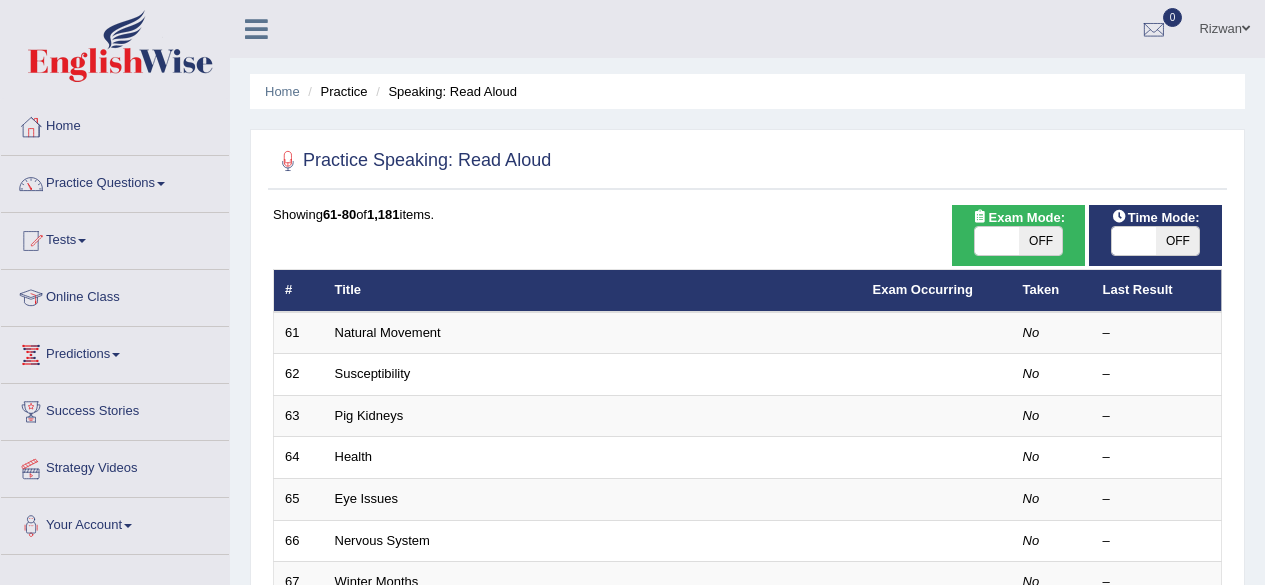 scroll, scrollTop: 729, scrollLeft: 0, axis: vertical 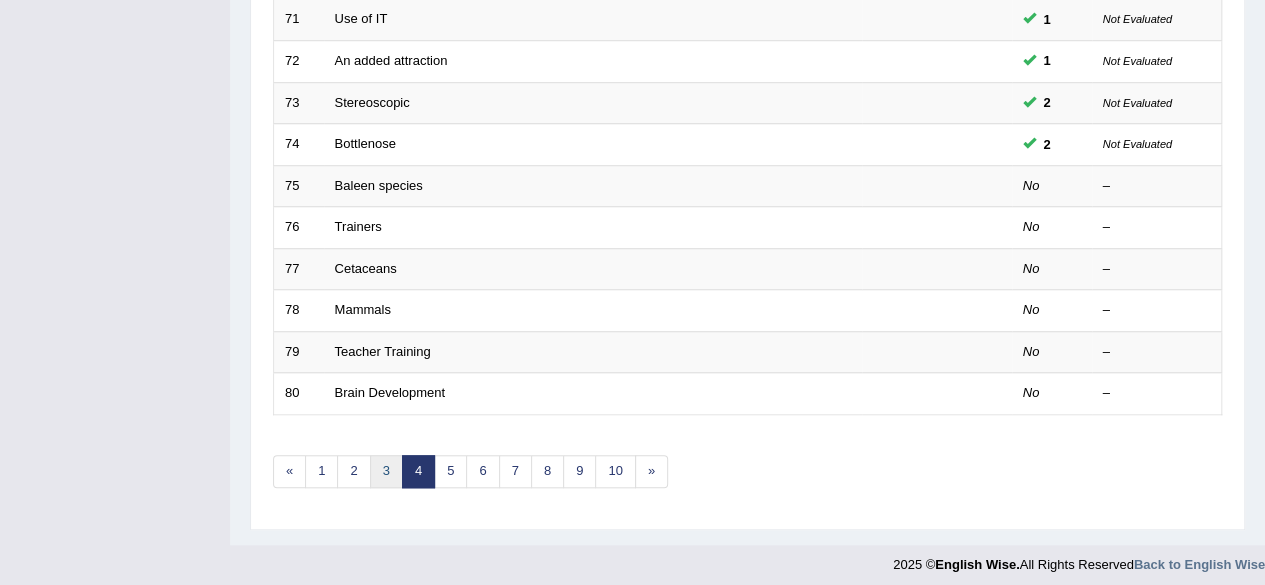 click on "3" at bounding box center [386, 471] 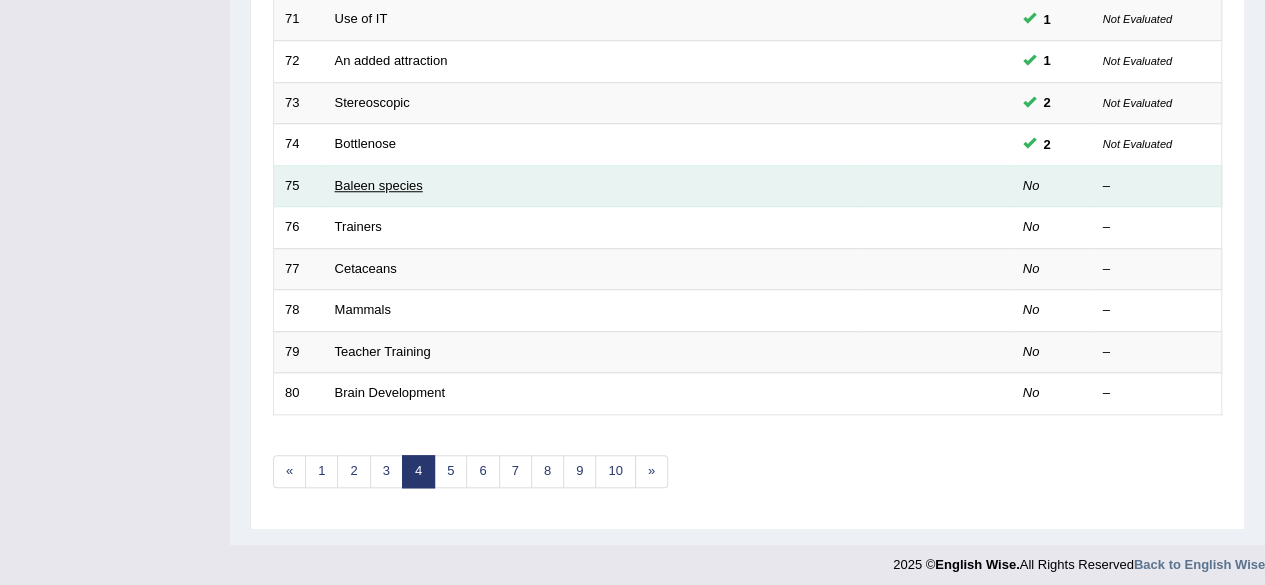click on "Baleen species" at bounding box center [379, 185] 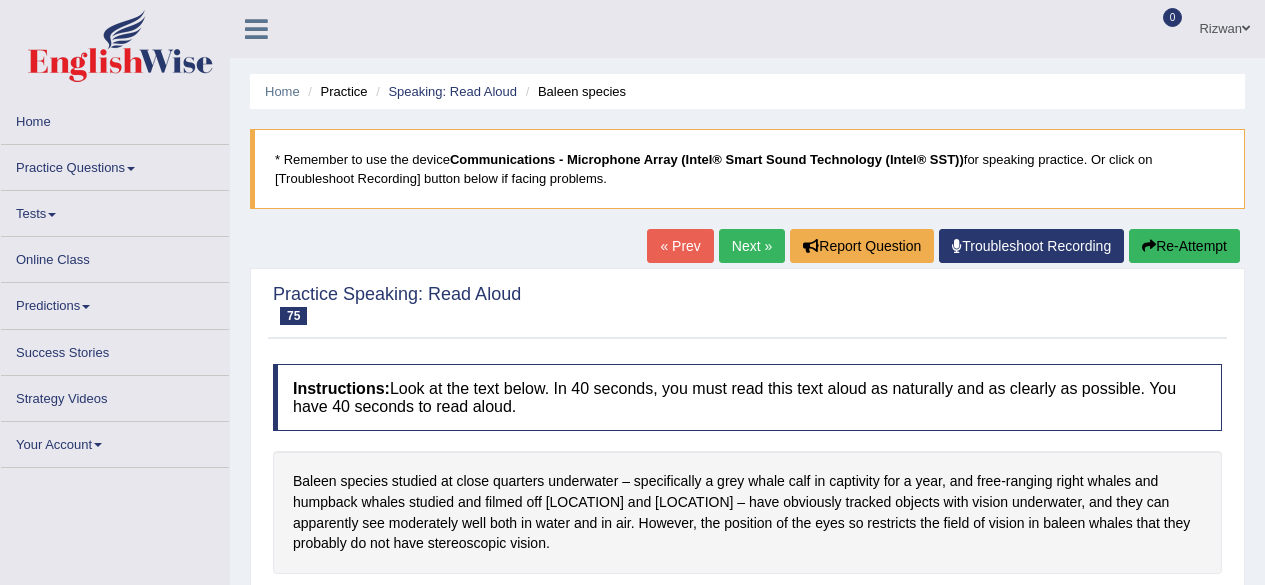 scroll, scrollTop: 78, scrollLeft: 0, axis: vertical 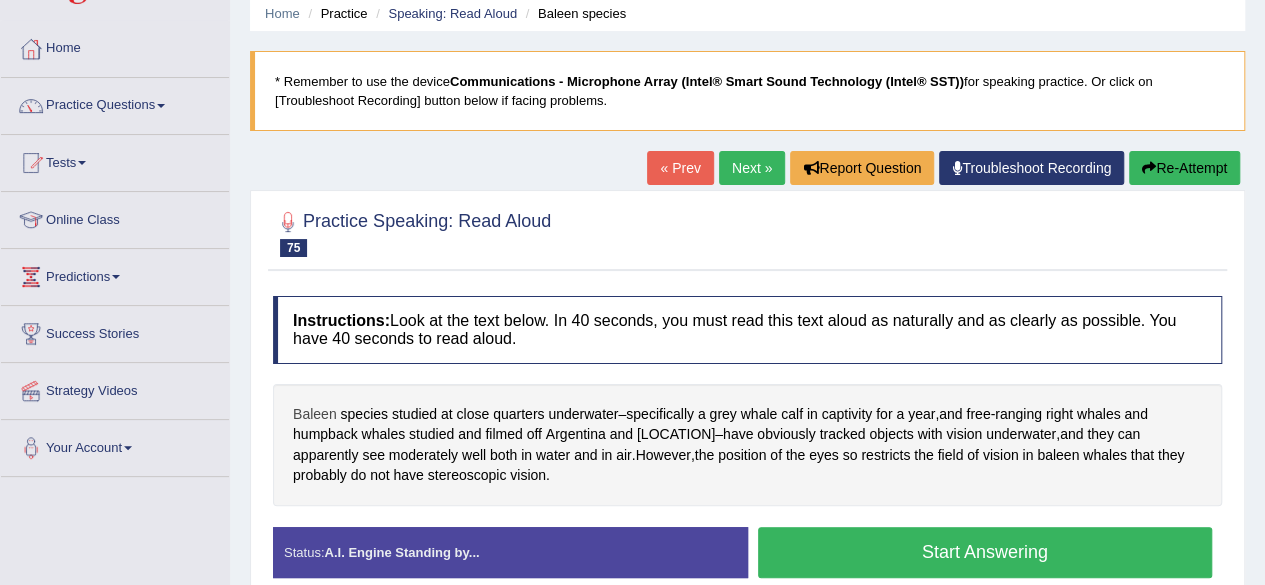 click on "Baleen" at bounding box center (315, 414) 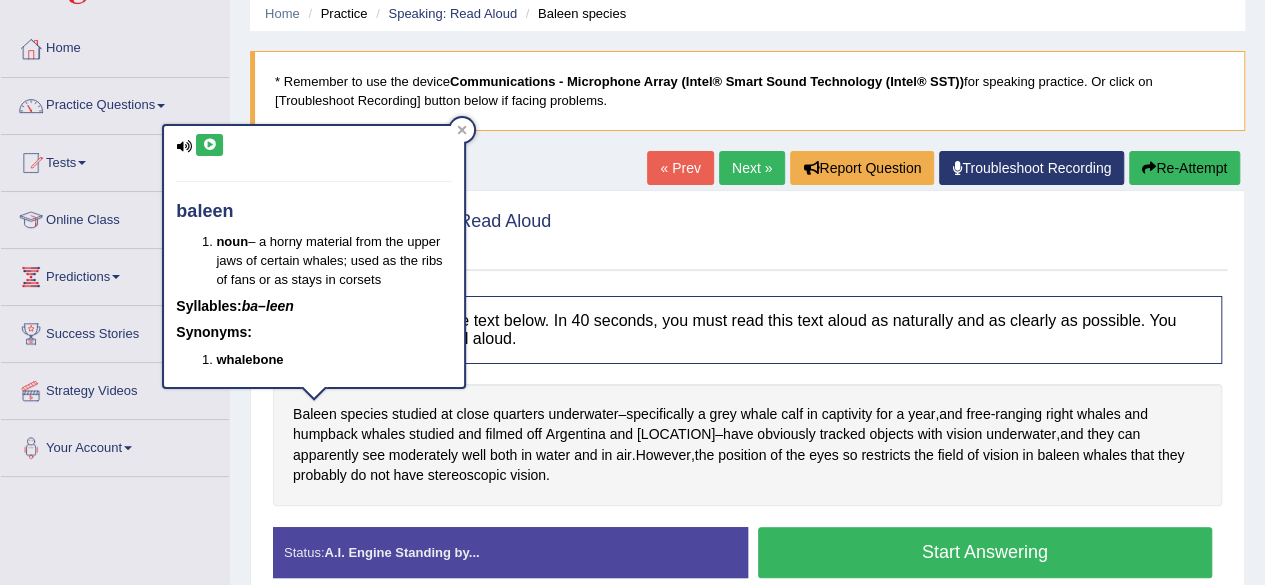 click at bounding box center [209, 145] 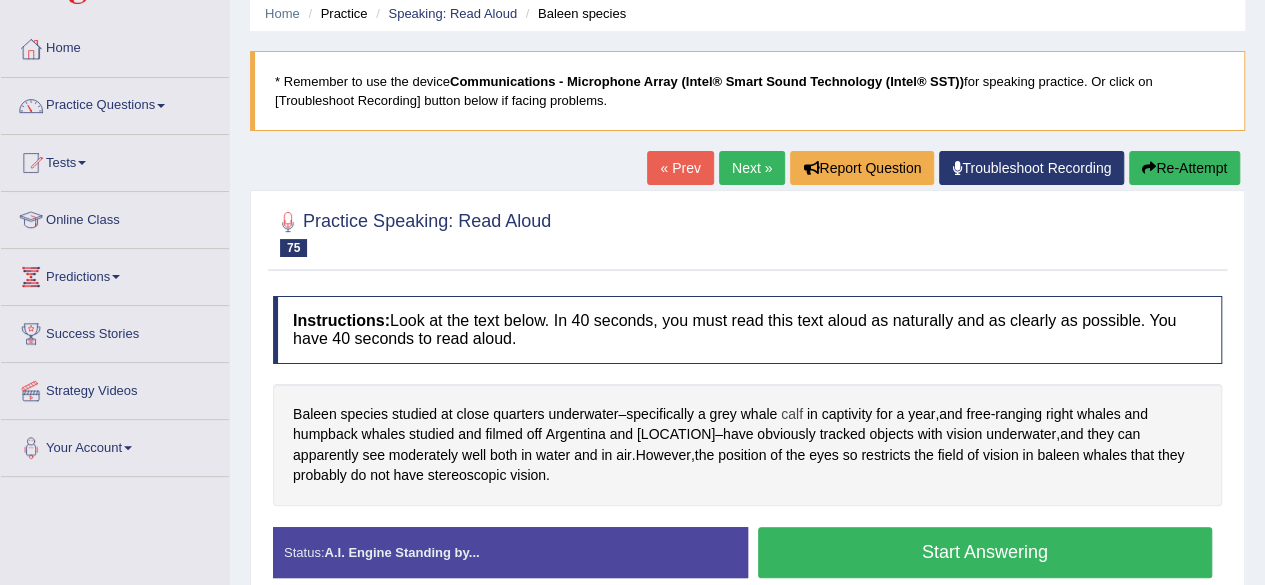click on "calf" at bounding box center [792, 414] 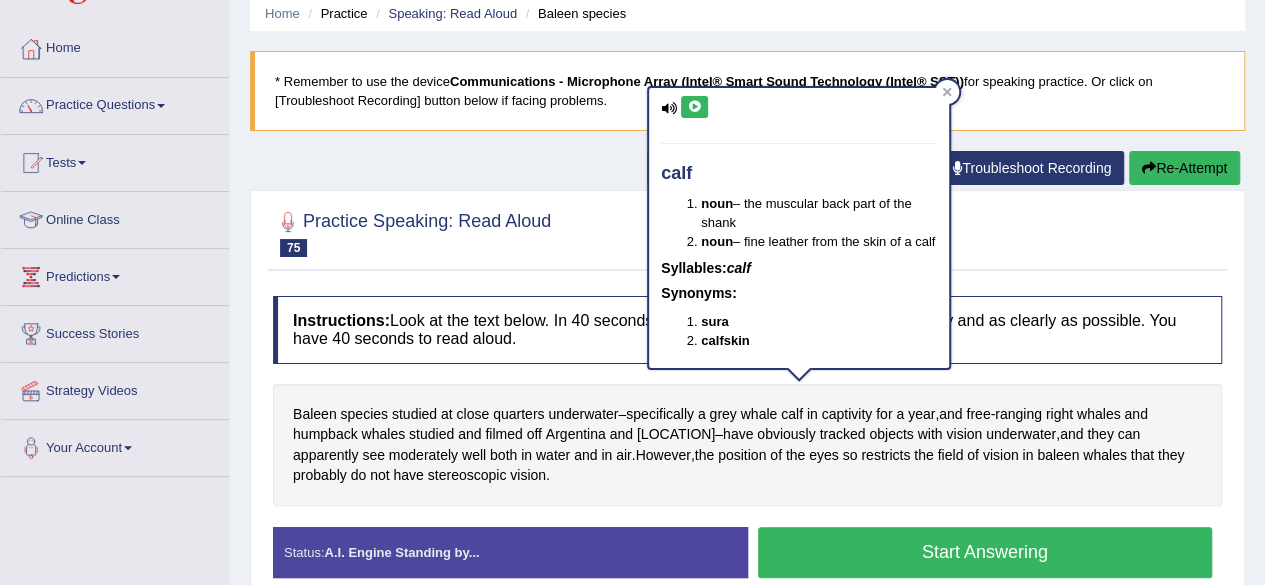 click at bounding box center [694, 107] 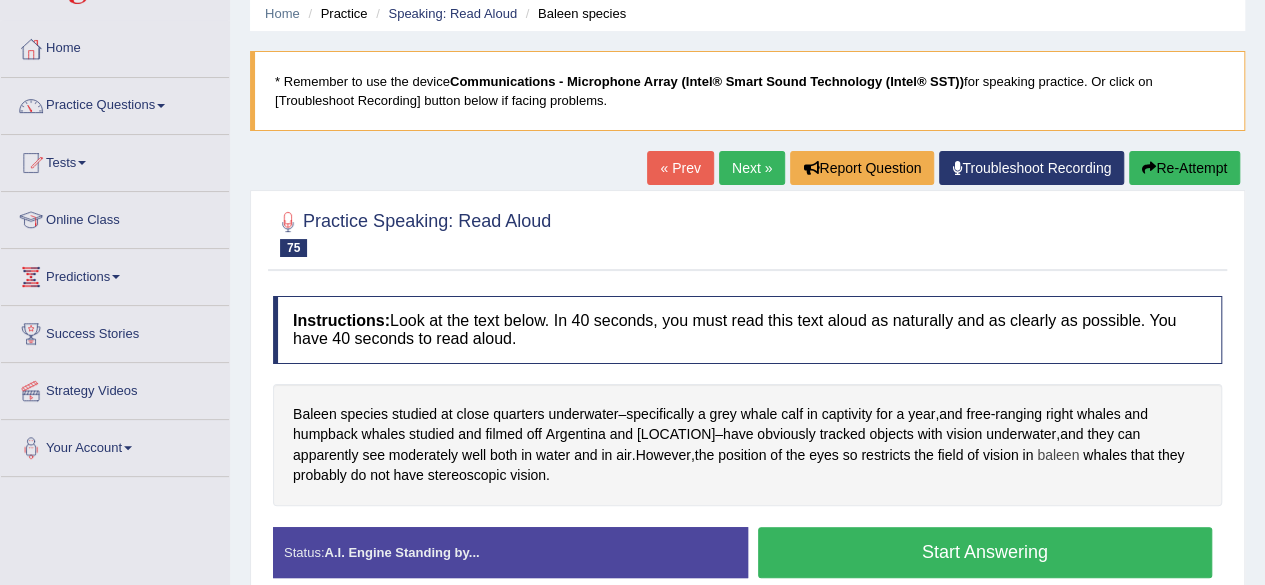 click on "baleen" at bounding box center [1058, 455] 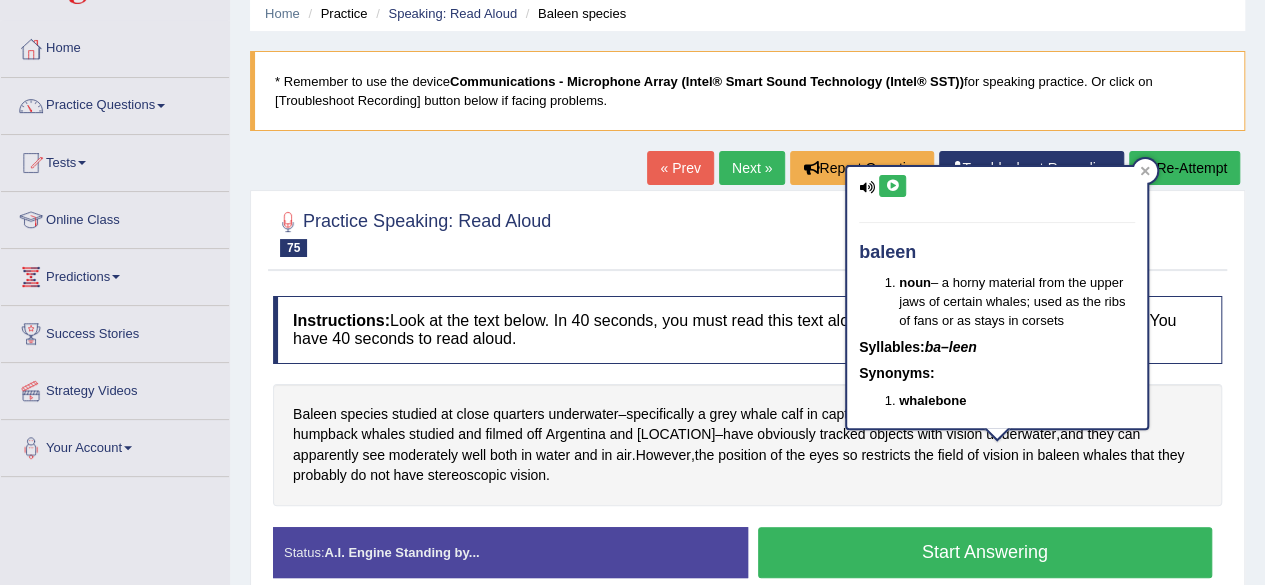 click at bounding box center [892, 186] 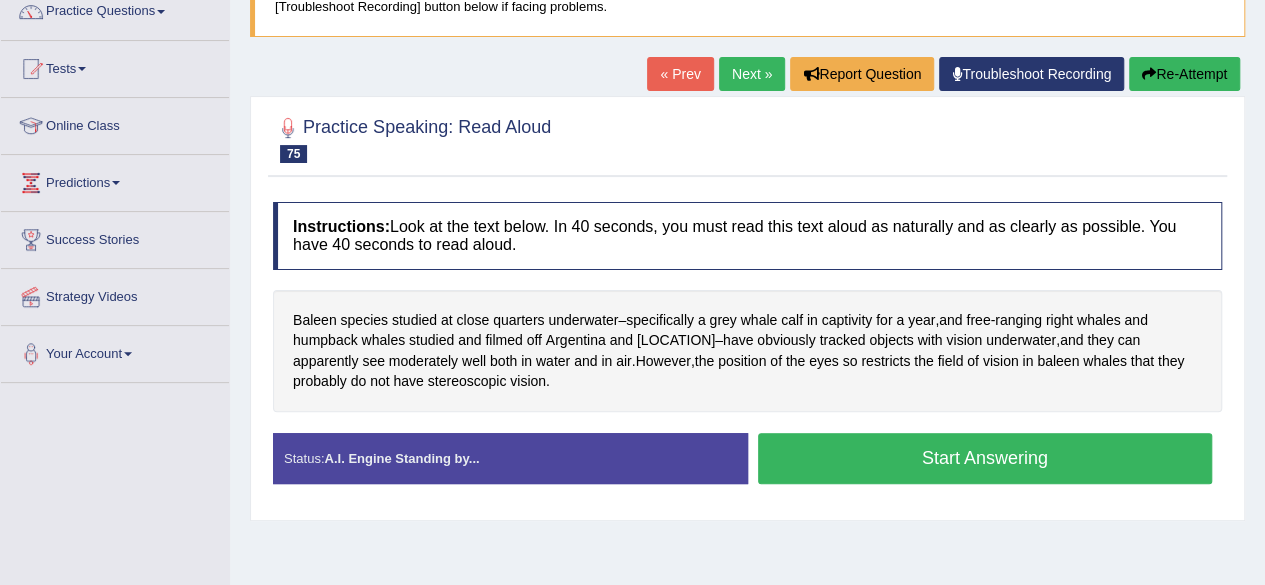 scroll, scrollTop: 178, scrollLeft: 0, axis: vertical 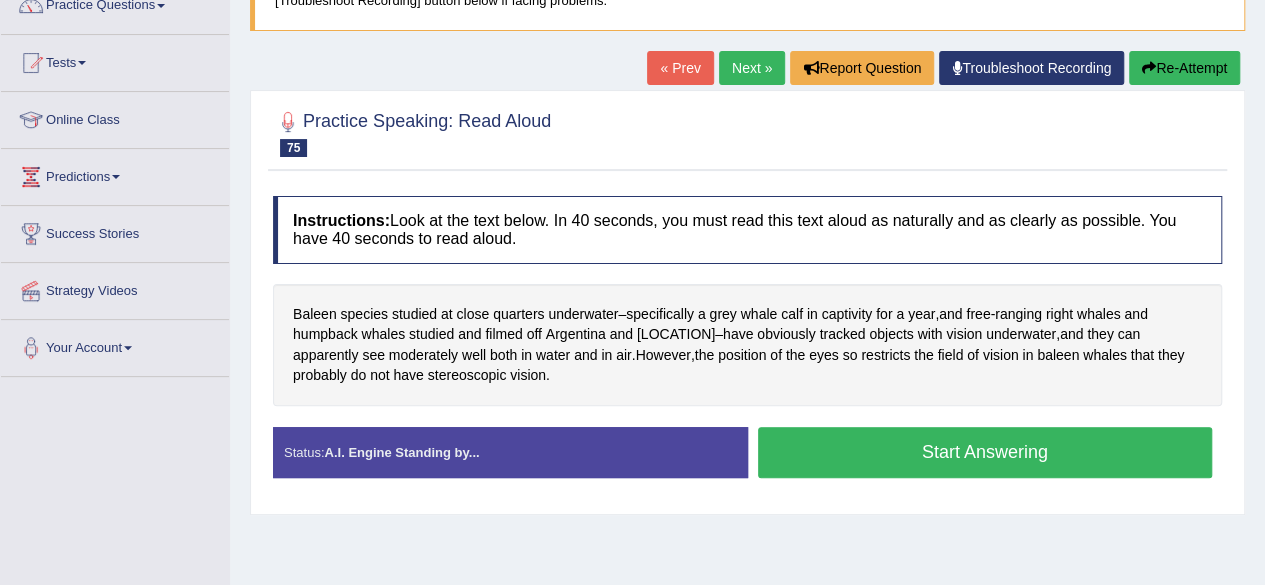 click on "Start Answering" at bounding box center (985, 452) 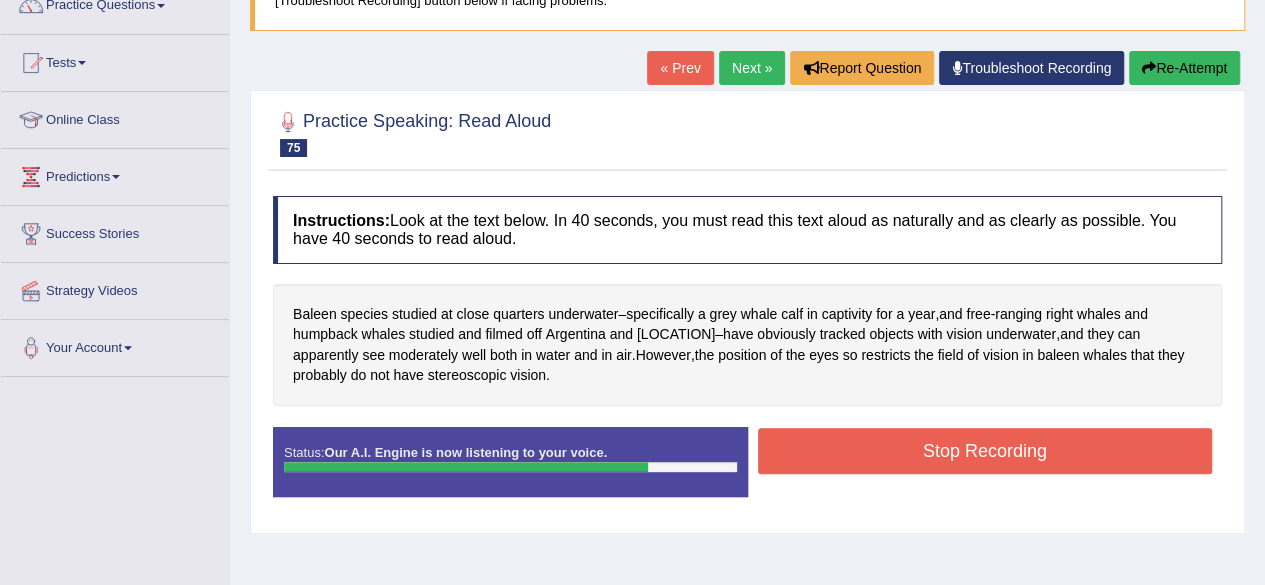 click on "Stop Recording" at bounding box center [985, 451] 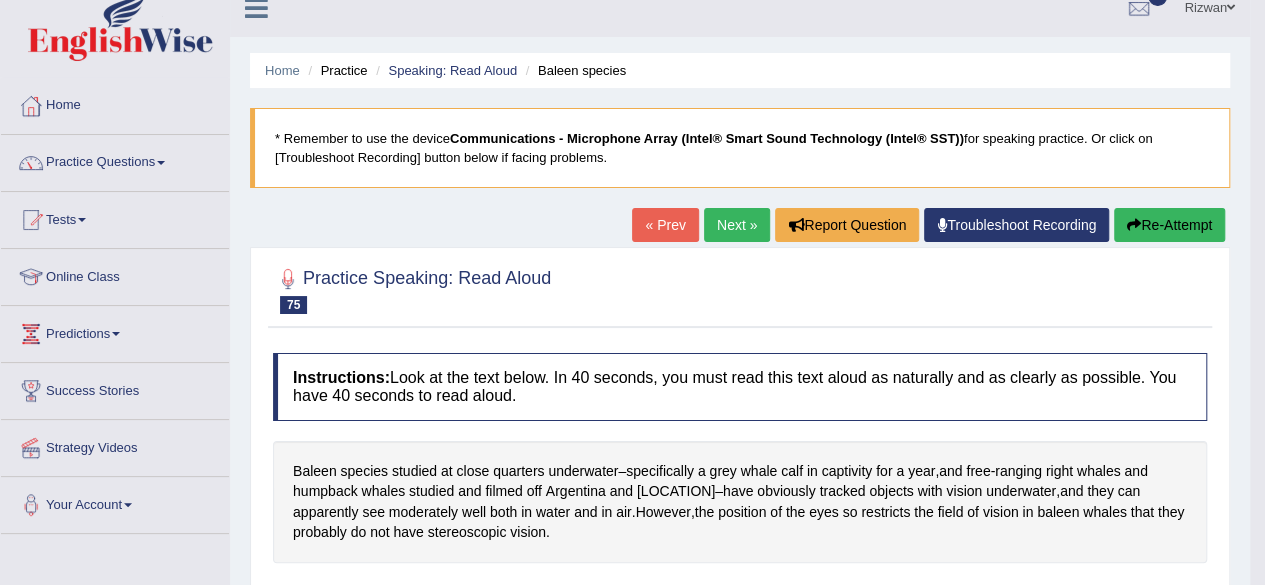 scroll, scrollTop: 0, scrollLeft: 0, axis: both 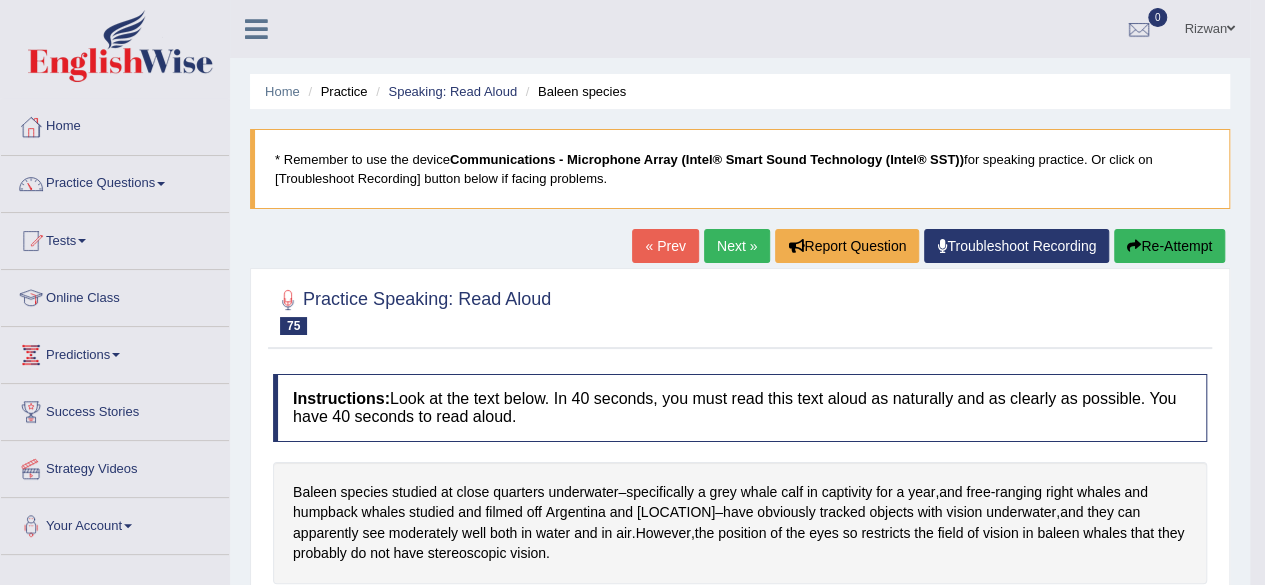 click on "Next »" at bounding box center (737, 246) 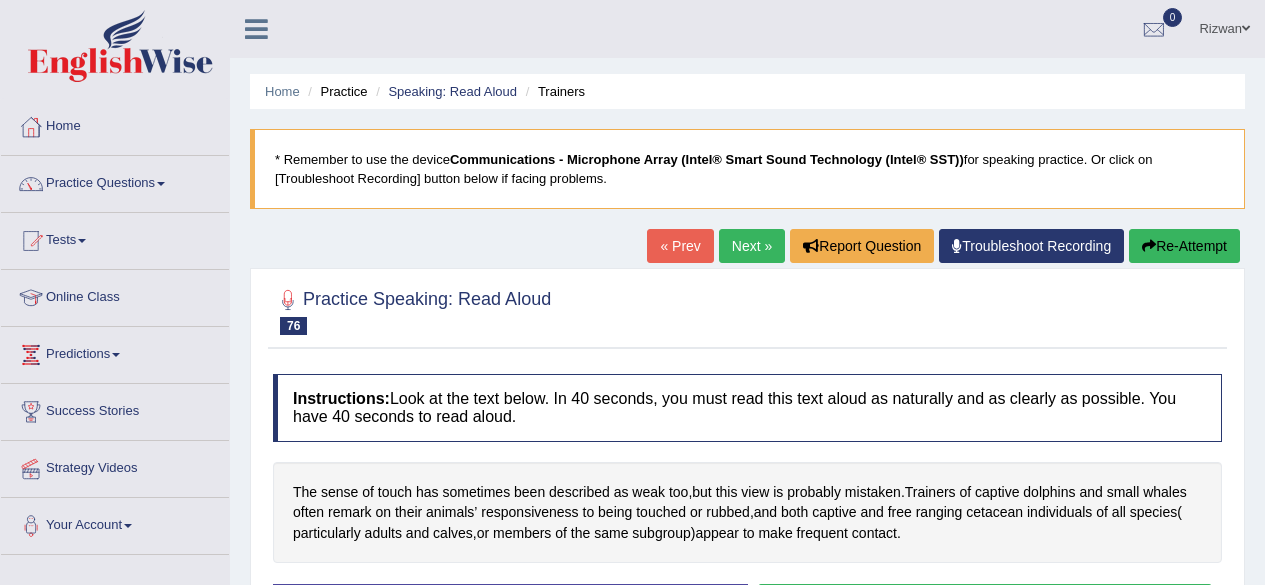 scroll, scrollTop: 0, scrollLeft: 0, axis: both 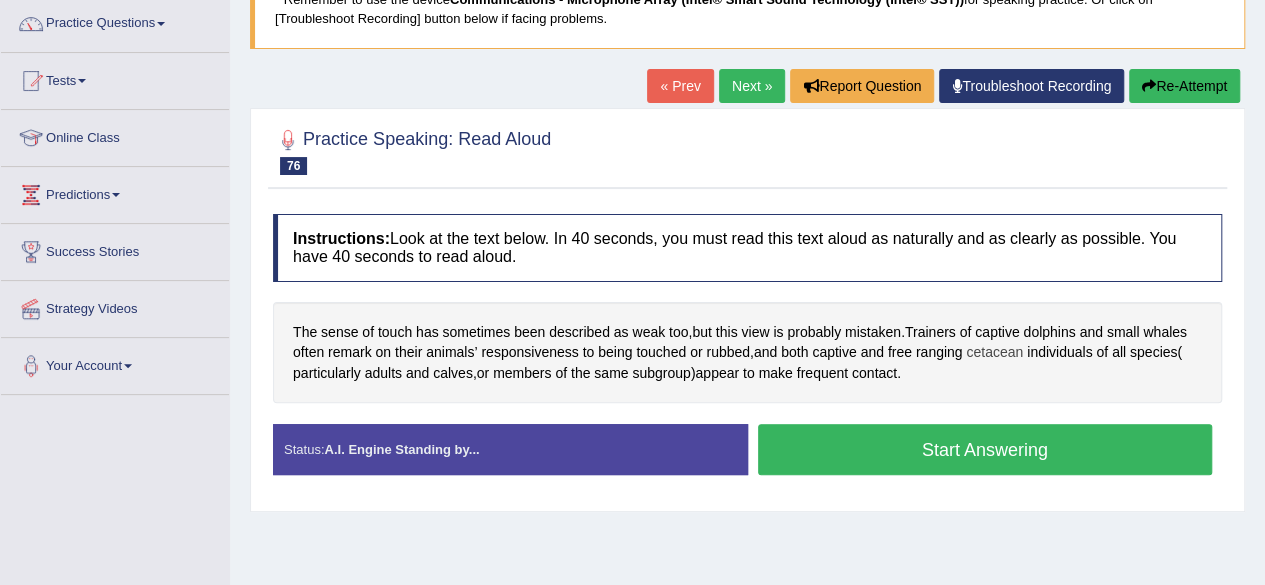 click on "cetacean" at bounding box center (994, 352) 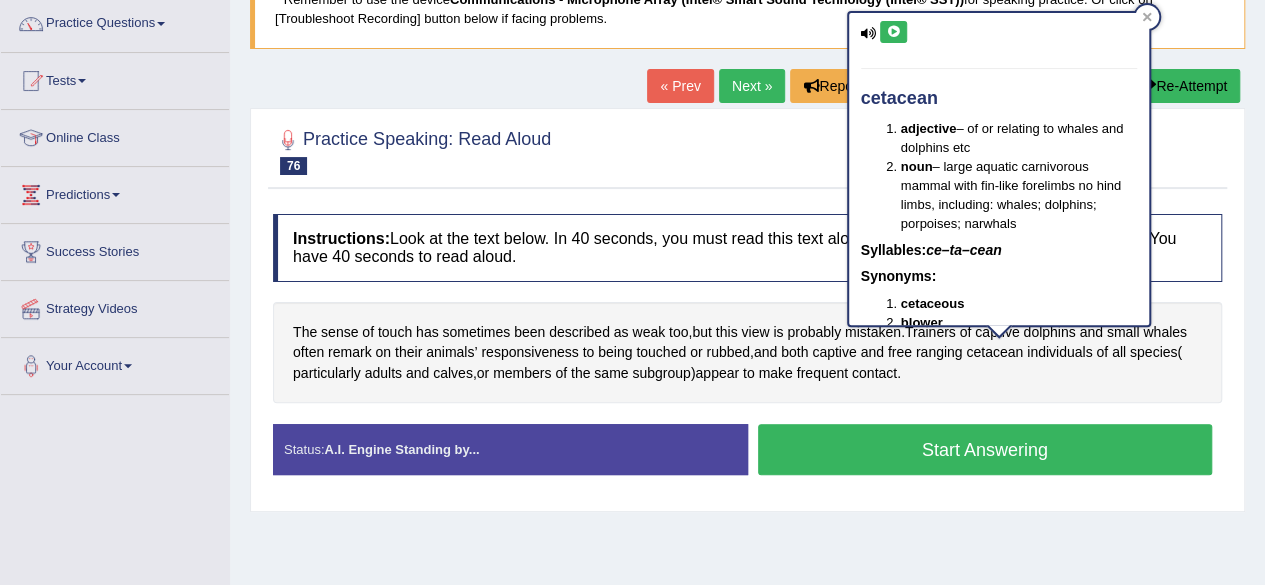 click at bounding box center [893, 32] 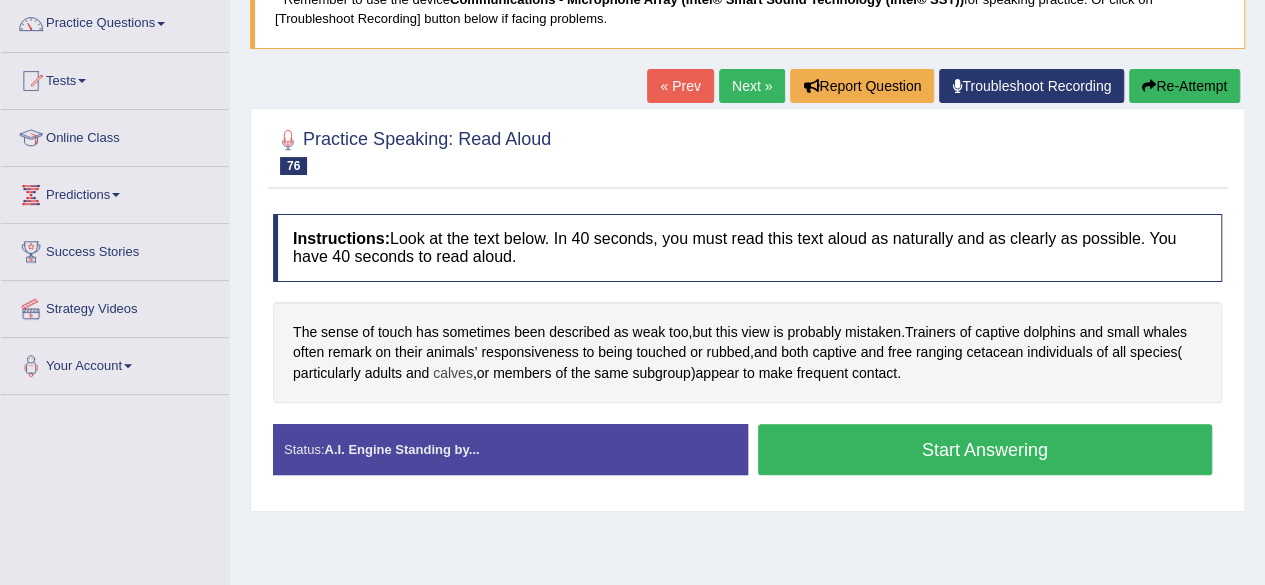 click on "calves" at bounding box center (453, 373) 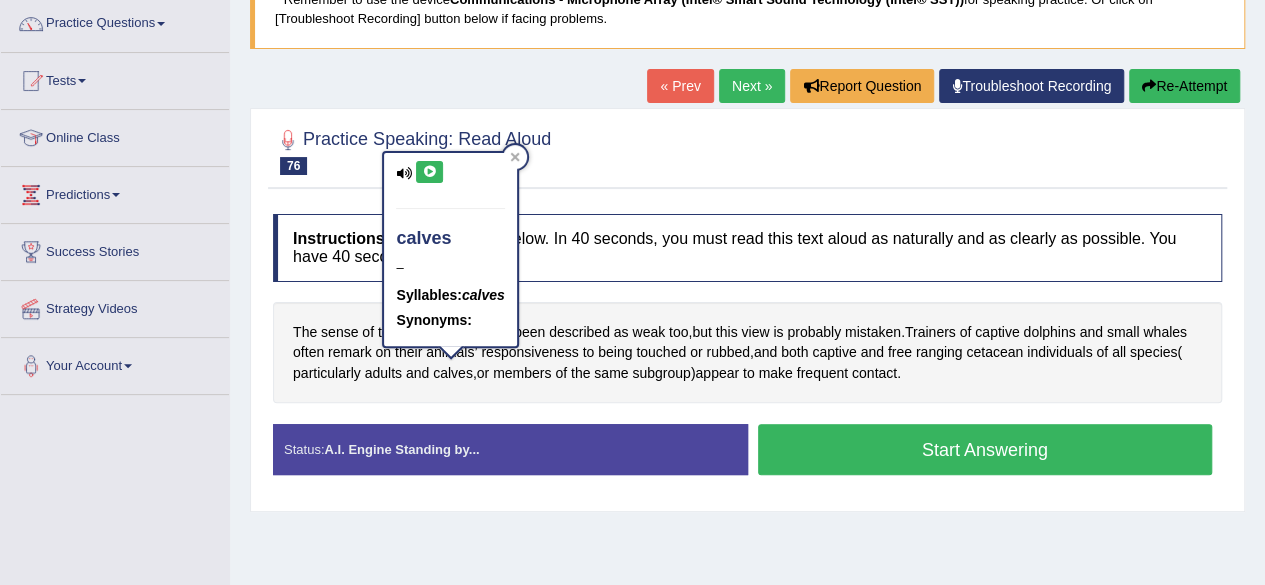 click at bounding box center [429, 172] 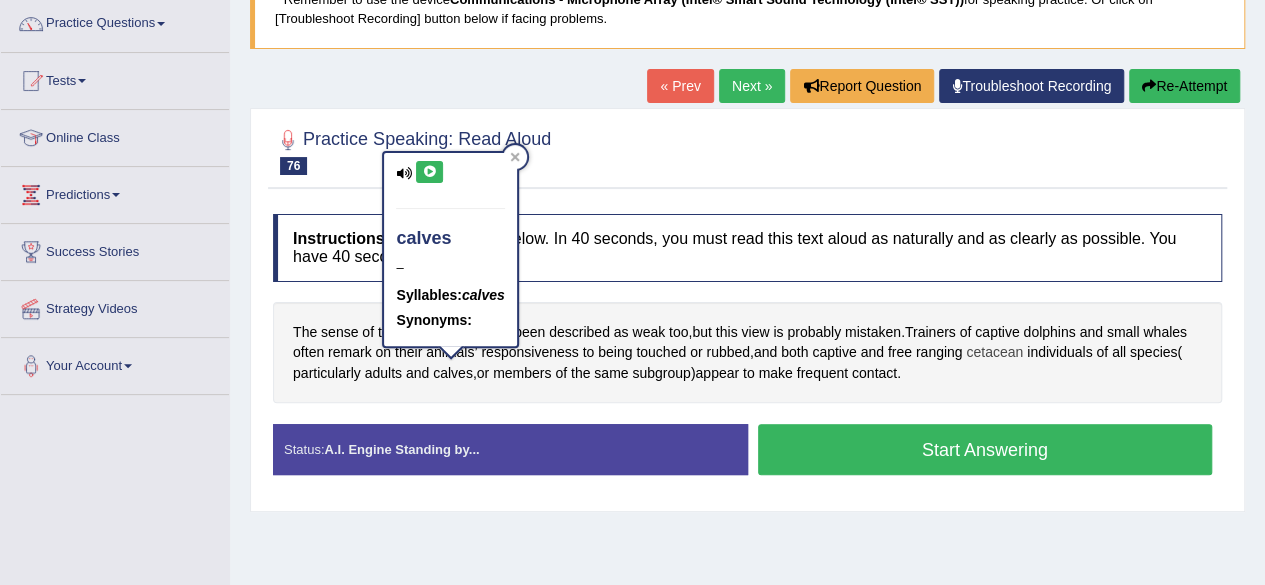 click on "cetacean" at bounding box center [994, 352] 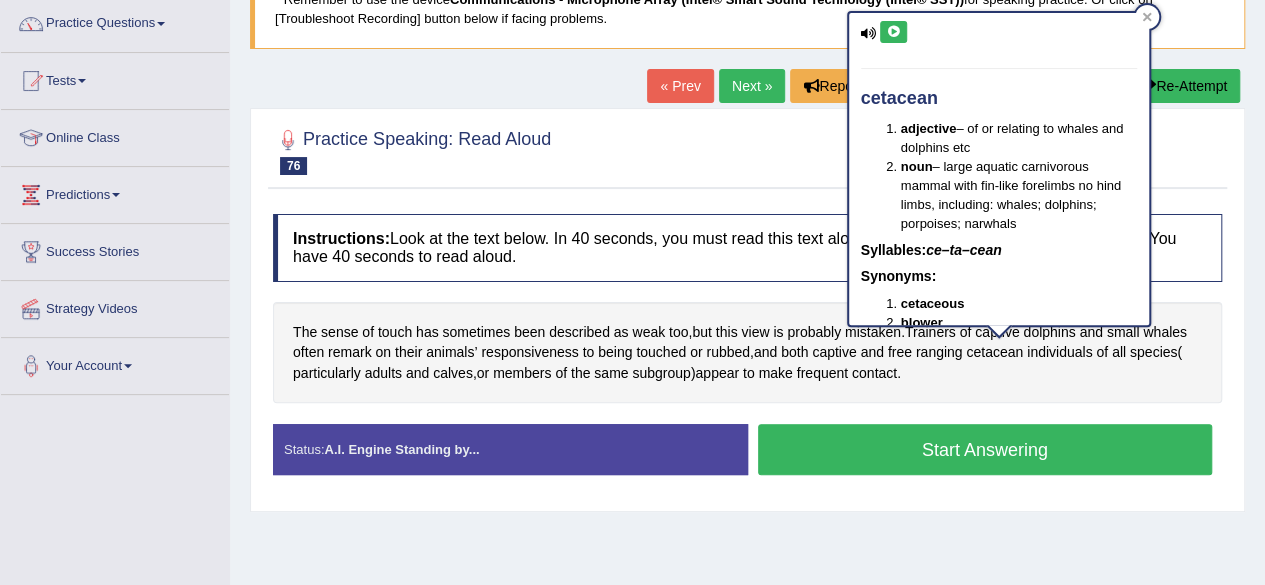 click at bounding box center [893, 32] 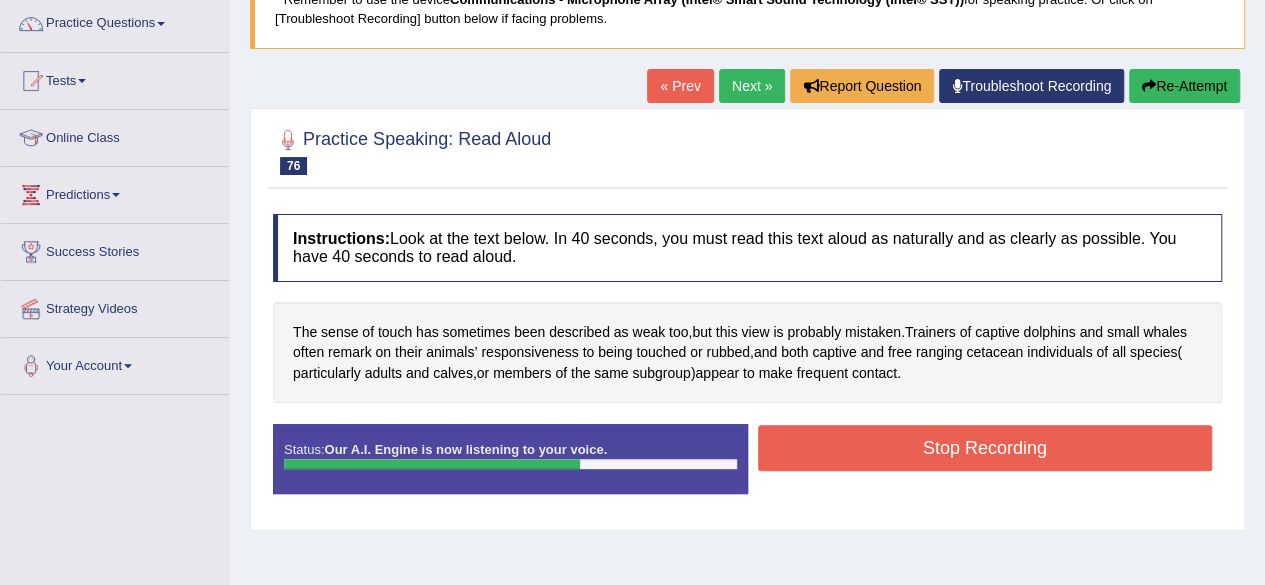 click on "Stop Recording" at bounding box center [985, 448] 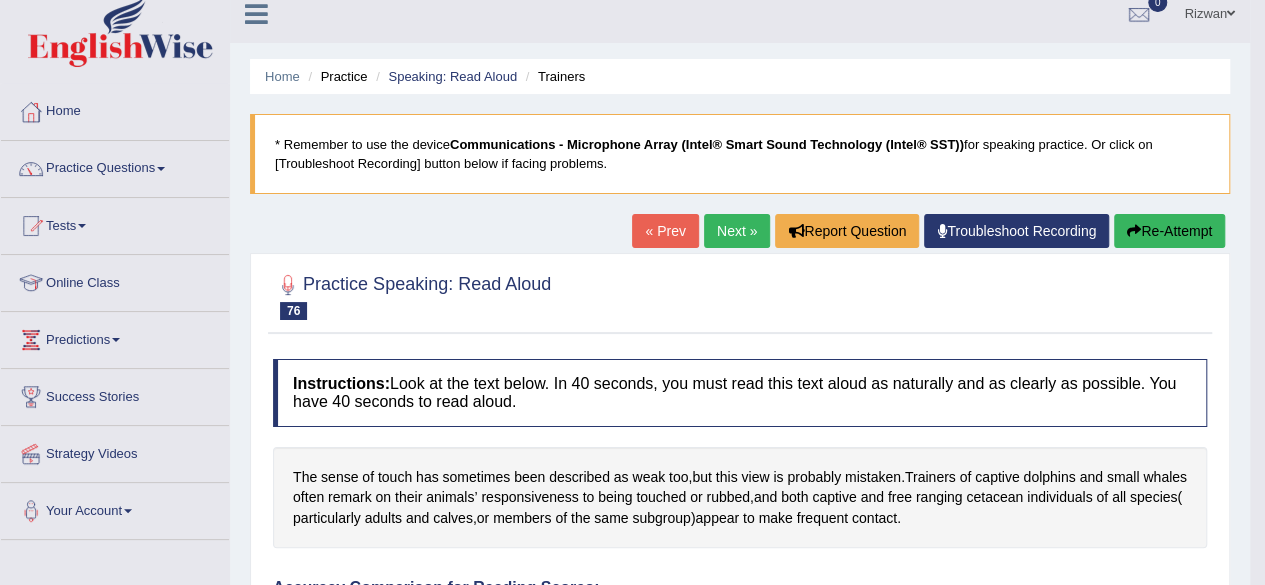 scroll, scrollTop: 0, scrollLeft: 0, axis: both 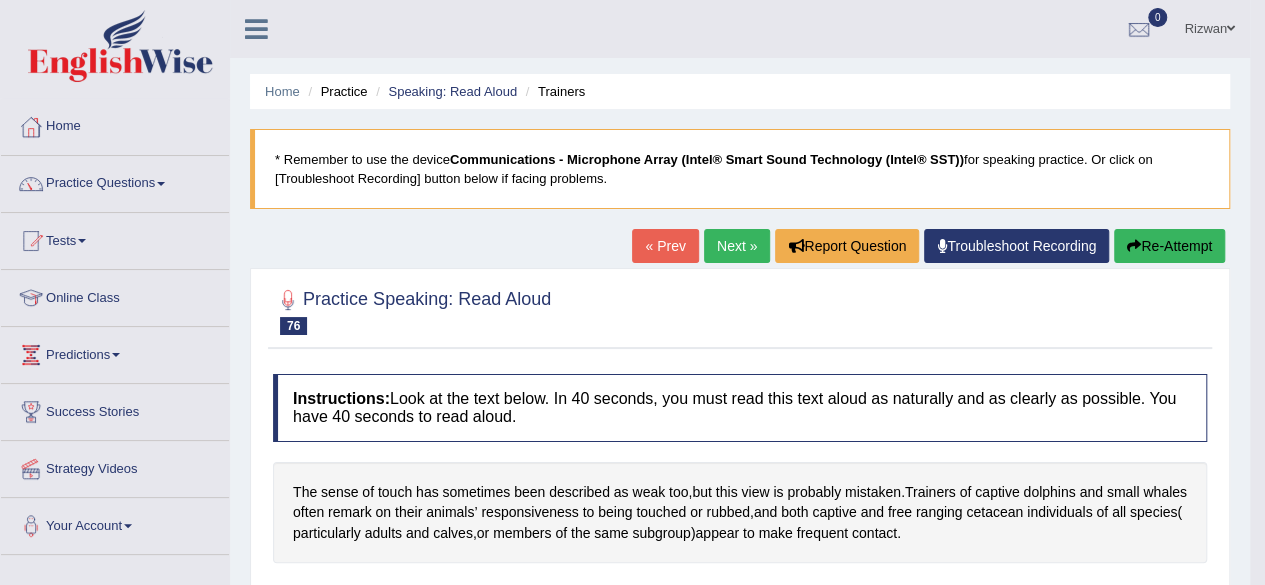 click on "Next »" at bounding box center (737, 246) 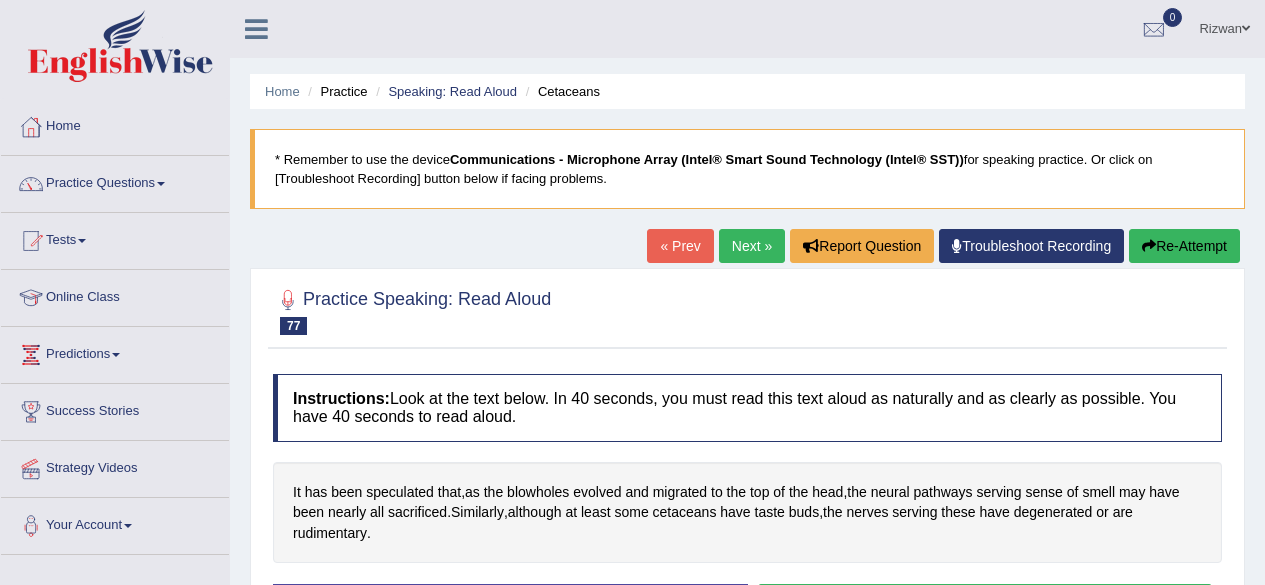 scroll, scrollTop: 0, scrollLeft: 0, axis: both 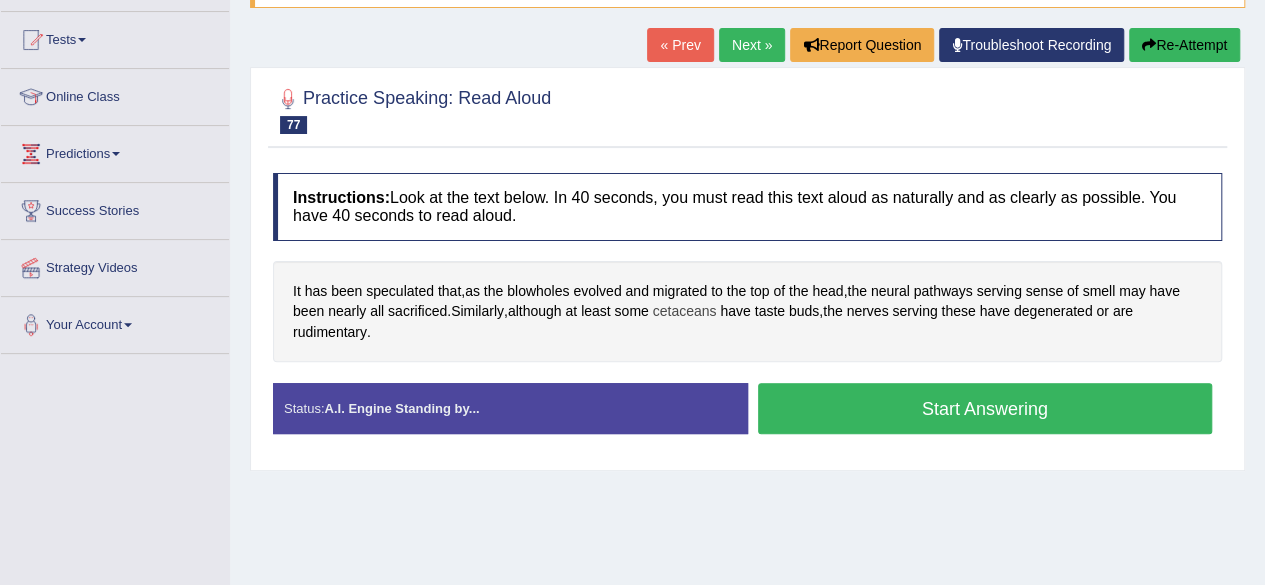 click on "cetaceans" at bounding box center [685, 311] 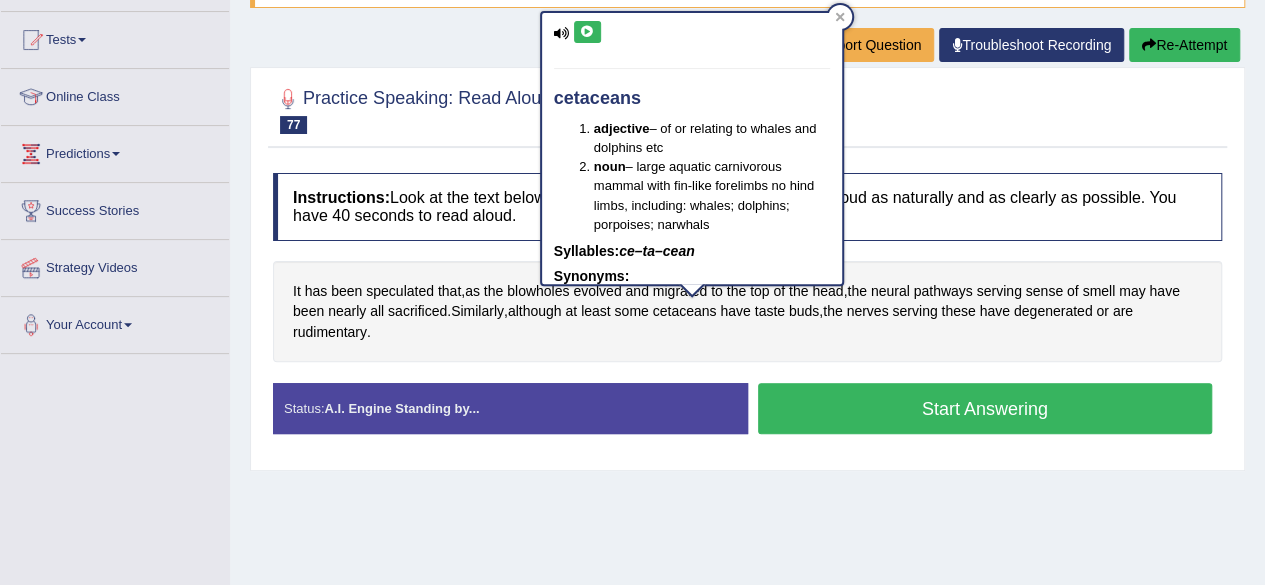 click at bounding box center (587, 32) 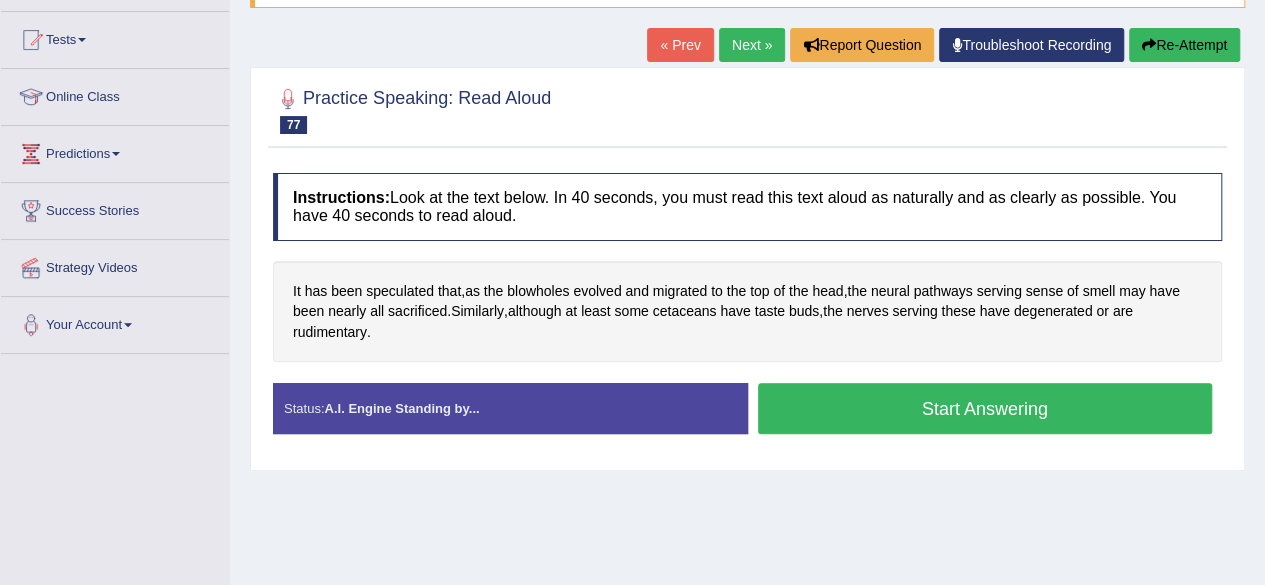 click on "Start Answering" at bounding box center [985, 408] 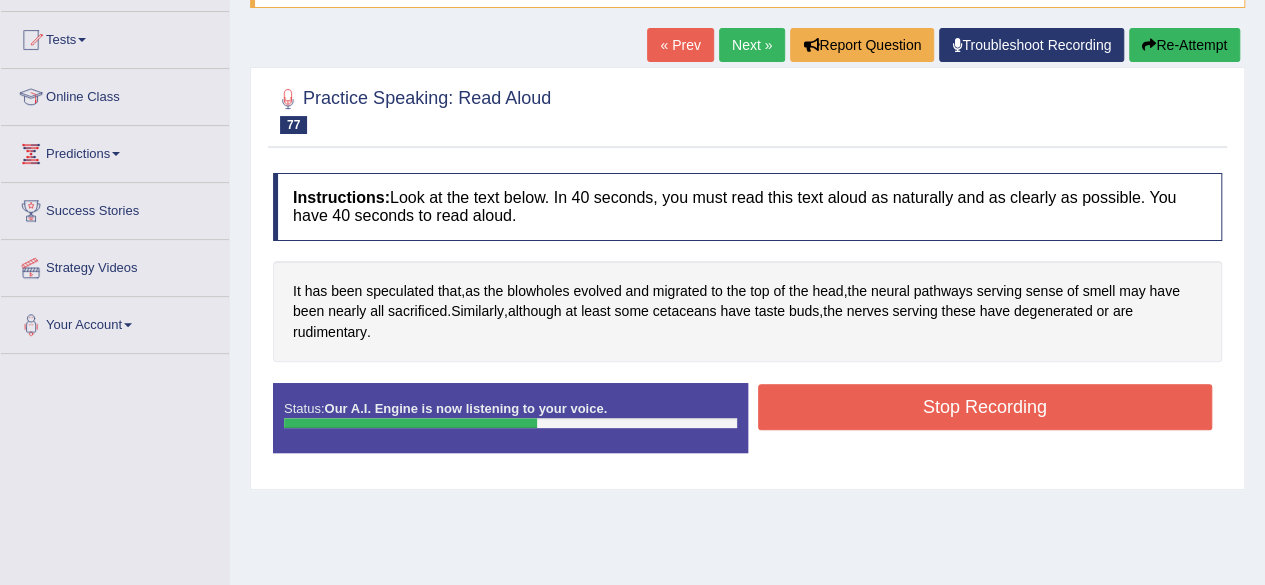 click on "Stop Recording" at bounding box center (985, 407) 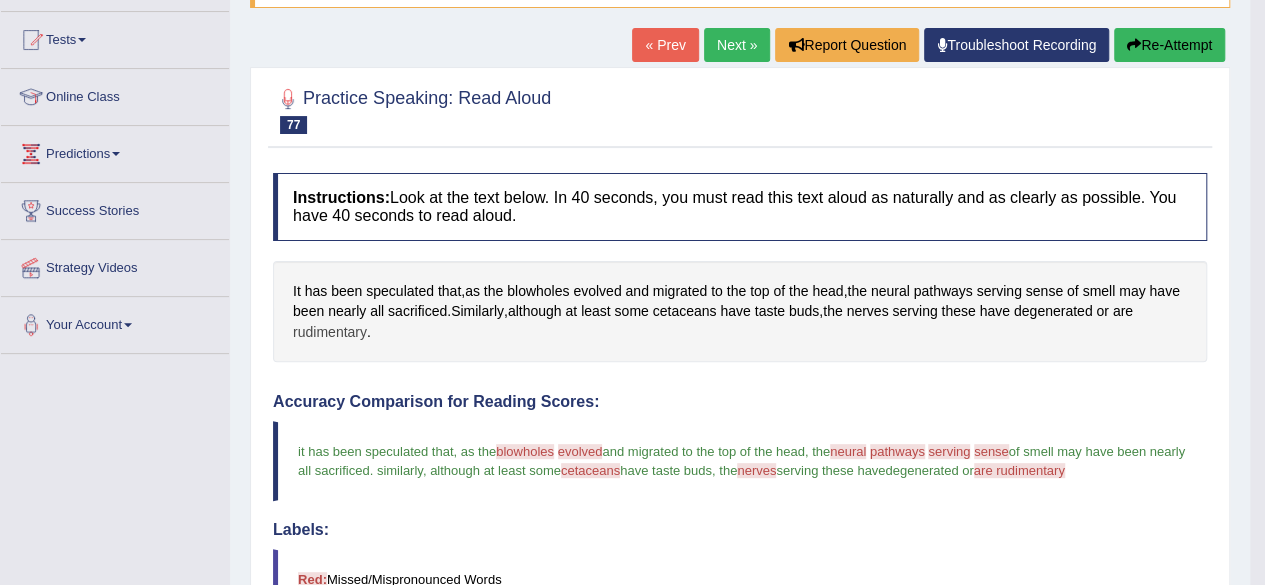 click on "rudimentary" at bounding box center (330, 332) 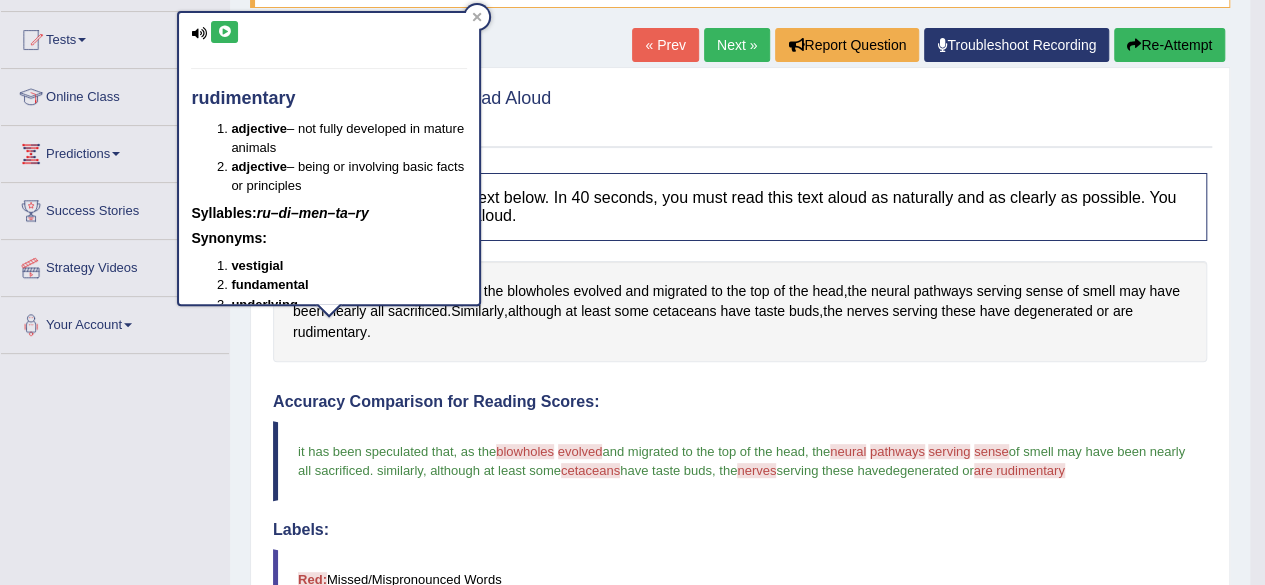 click at bounding box center [224, 32] 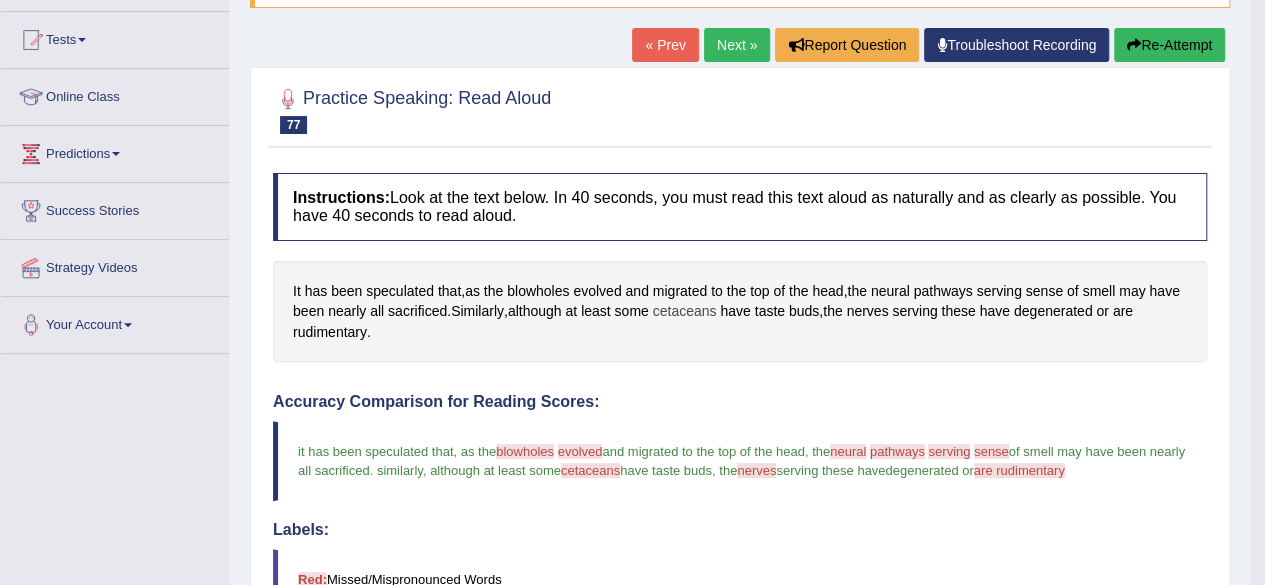 click on "cetaceans" at bounding box center [685, 311] 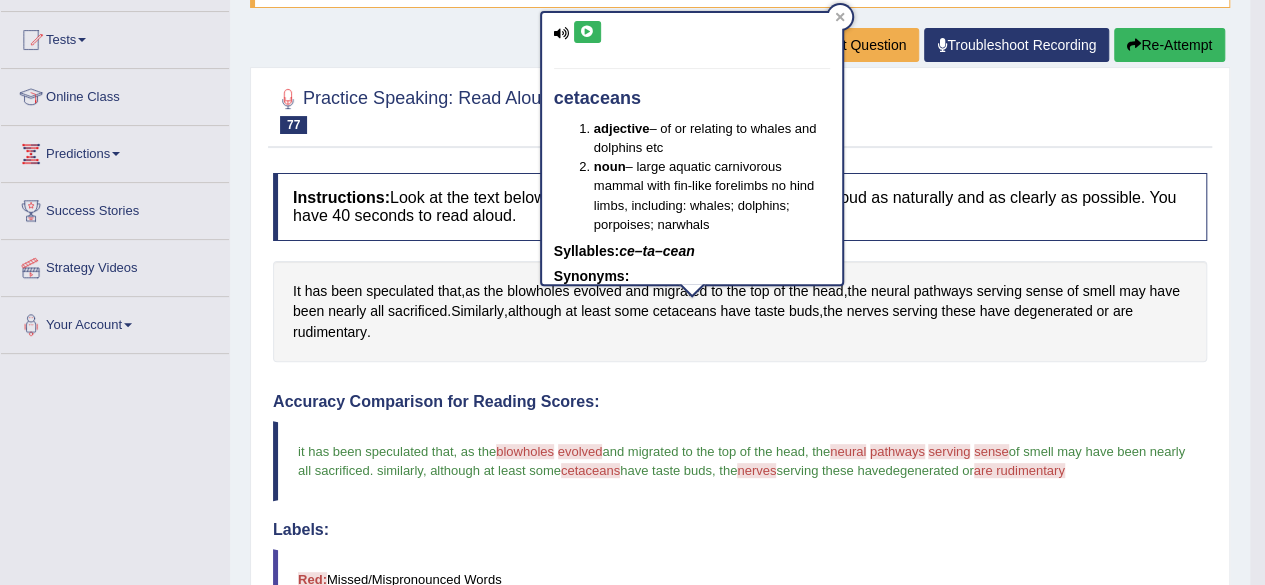 click at bounding box center (587, 32) 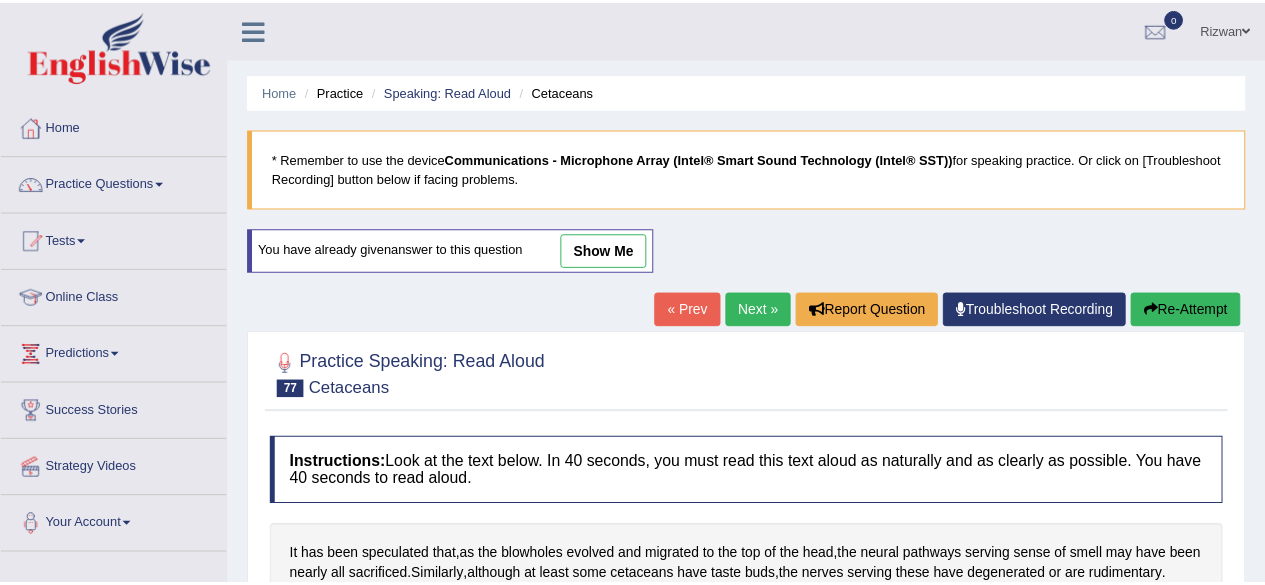 scroll, scrollTop: 320, scrollLeft: 0, axis: vertical 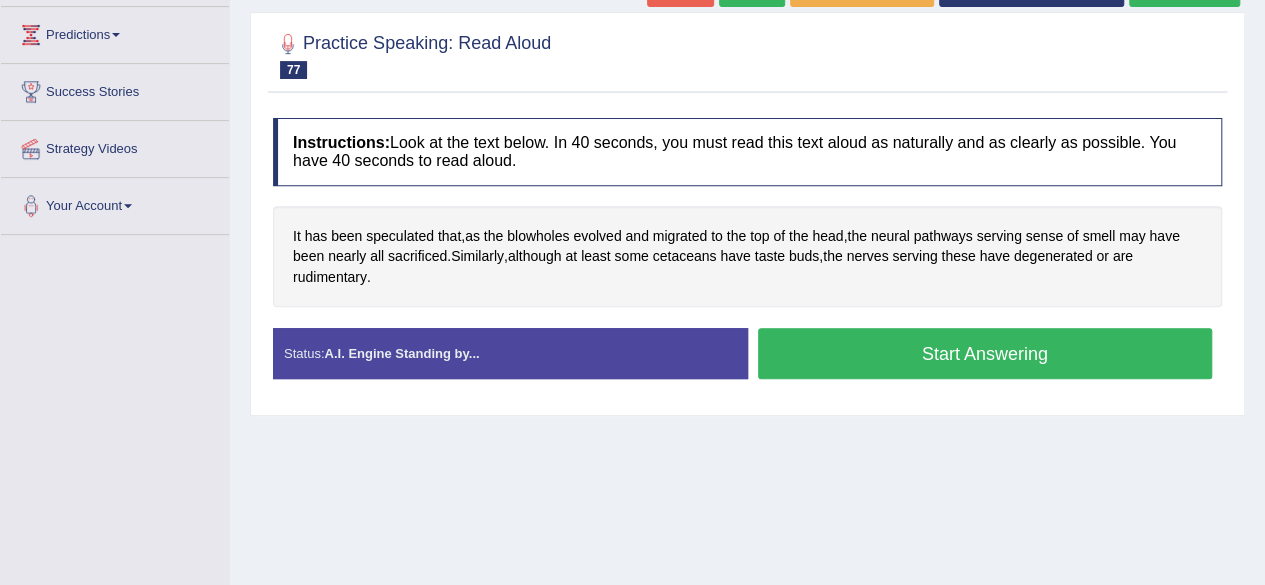 click on "Start Answering" at bounding box center [985, 353] 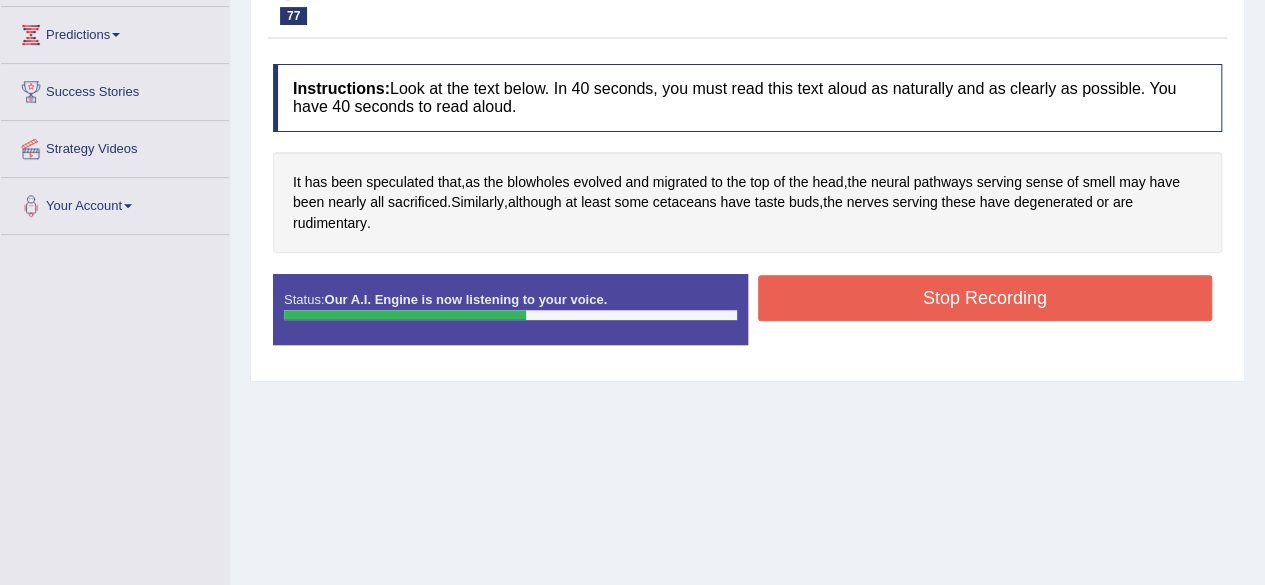 click on "Stop Recording" at bounding box center [985, 298] 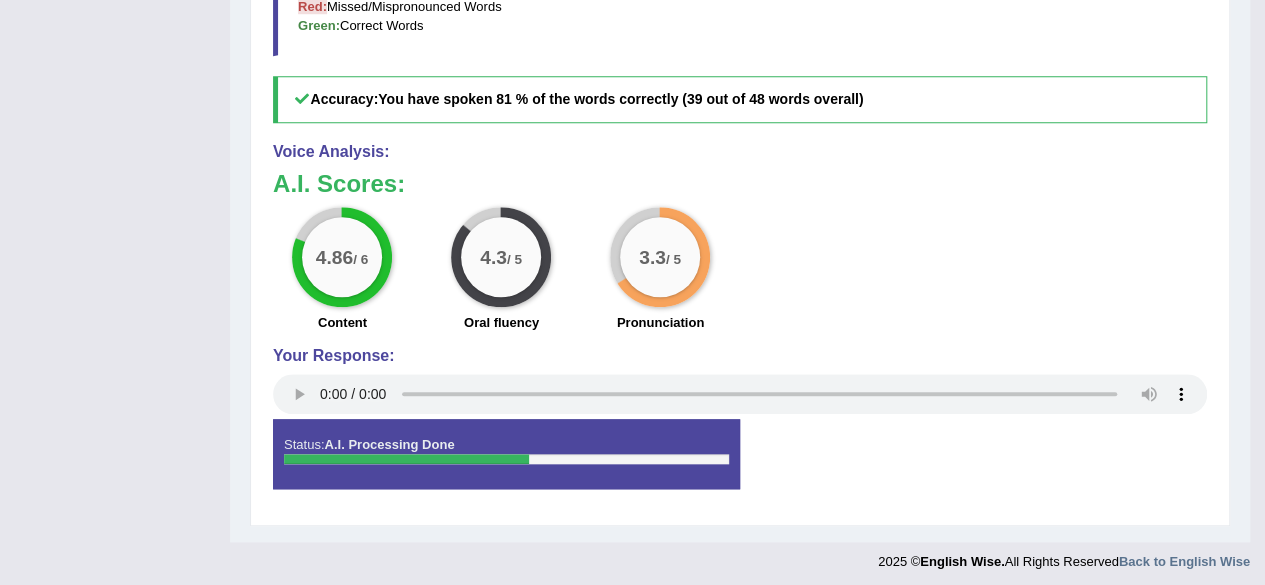 scroll, scrollTop: 0, scrollLeft: 0, axis: both 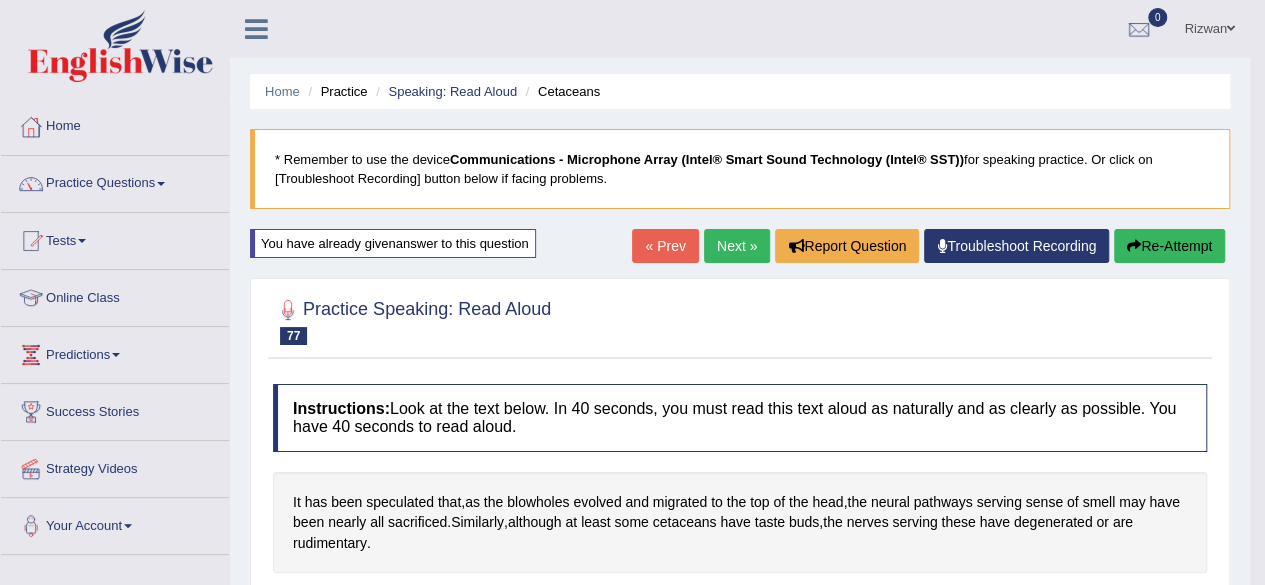 click on "Next »" at bounding box center [737, 246] 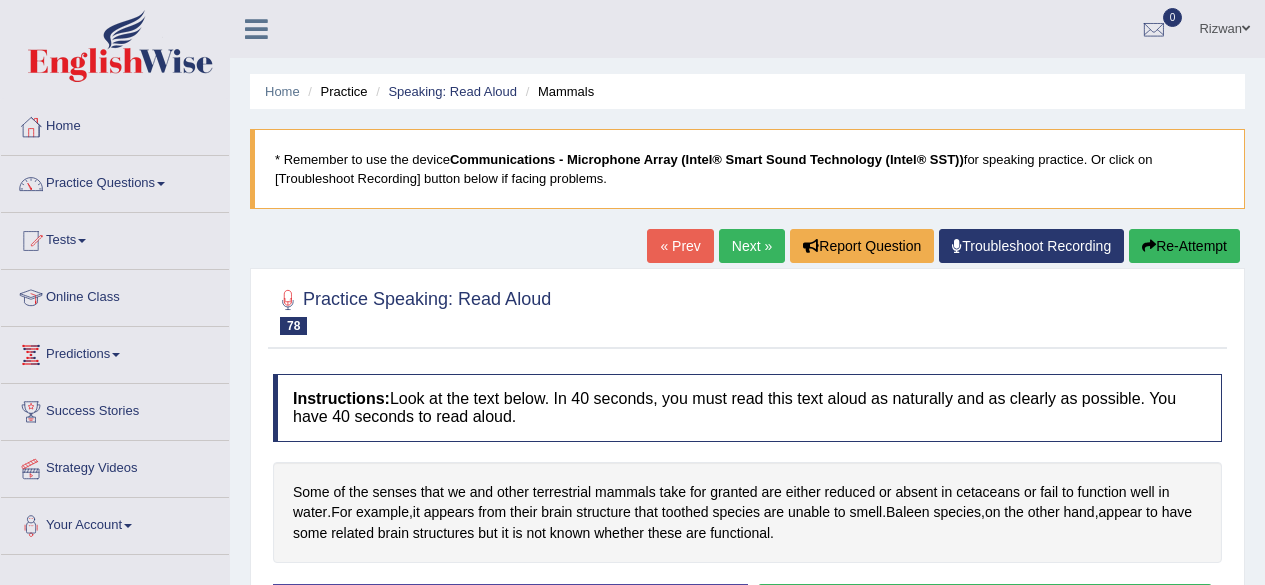 scroll, scrollTop: 0, scrollLeft: 0, axis: both 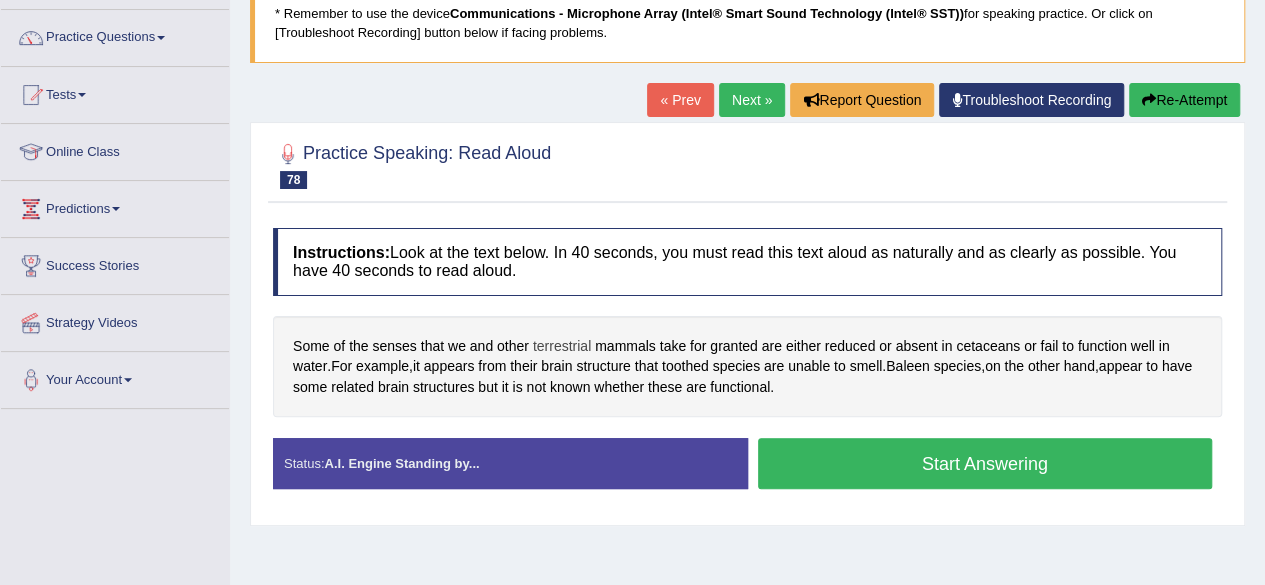click on "terrestrial" at bounding box center (562, 346) 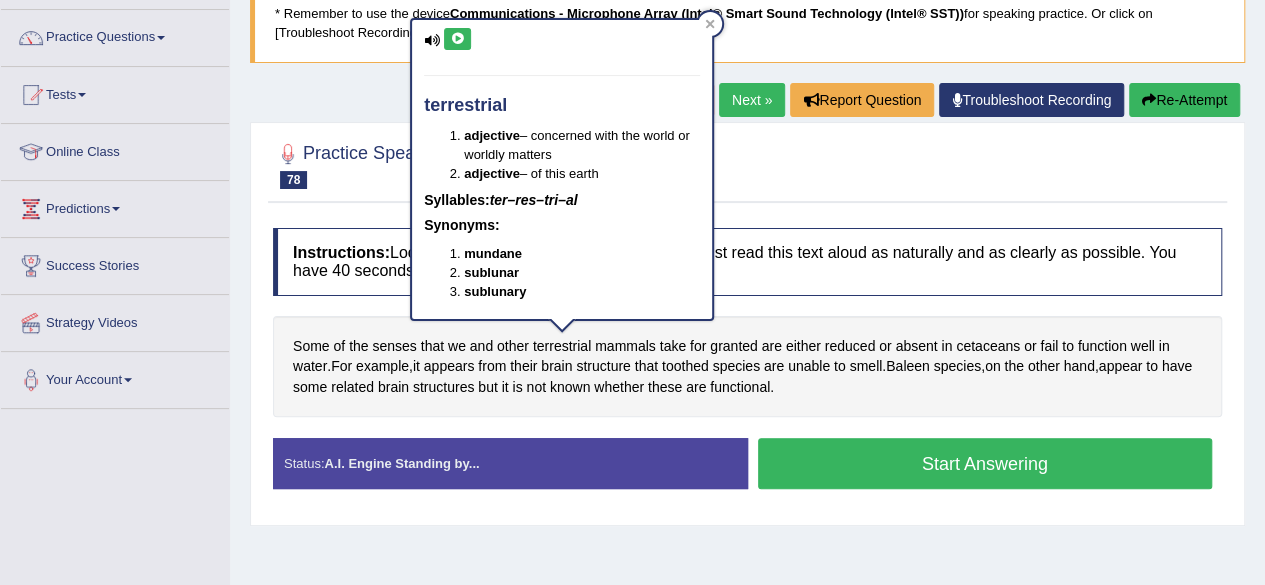 click at bounding box center (457, 39) 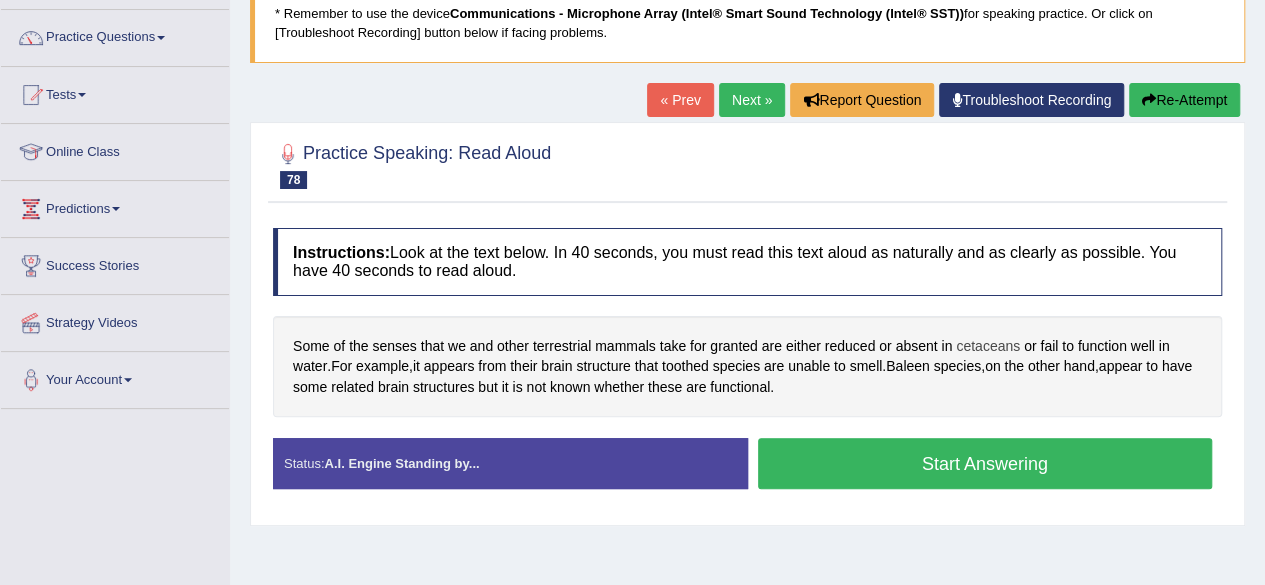click on "cetaceans" at bounding box center (988, 346) 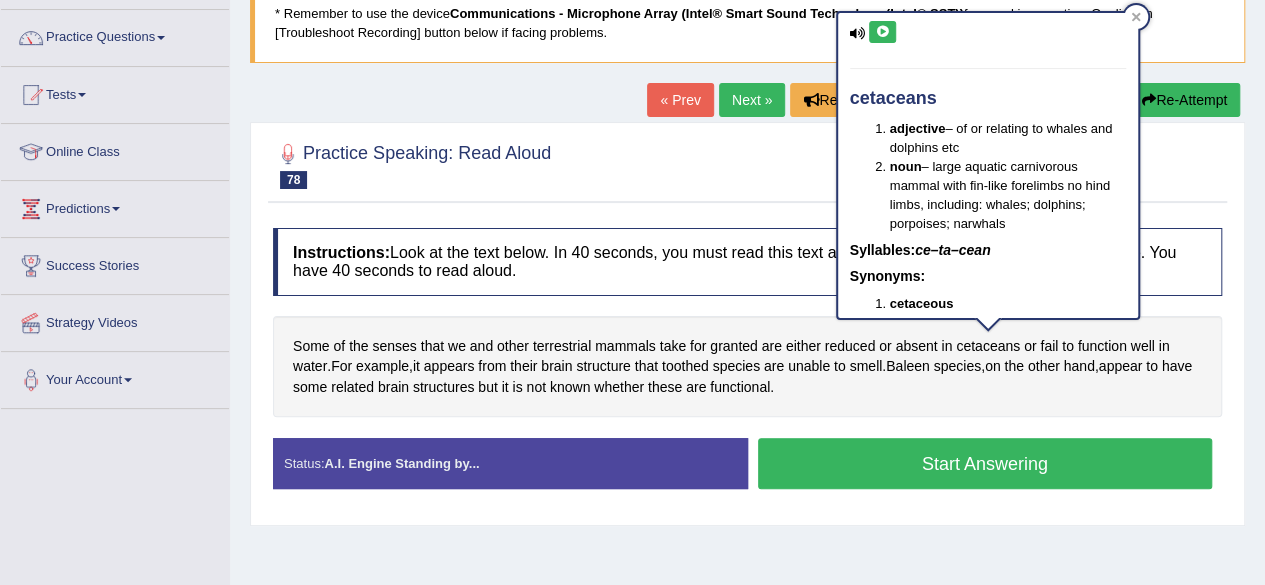 click at bounding box center [882, 32] 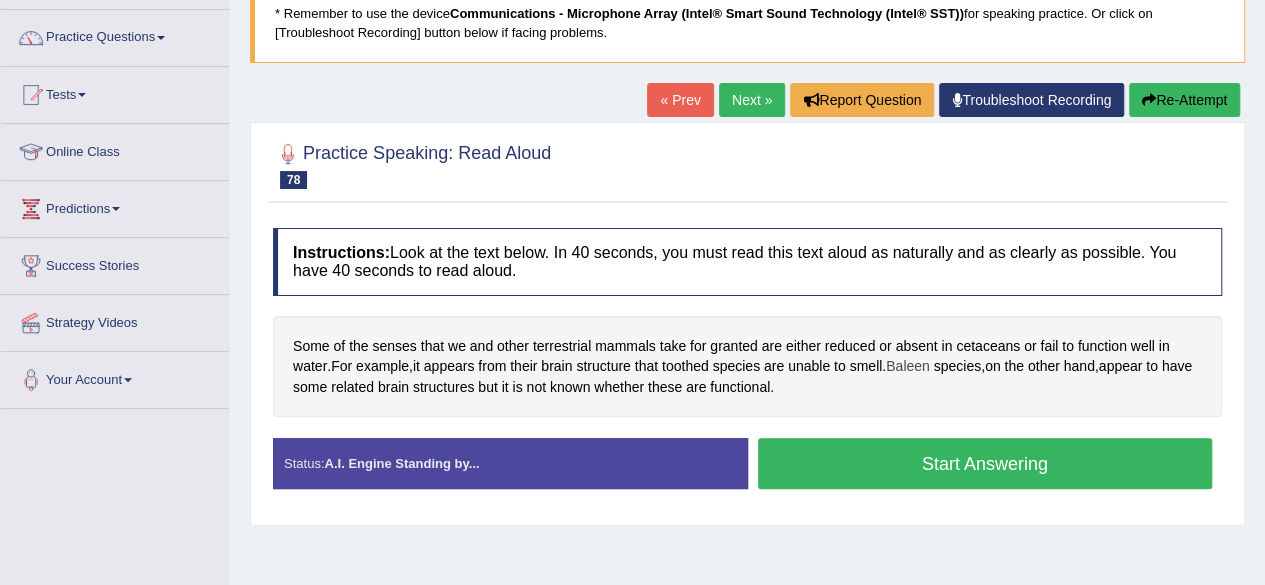 click on "Baleen" at bounding box center (908, 366) 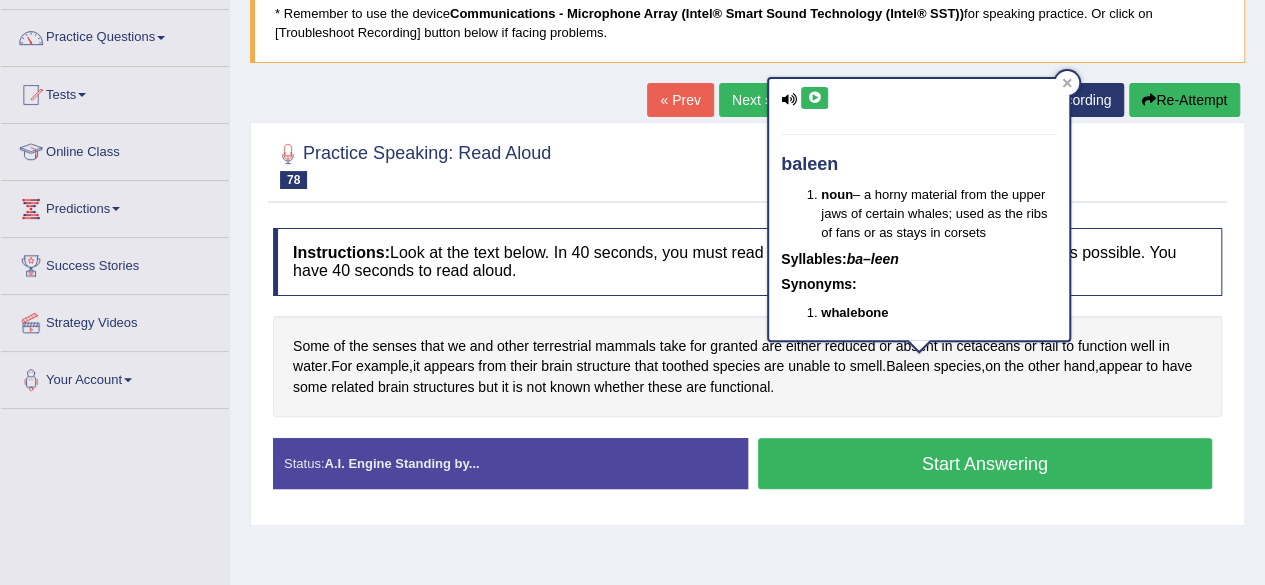 click at bounding box center (814, 98) 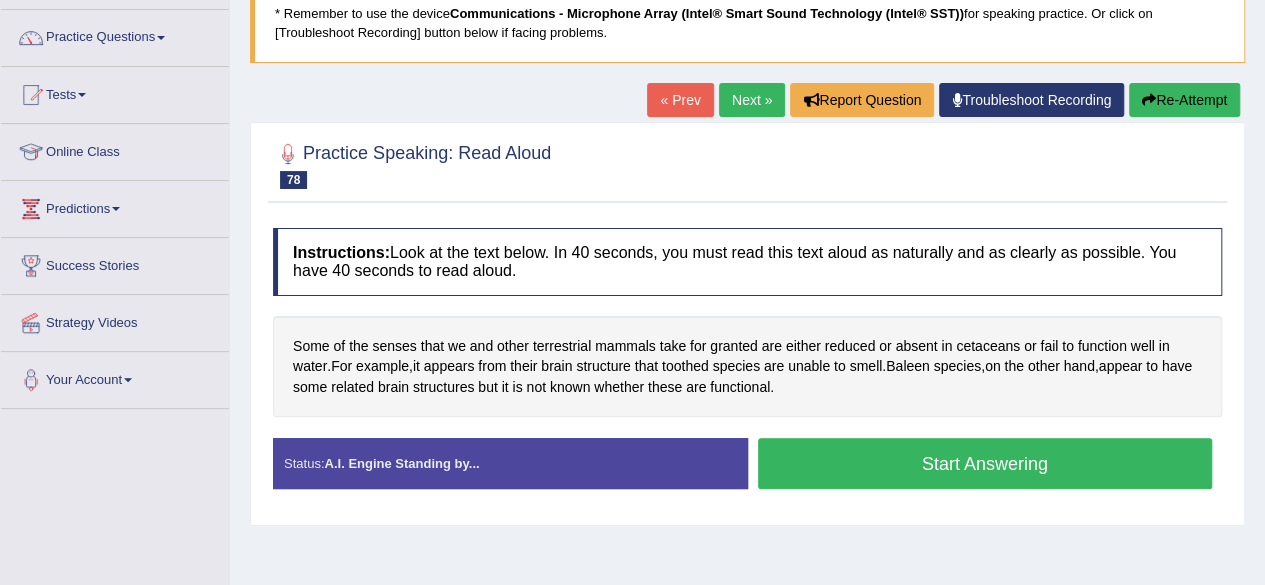 click on "Start Answering" at bounding box center [985, 463] 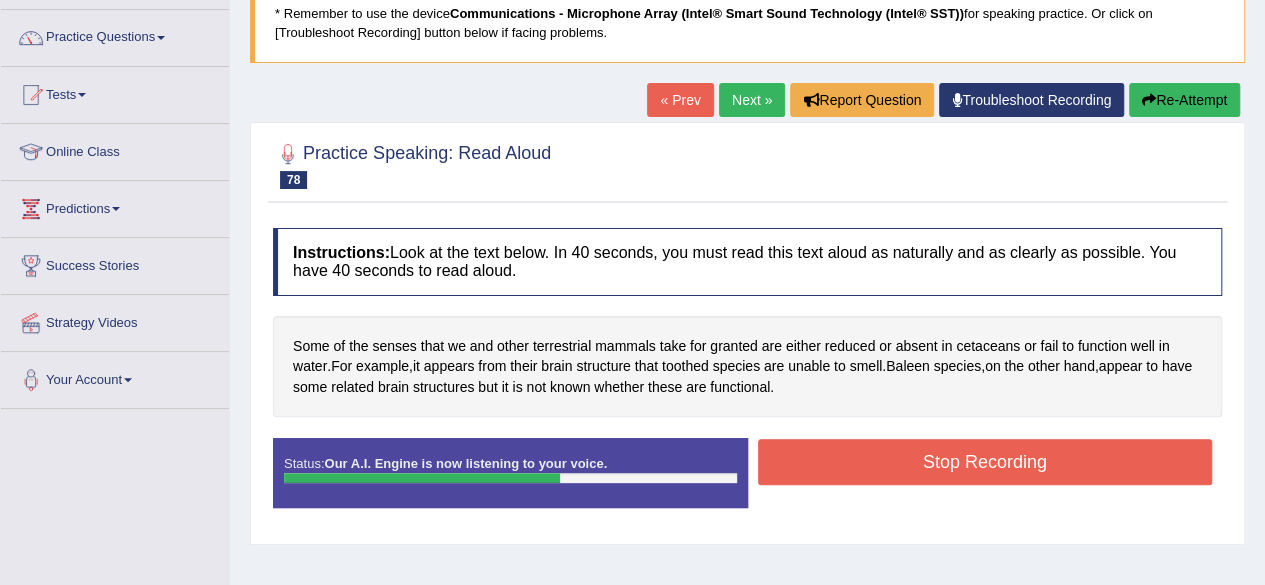 click on "Stop Recording" at bounding box center (985, 462) 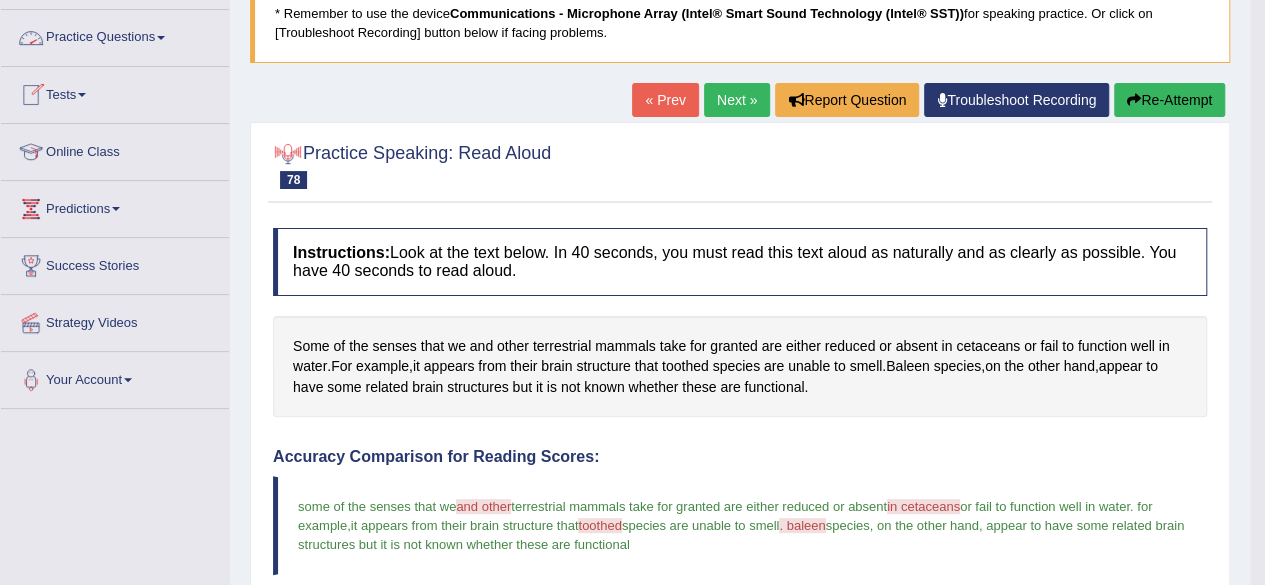 click on "Practice Questions" at bounding box center [115, 35] 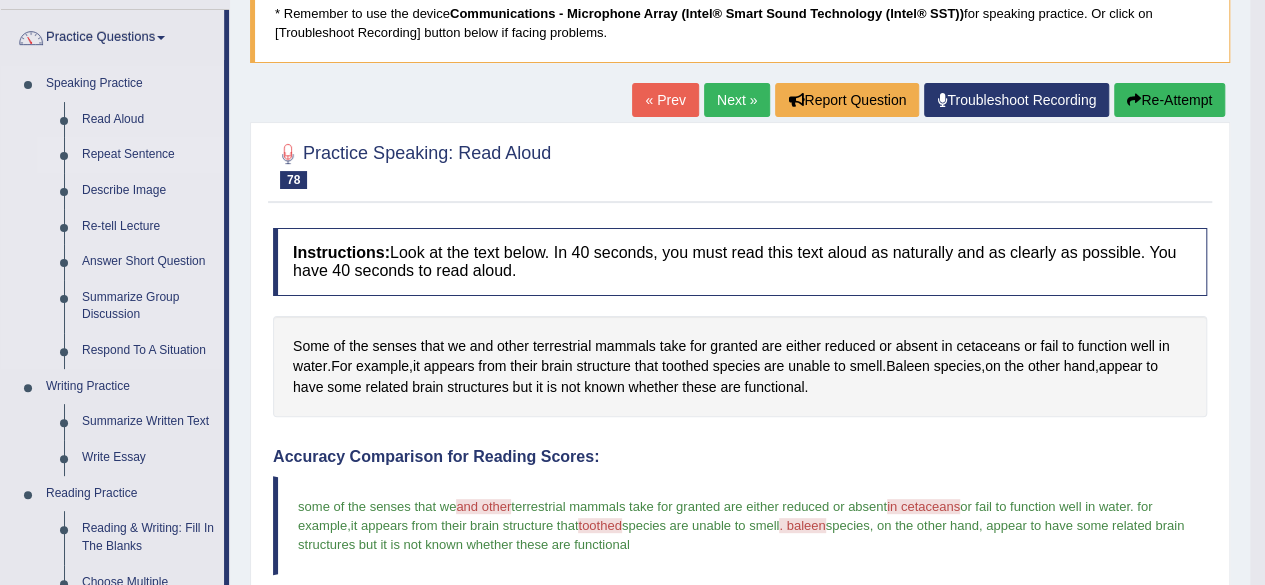 click on "Repeat Sentence" at bounding box center (148, 155) 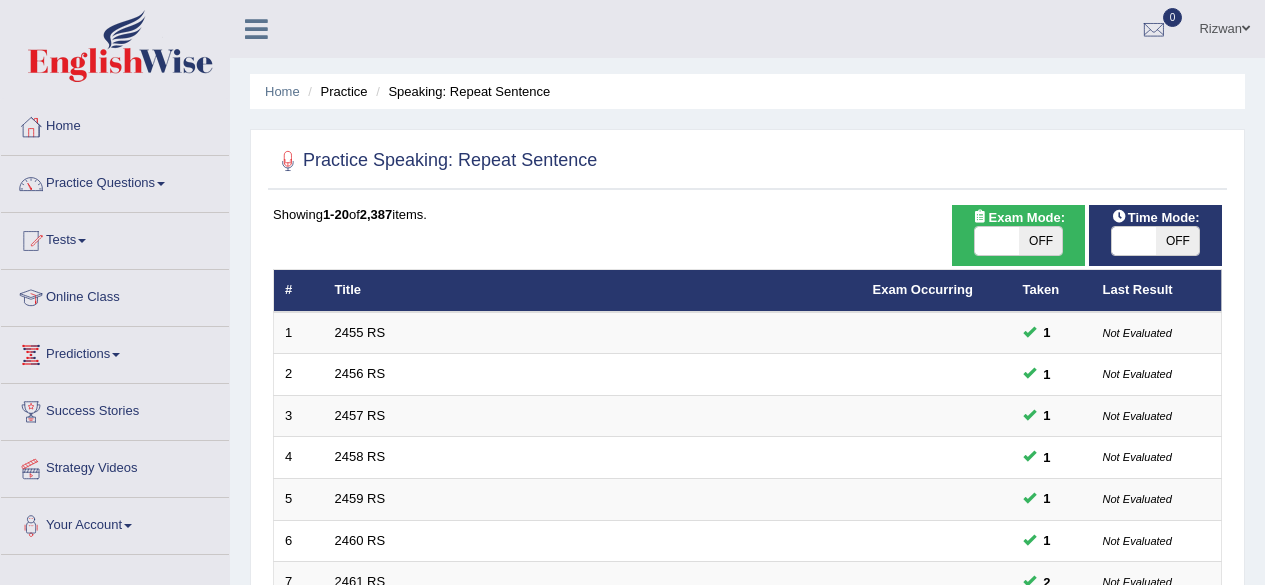 scroll, scrollTop: 0, scrollLeft: 0, axis: both 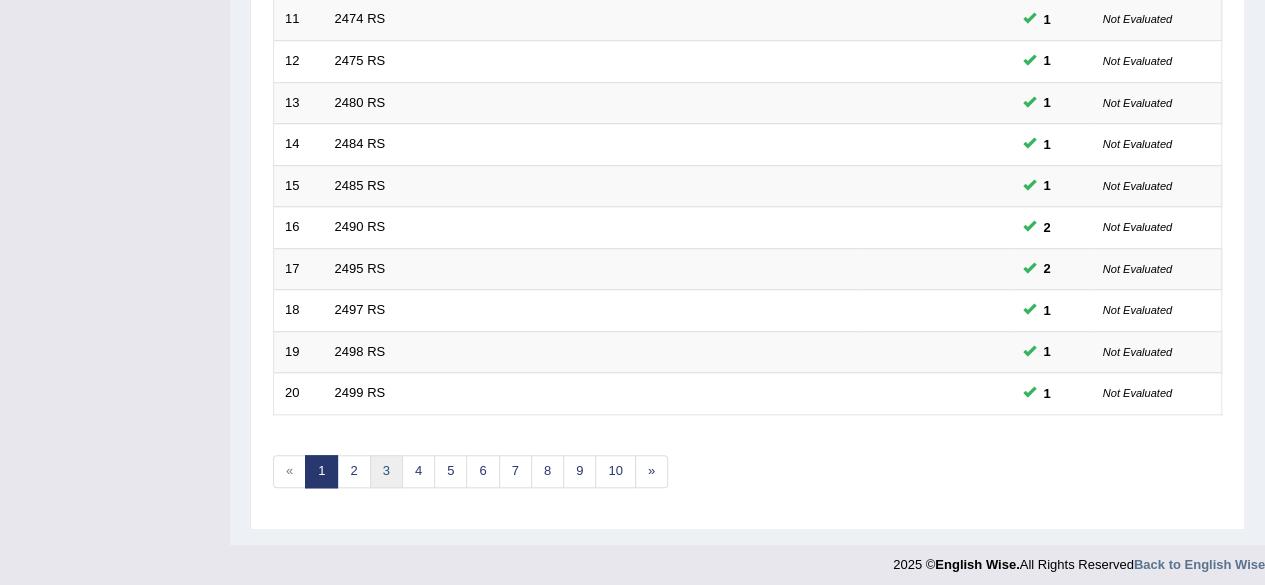 click on "3" at bounding box center [386, 471] 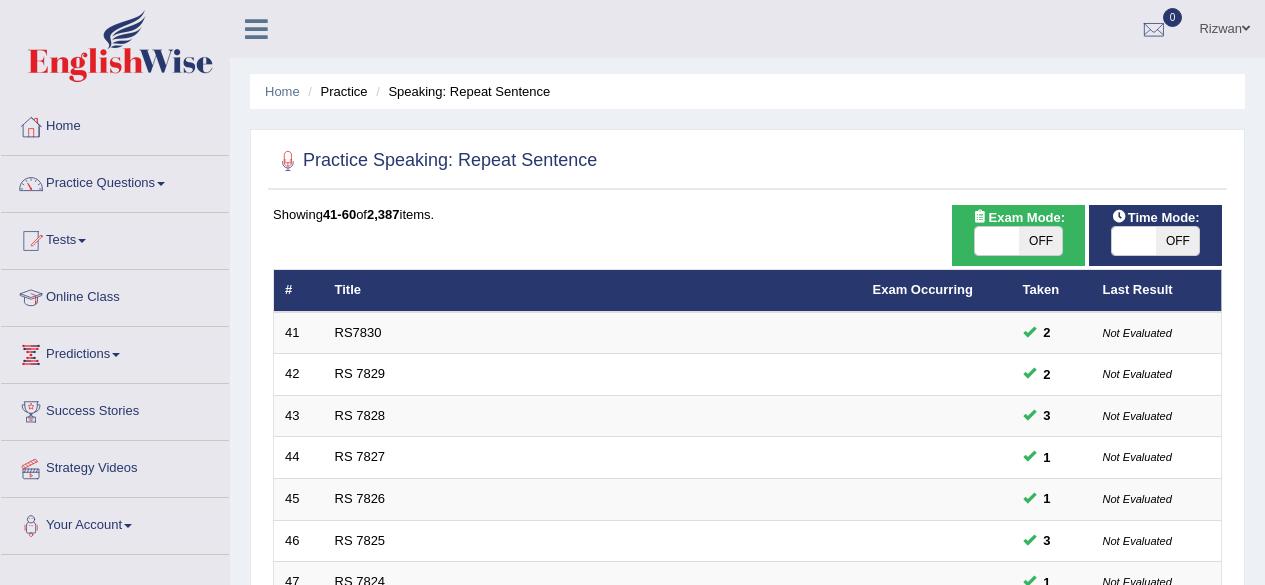 scroll, scrollTop: 729, scrollLeft: 0, axis: vertical 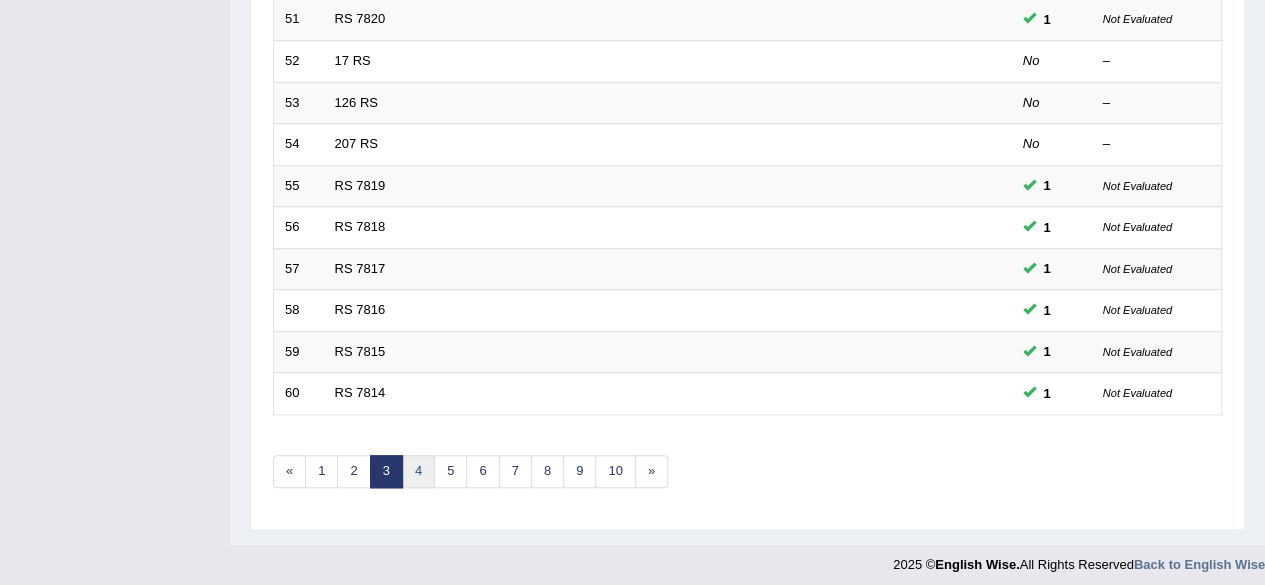 click on "4" at bounding box center (418, 471) 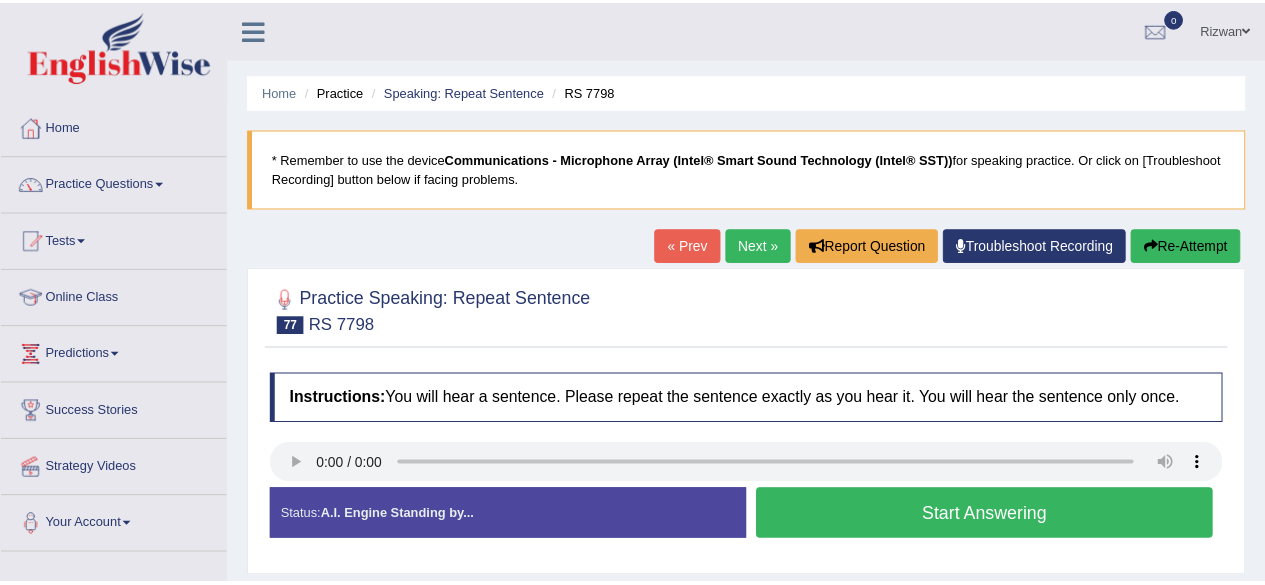 scroll, scrollTop: 0, scrollLeft: 0, axis: both 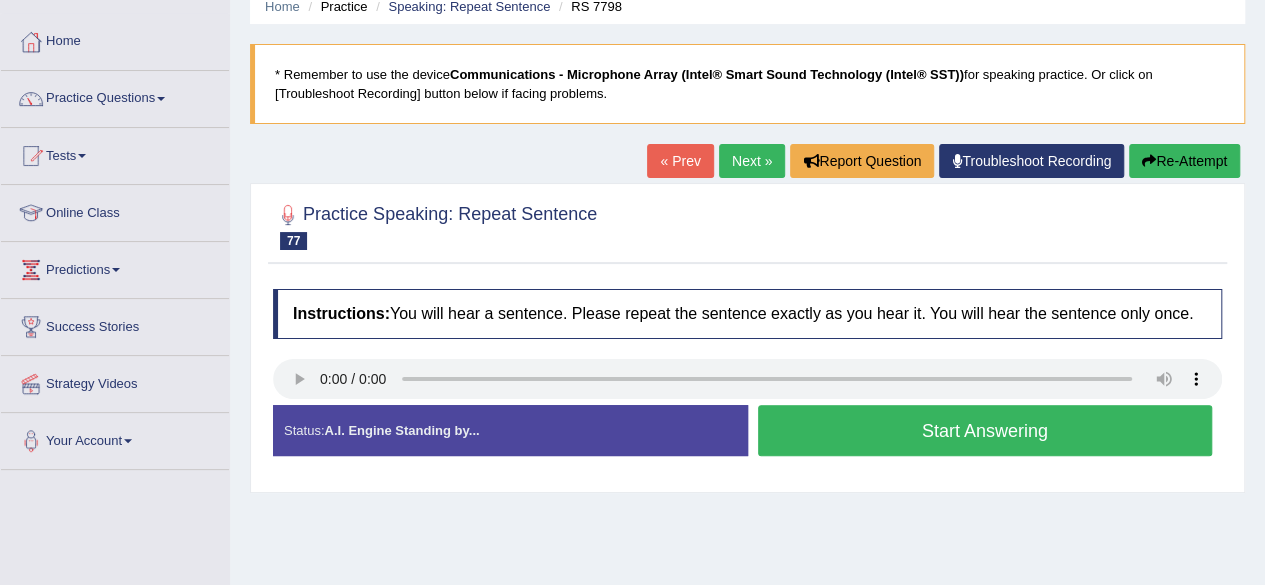 click on "Start Answering" at bounding box center [985, 430] 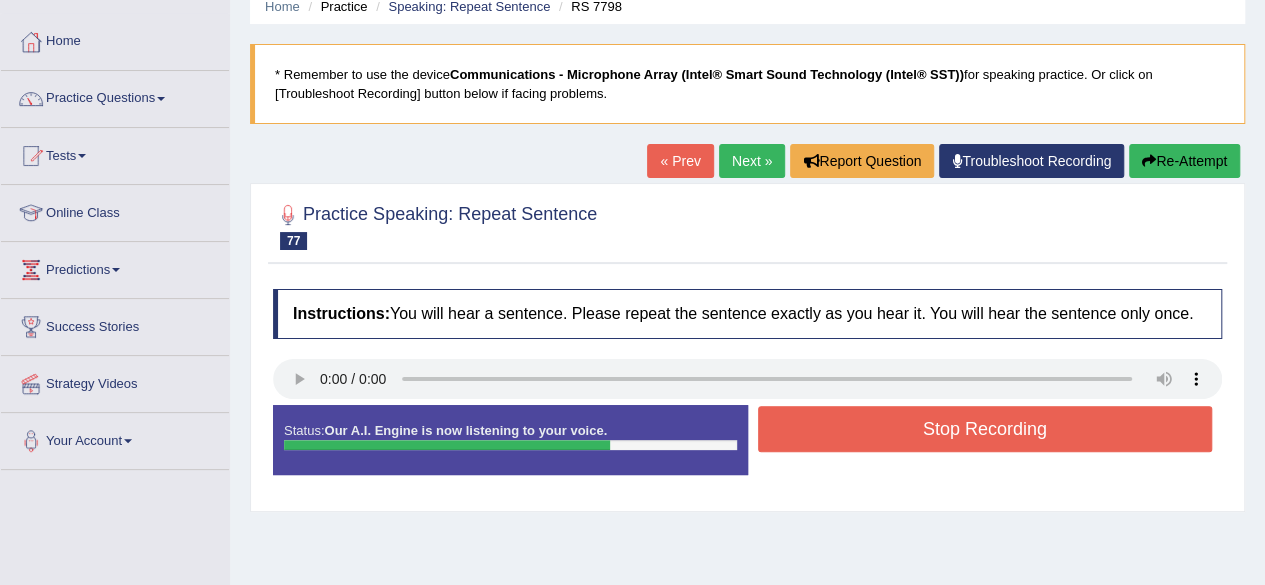 click on "Stop Recording" at bounding box center (985, 429) 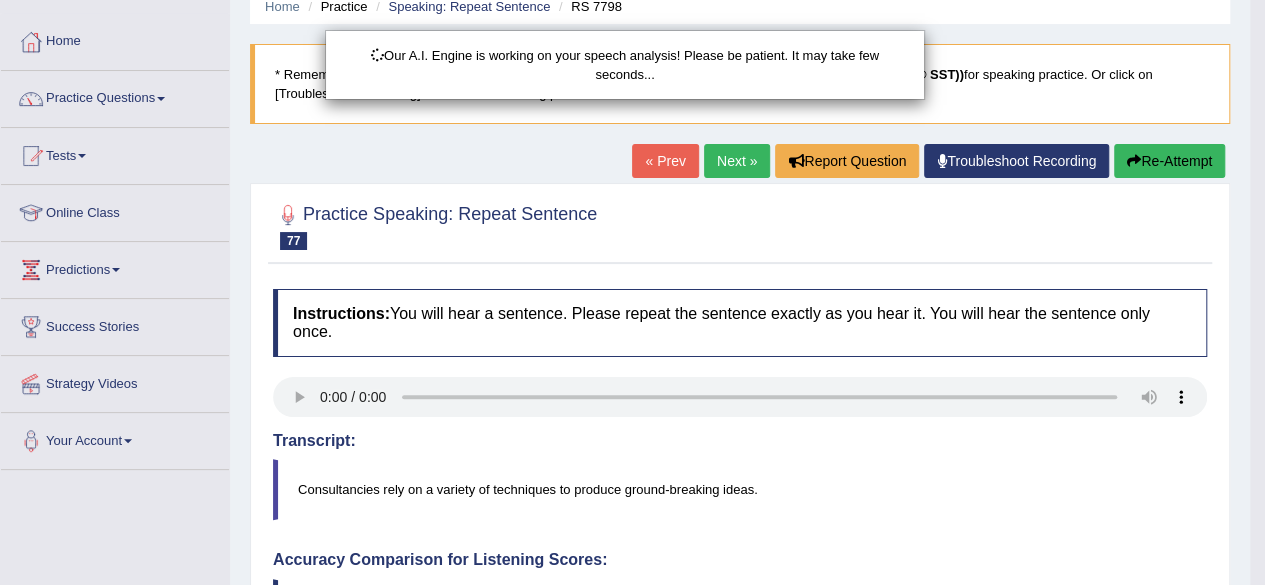 scroll, scrollTop: 243, scrollLeft: 0, axis: vertical 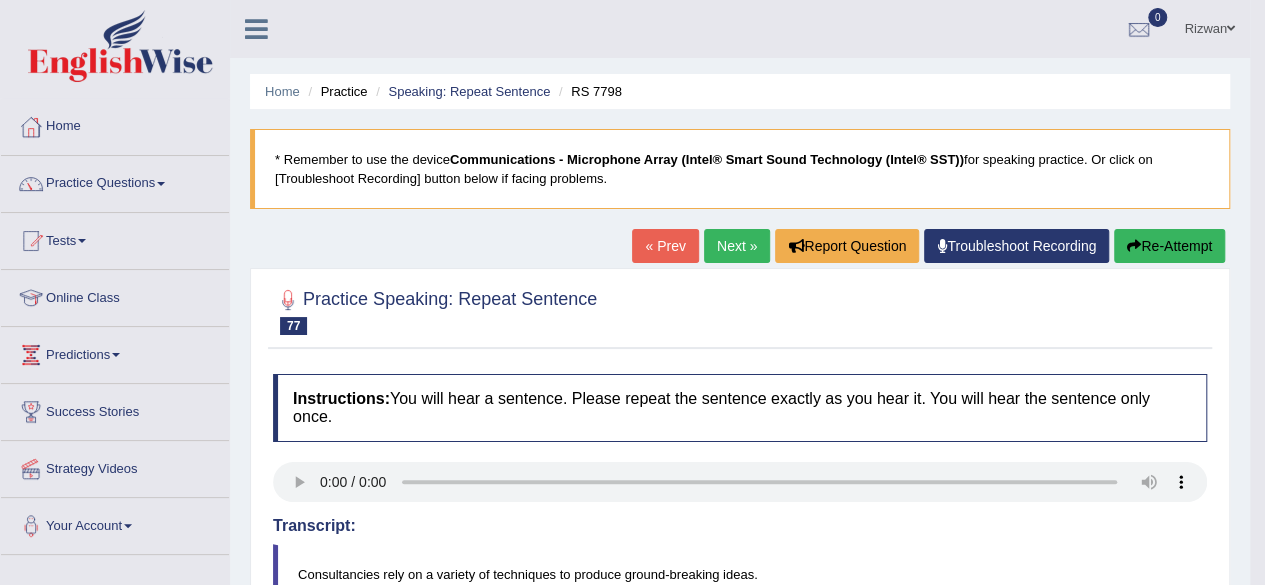 click on "Re-Attempt" at bounding box center [1169, 246] 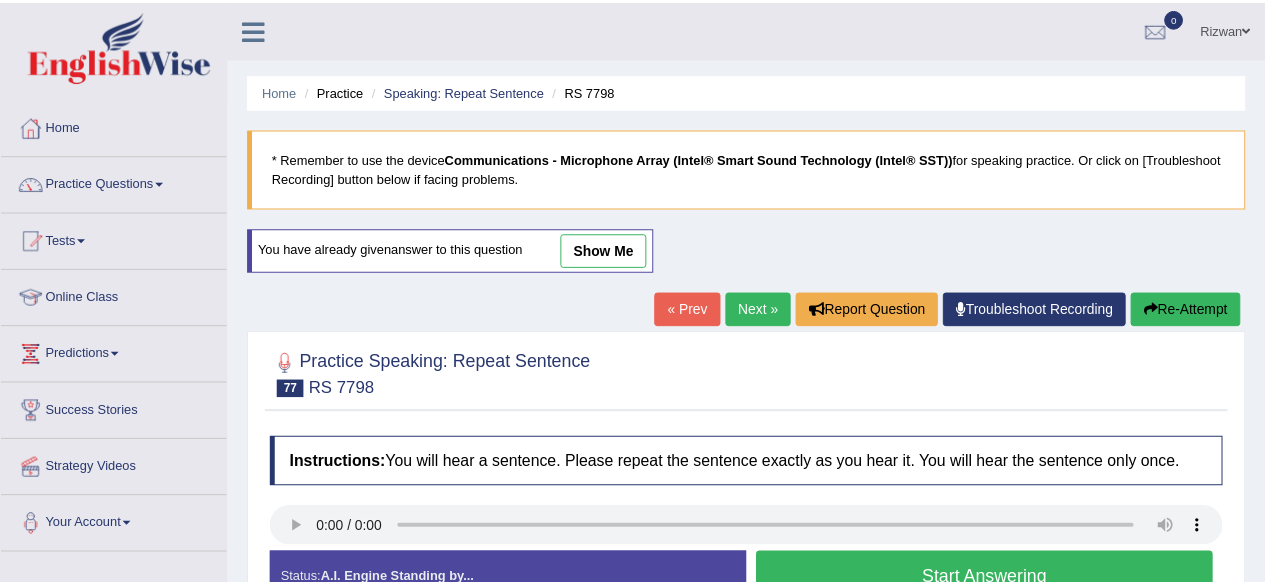 scroll, scrollTop: 0, scrollLeft: 0, axis: both 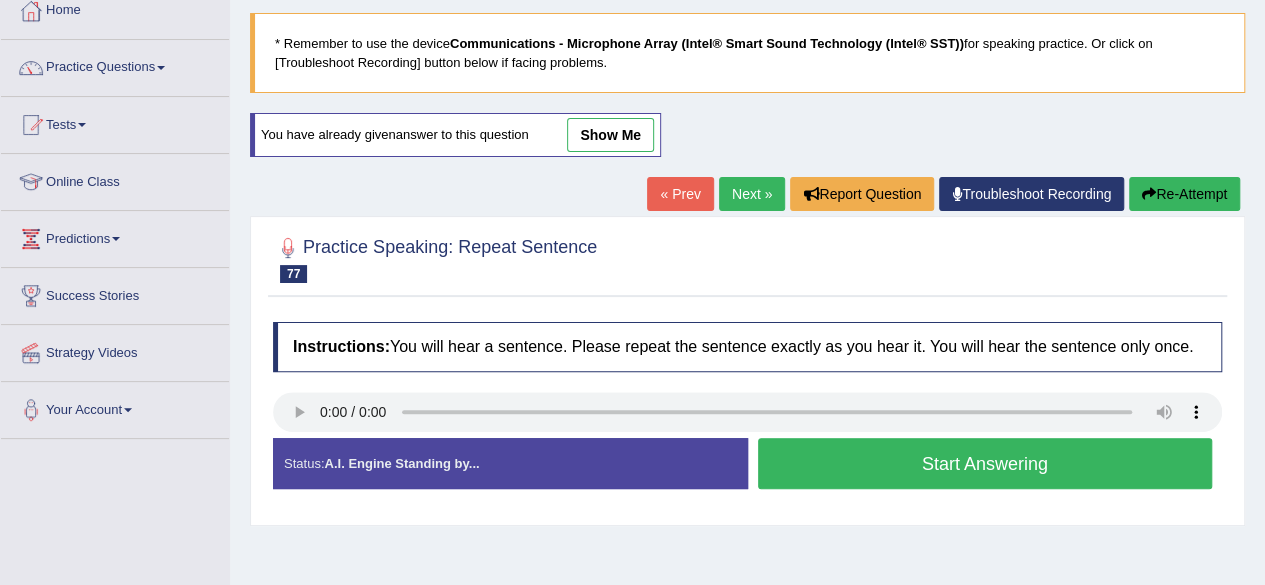click on "Start Answering" at bounding box center [985, 463] 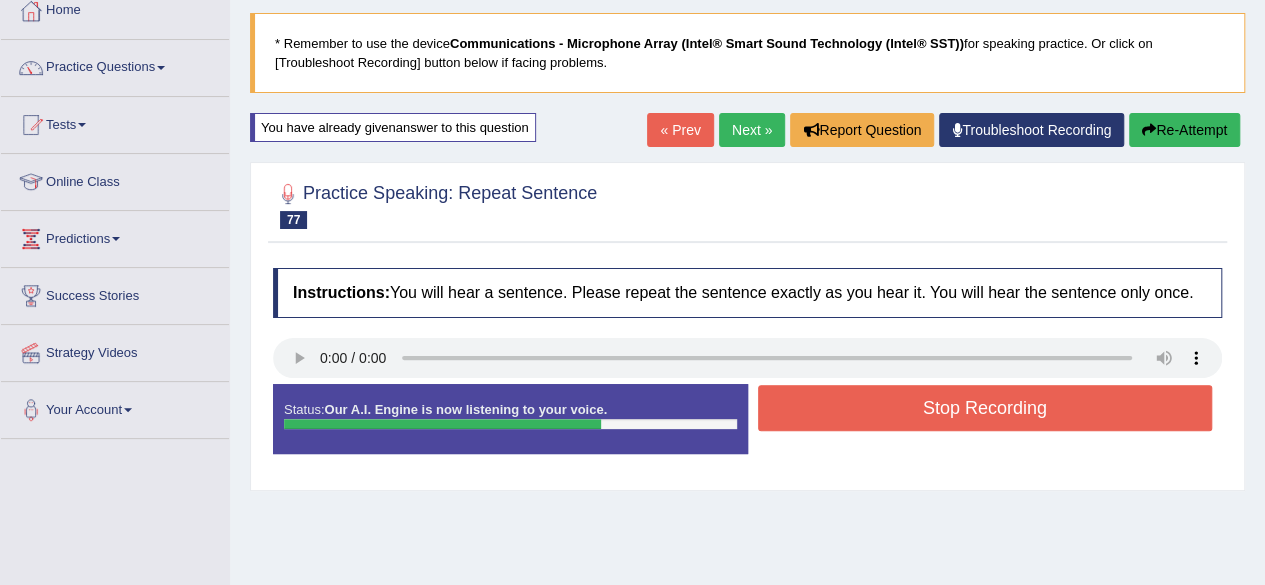 click on "Stop Recording" at bounding box center (985, 408) 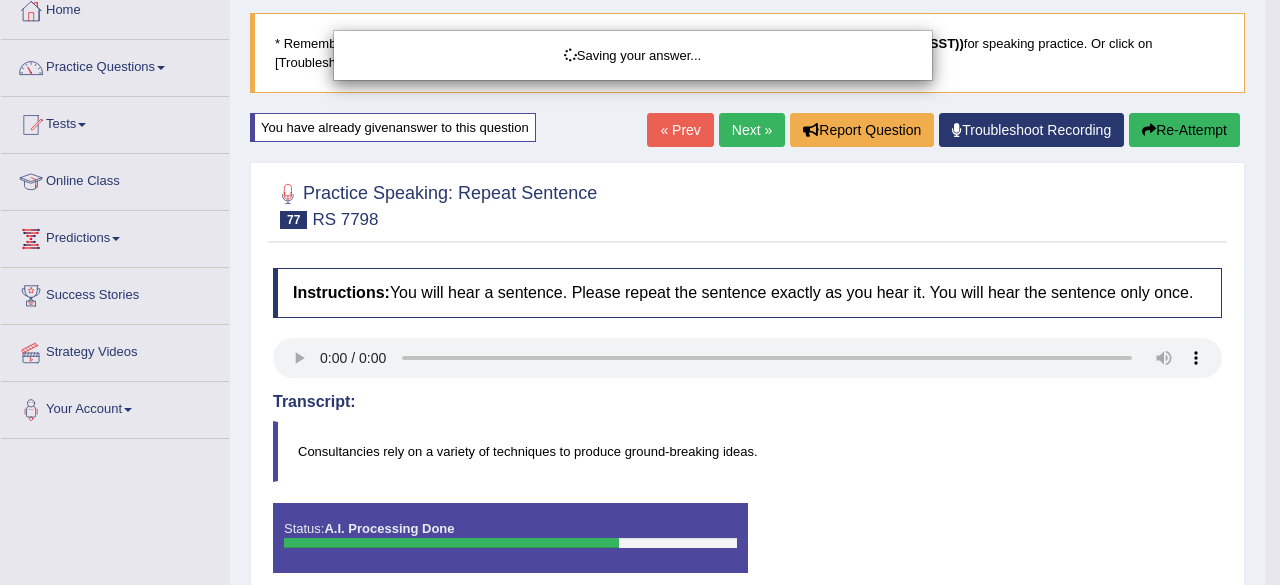 drag, startPoint x: 817, startPoint y: 420, endPoint x: 757, endPoint y: 410, distance: 60.827625 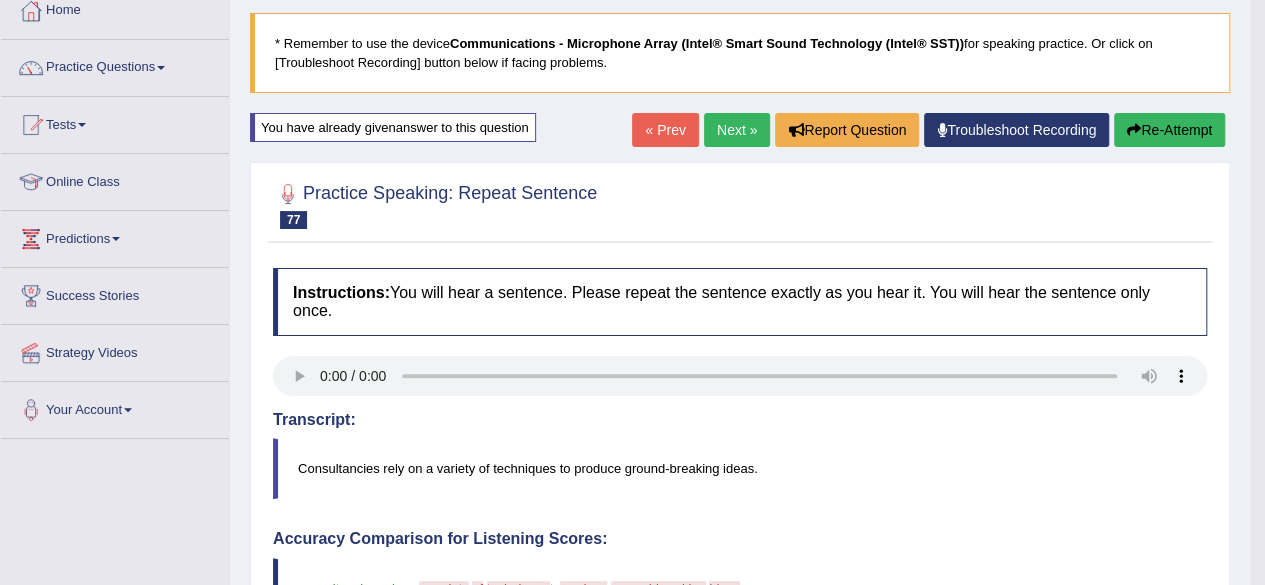 click on "Re-Attempt" at bounding box center (1169, 130) 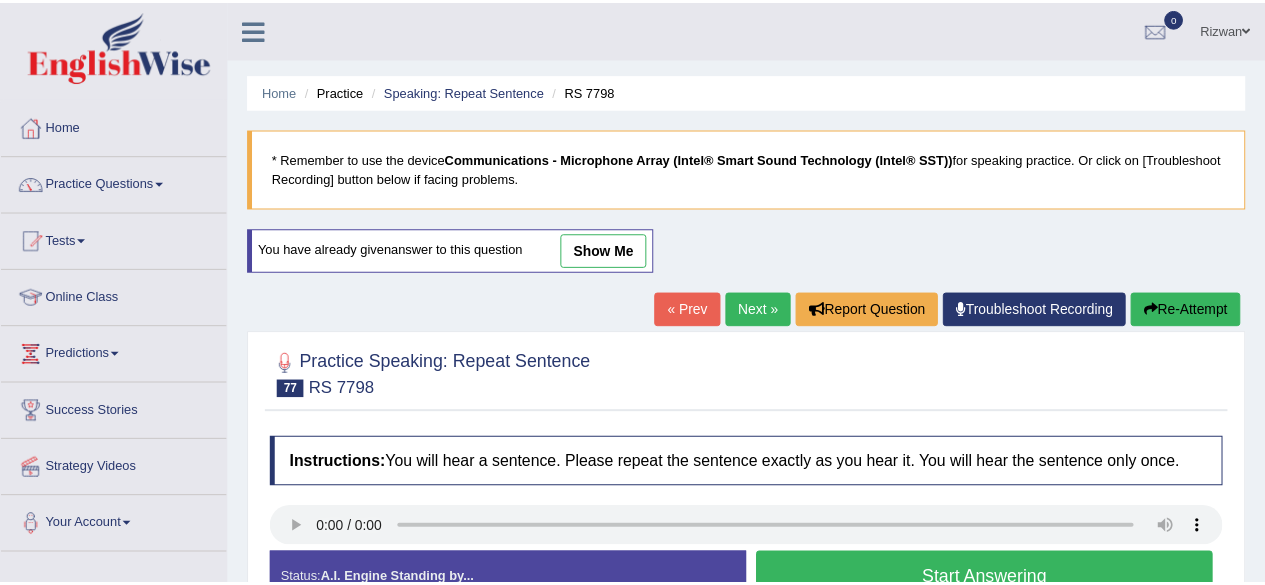 scroll, scrollTop: 116, scrollLeft: 0, axis: vertical 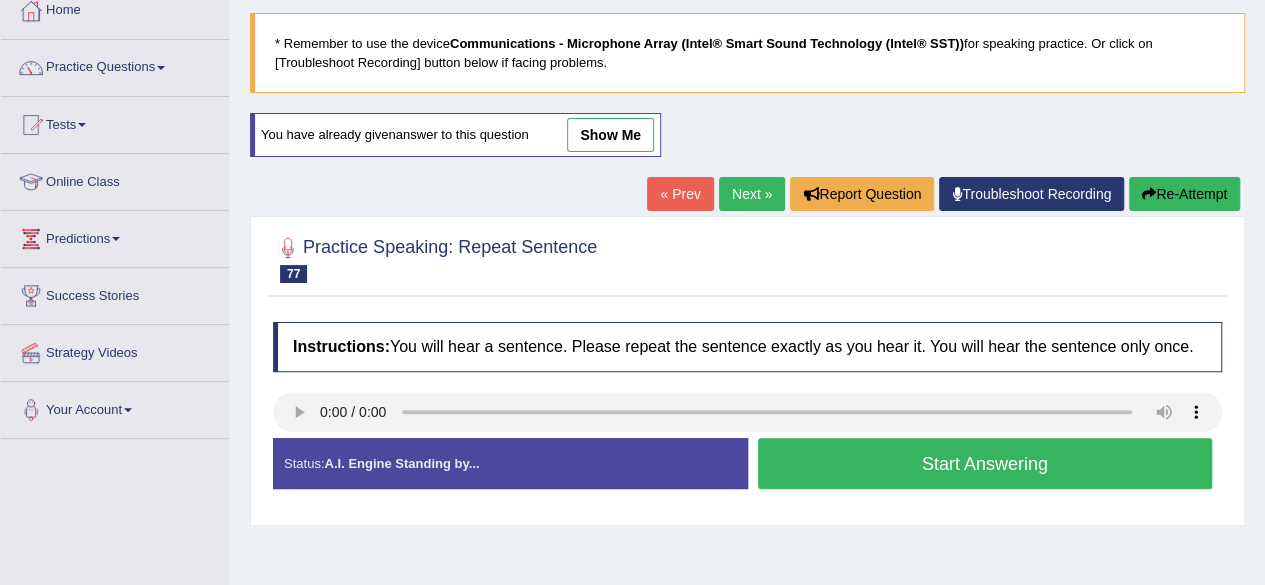 click on "Start Answering" at bounding box center [985, 463] 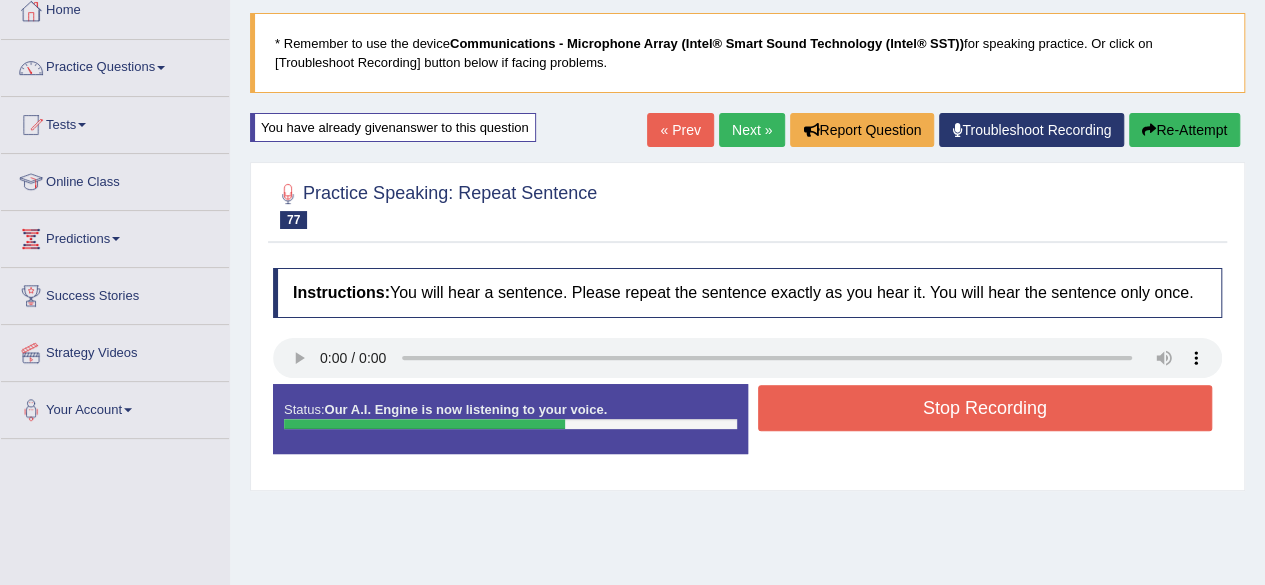 click on "Stop Recording" at bounding box center [985, 408] 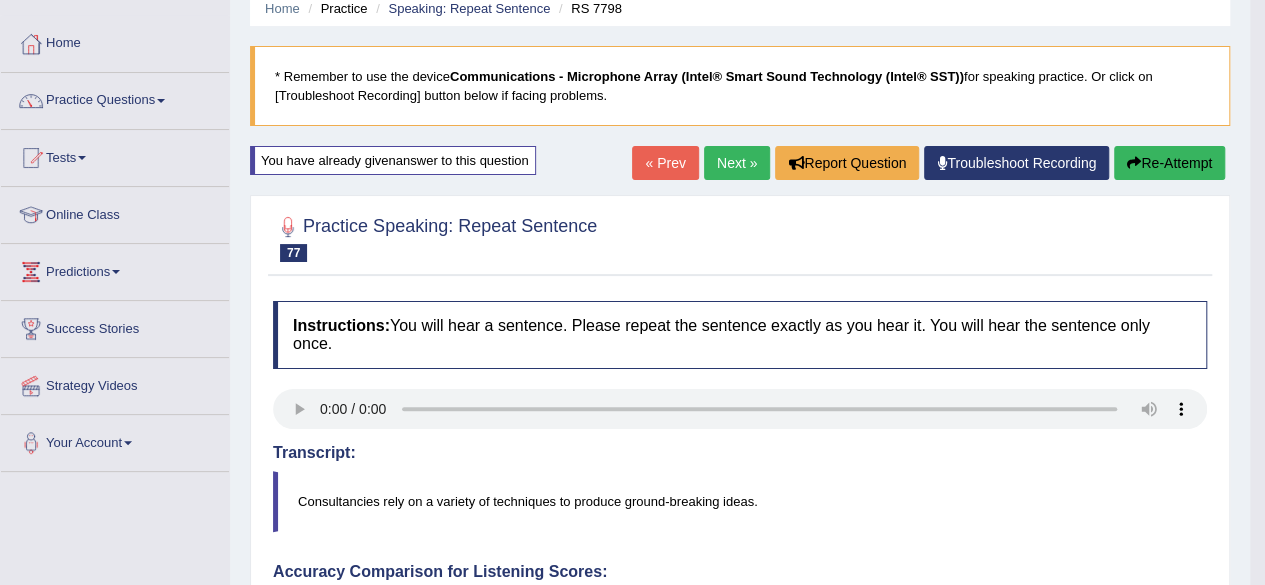 scroll, scrollTop: 82, scrollLeft: 0, axis: vertical 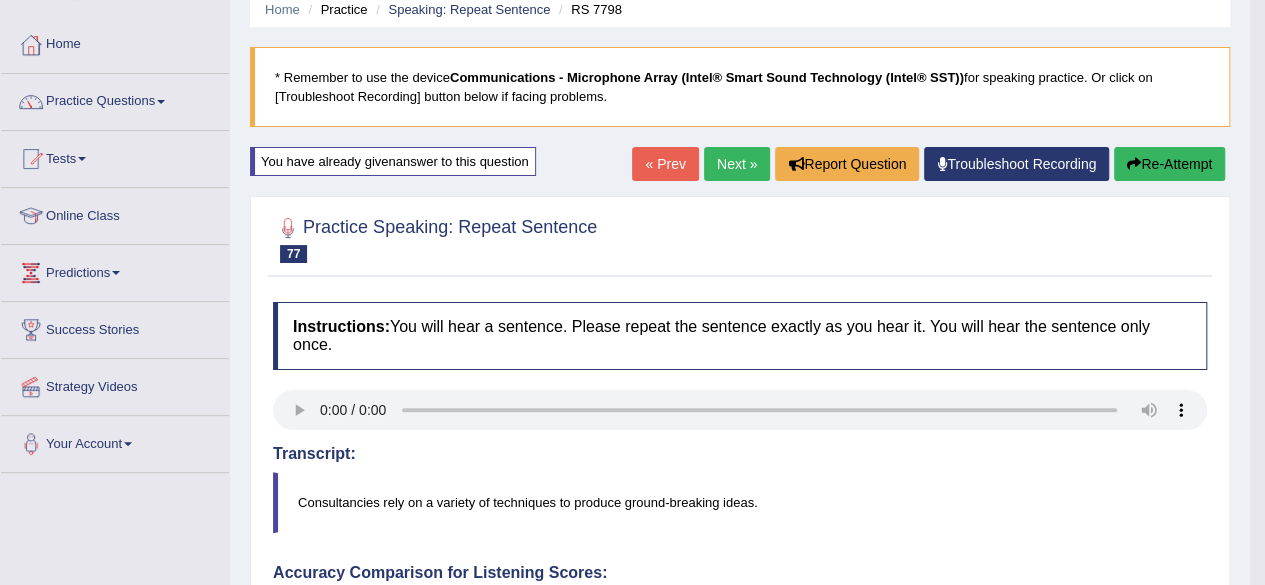 click on "Re-Attempt" at bounding box center [1169, 164] 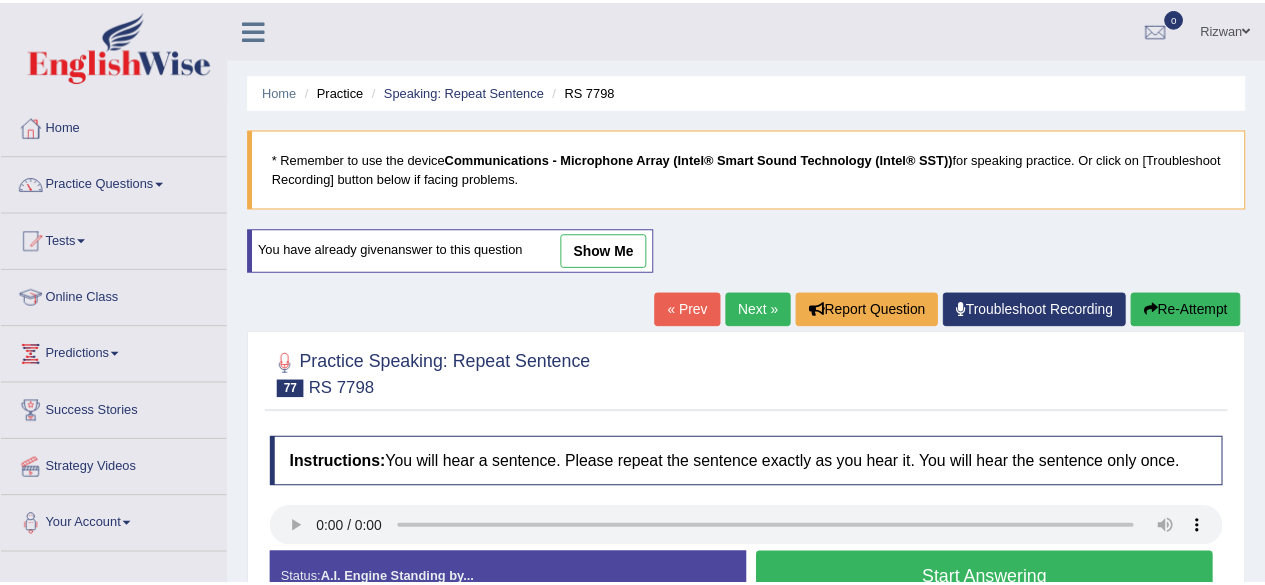 scroll, scrollTop: 82, scrollLeft: 0, axis: vertical 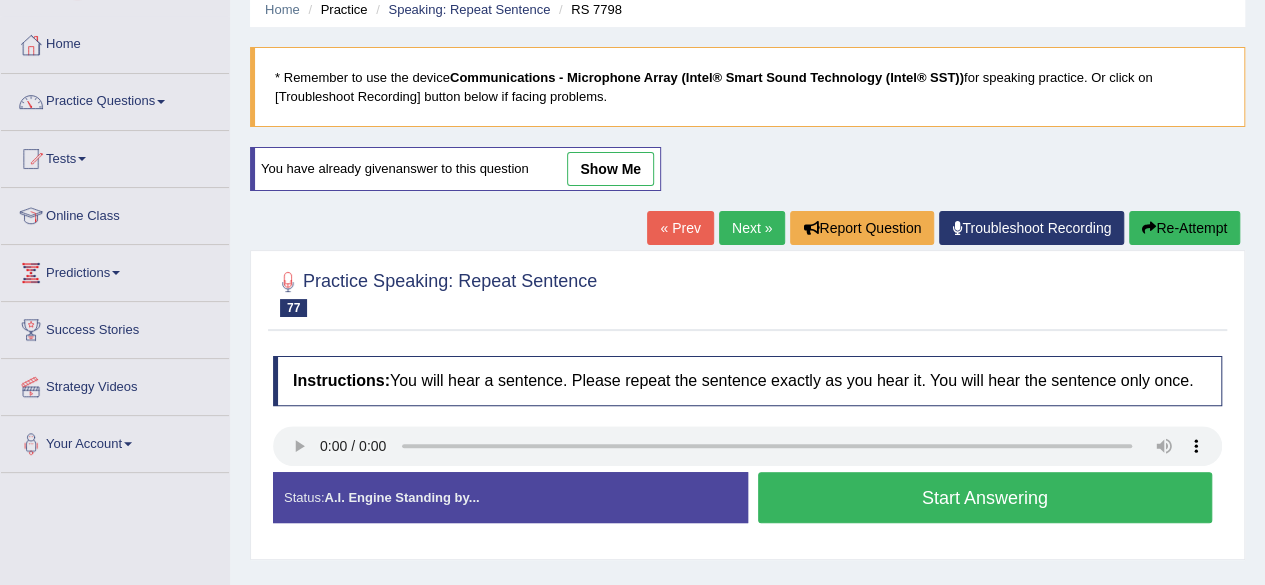 click on "Start Answering" at bounding box center [985, 497] 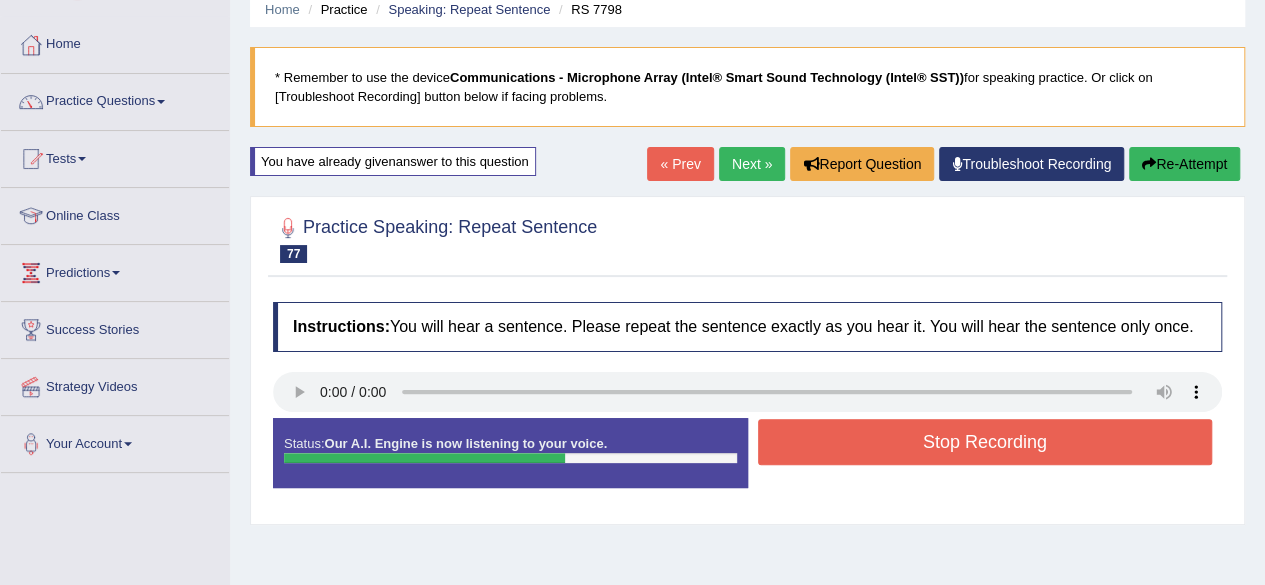click on "Stop Recording" at bounding box center [985, 442] 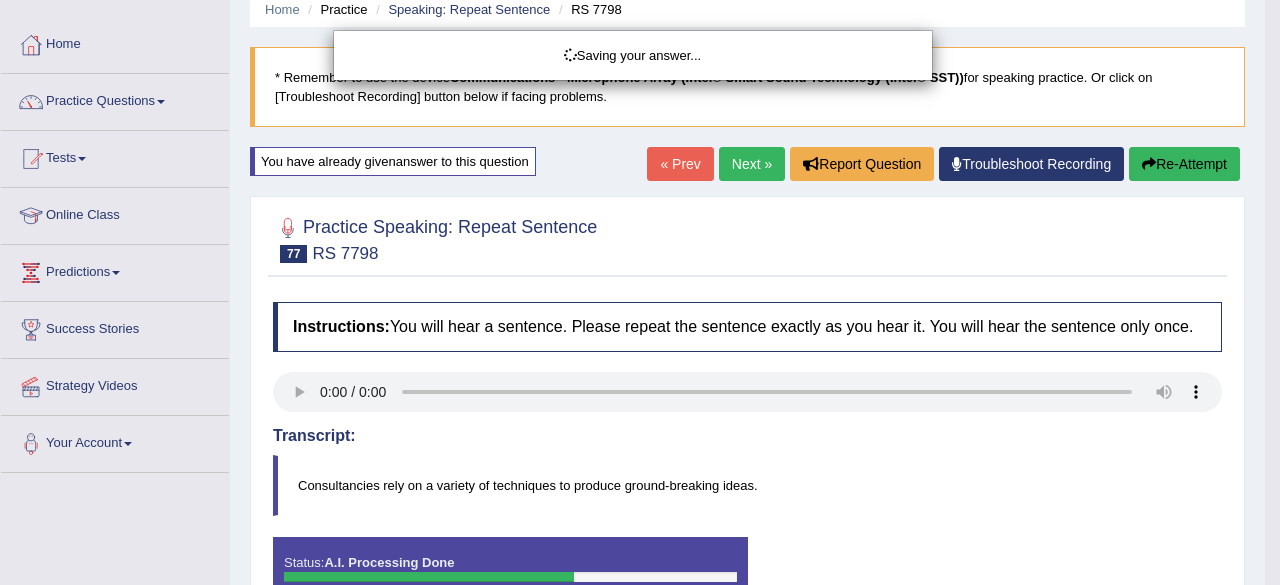 click on "Saving your answer..." at bounding box center (640, 292) 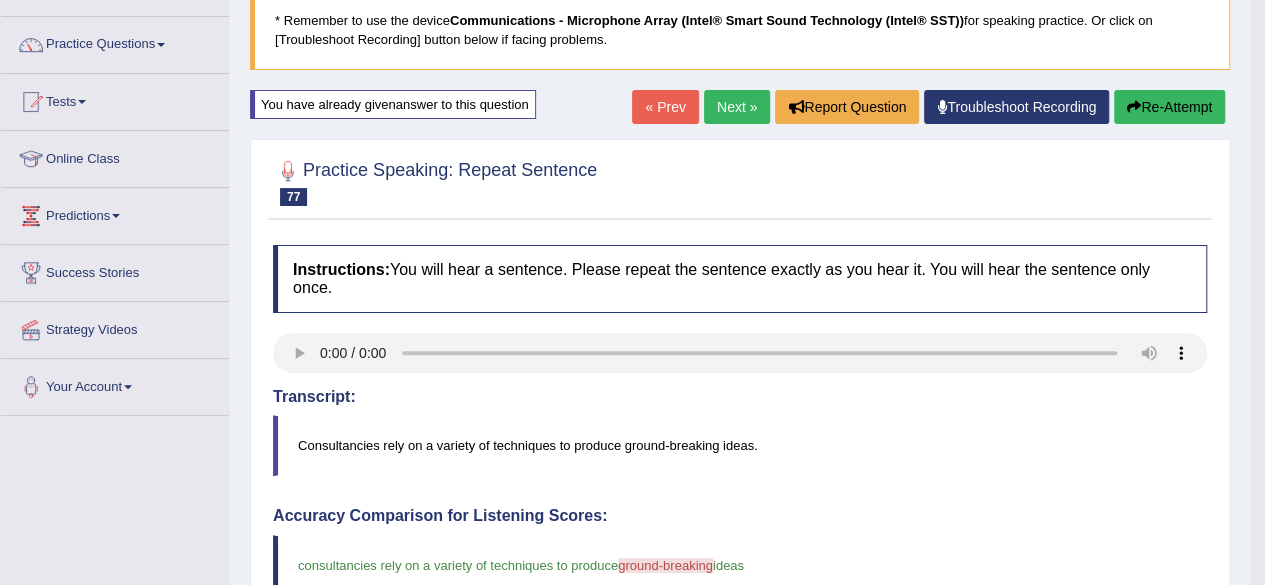 scroll, scrollTop: 0, scrollLeft: 0, axis: both 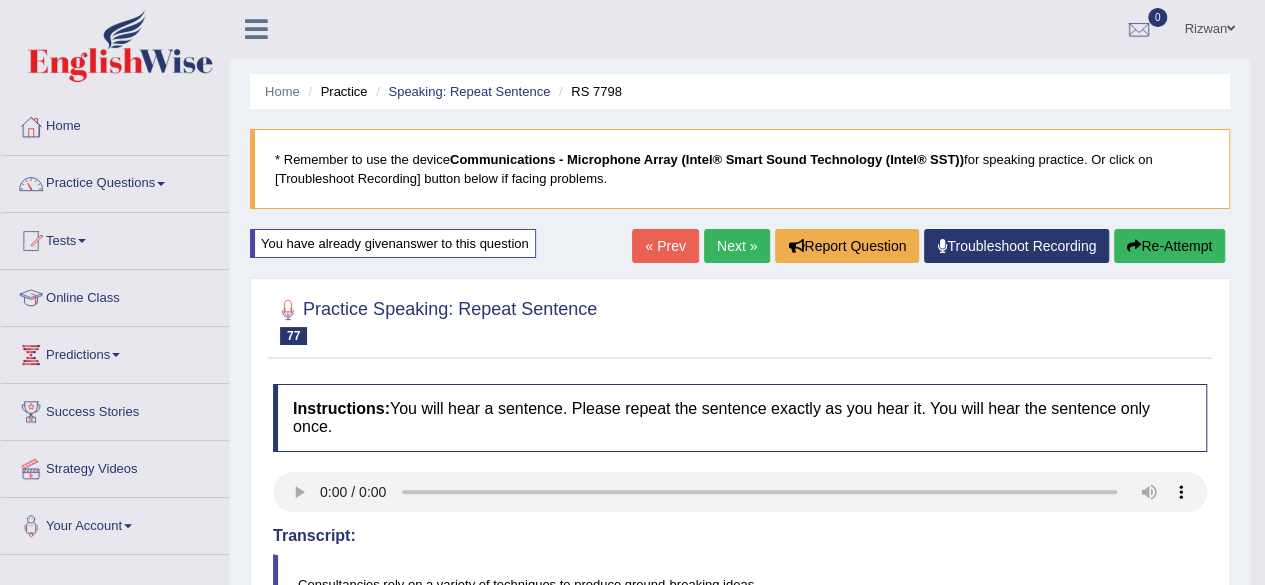 click on "Next »" at bounding box center (737, 246) 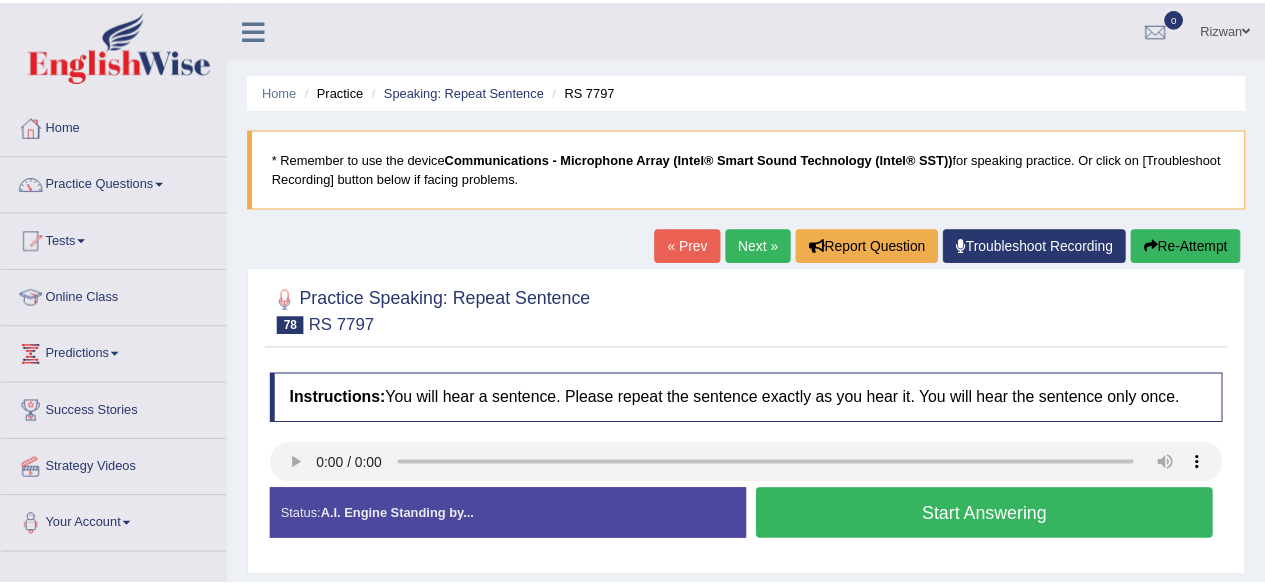 scroll, scrollTop: 0, scrollLeft: 0, axis: both 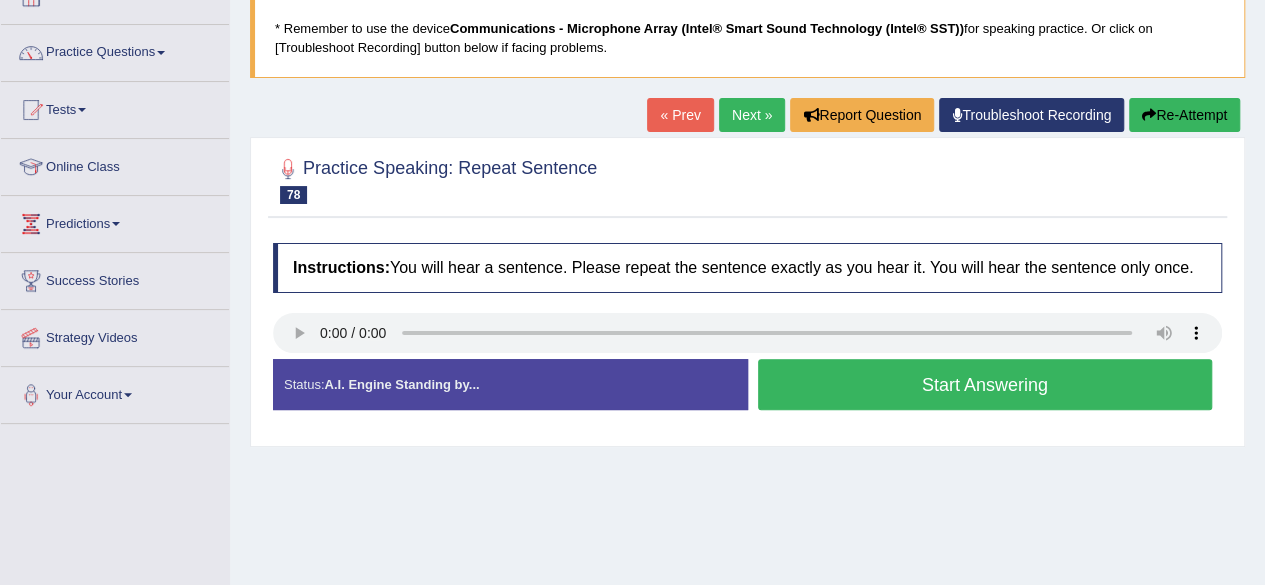 click on "Start Answering" at bounding box center (985, 384) 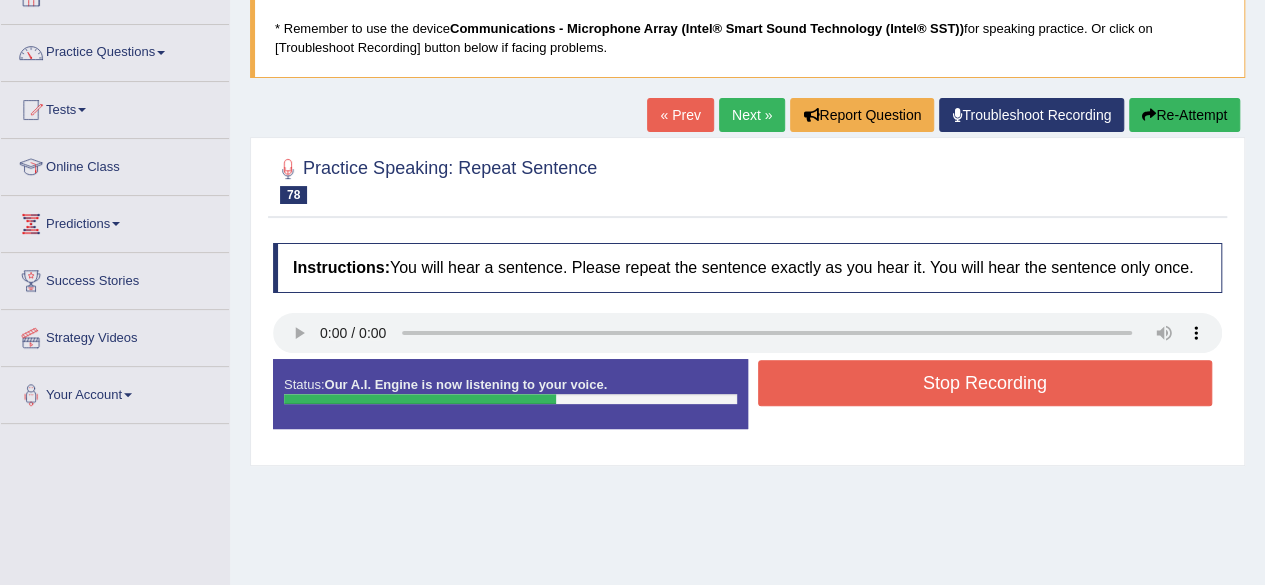 click on "Stop Recording" at bounding box center [985, 383] 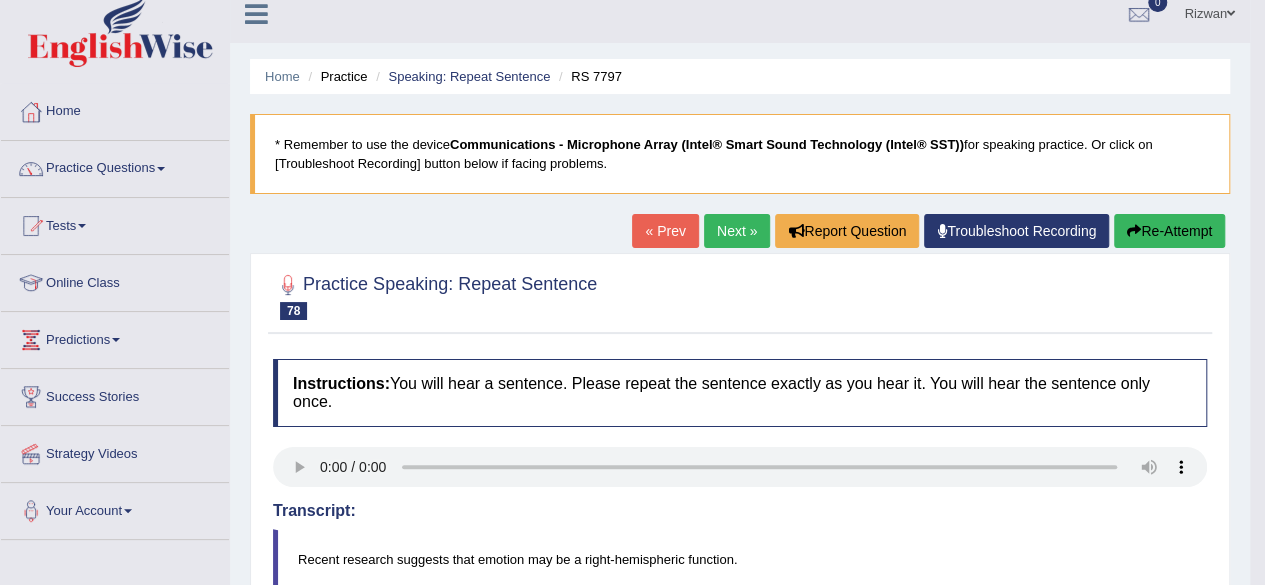 scroll, scrollTop: 0, scrollLeft: 0, axis: both 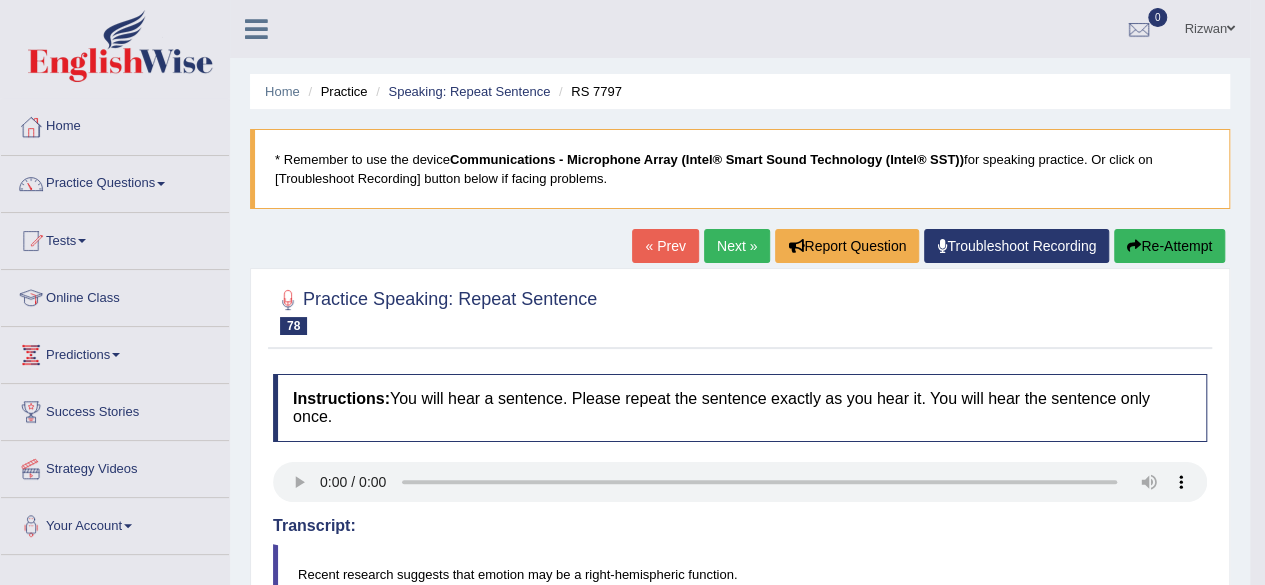 click on "Re-Attempt" at bounding box center (1169, 246) 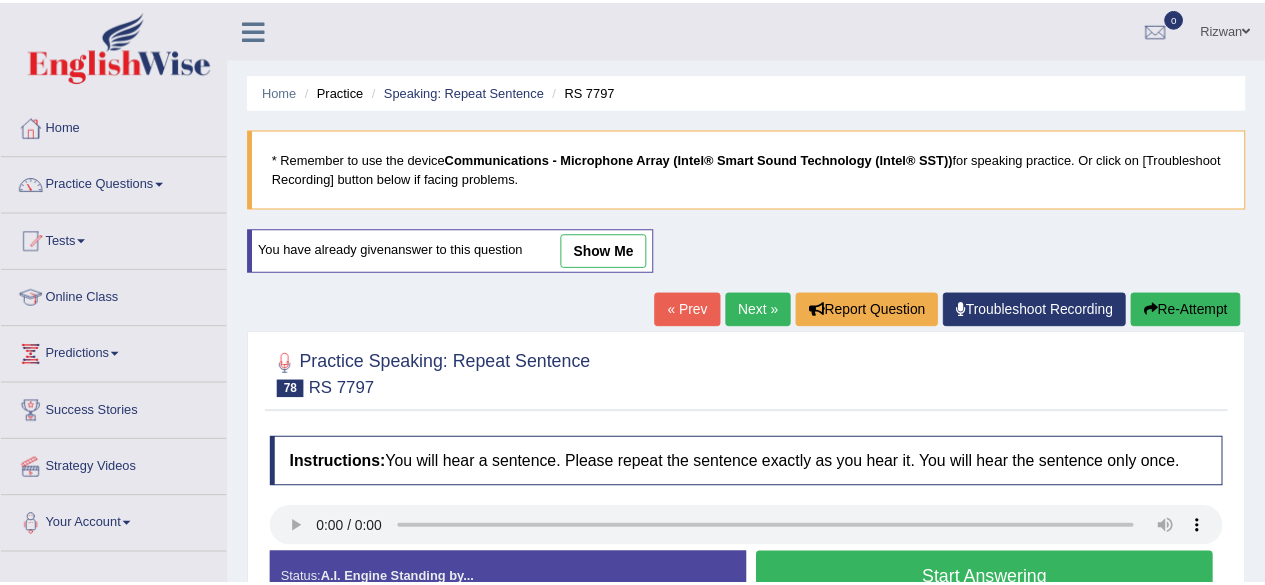 scroll, scrollTop: 0, scrollLeft: 0, axis: both 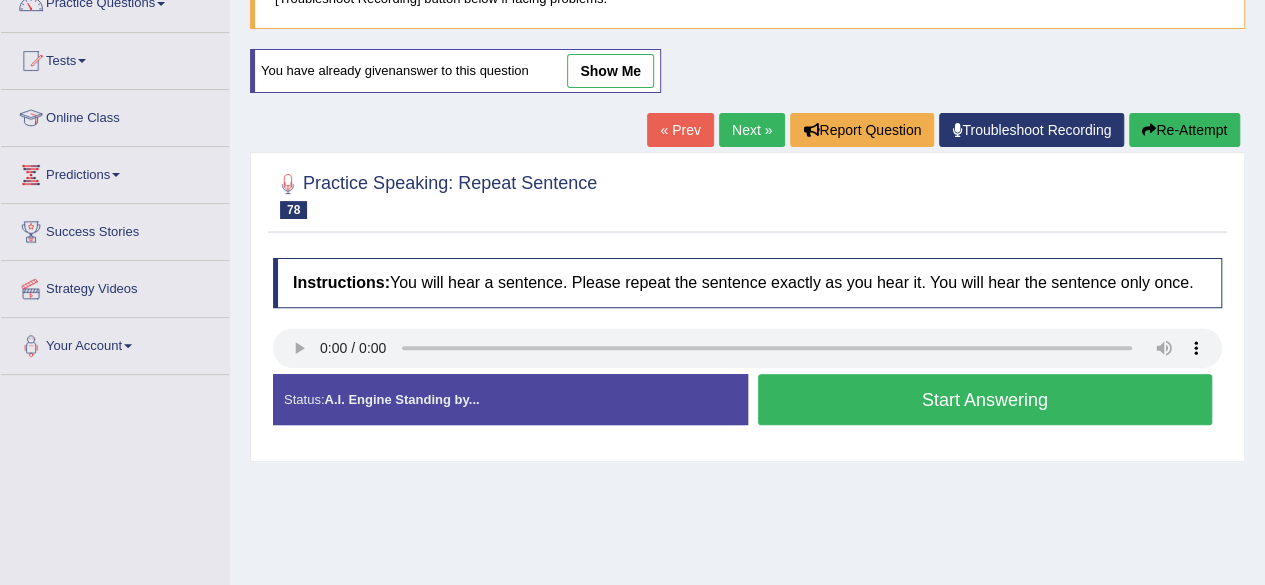 click on "Start Answering" at bounding box center [985, 399] 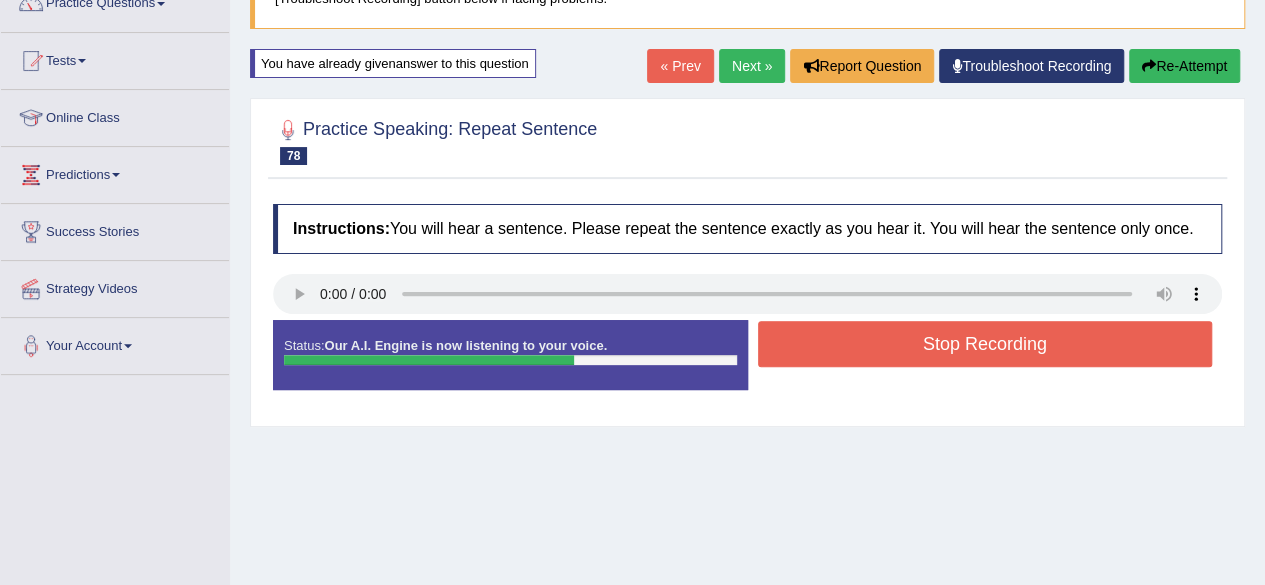 click on "Stop Recording" at bounding box center (985, 344) 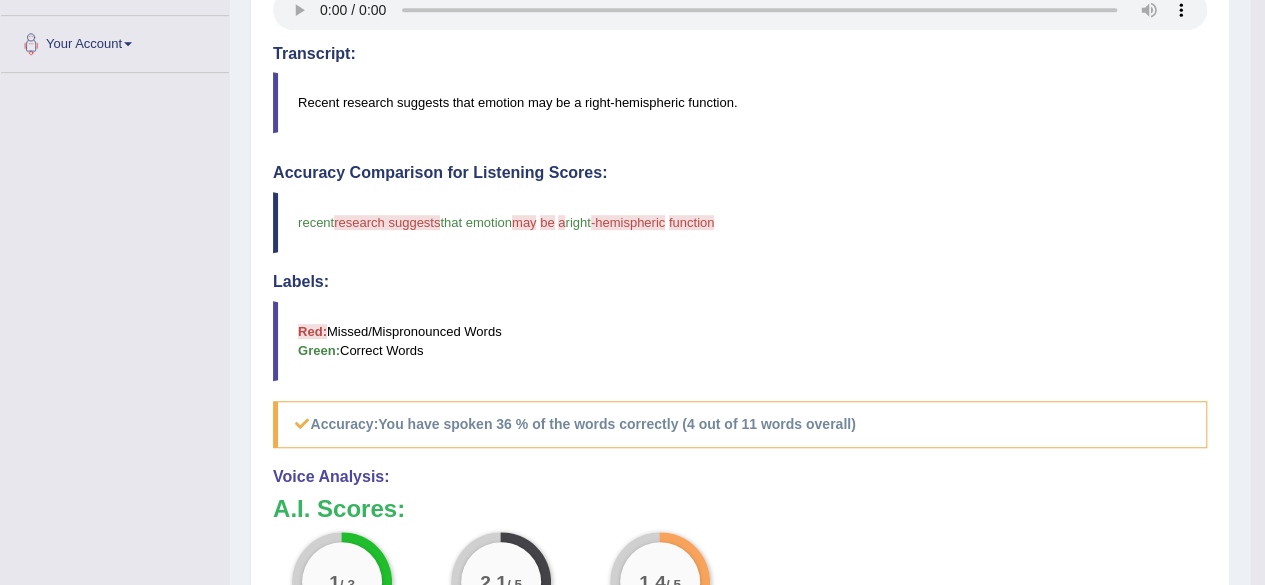scroll, scrollTop: 0, scrollLeft: 0, axis: both 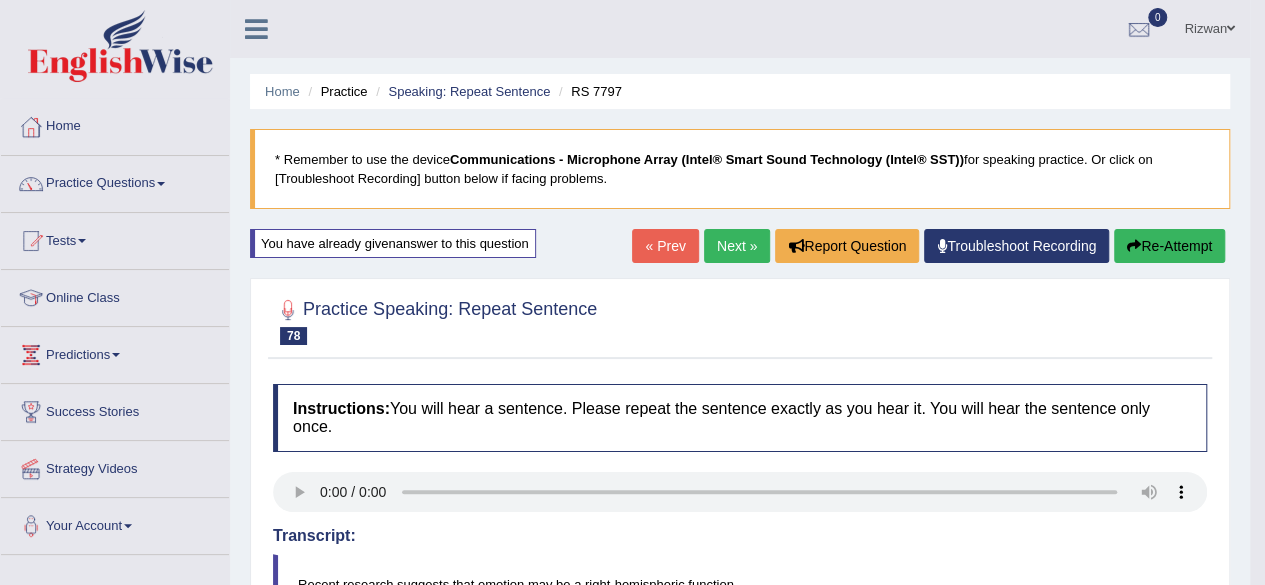 click on "Re-Attempt" at bounding box center (1169, 246) 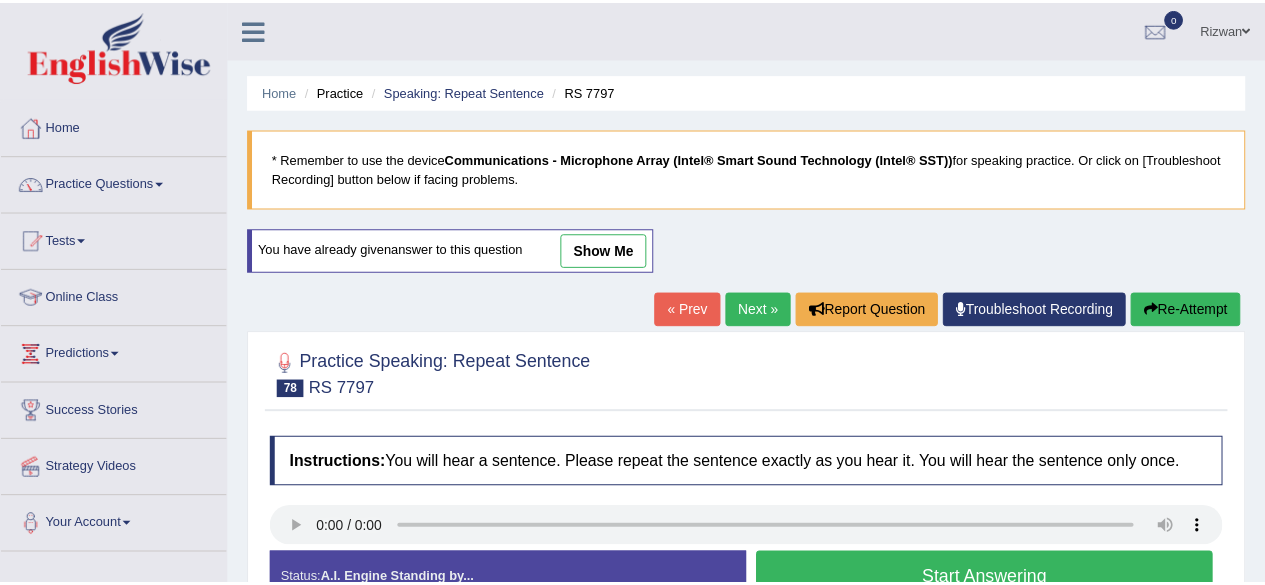scroll, scrollTop: 0, scrollLeft: 0, axis: both 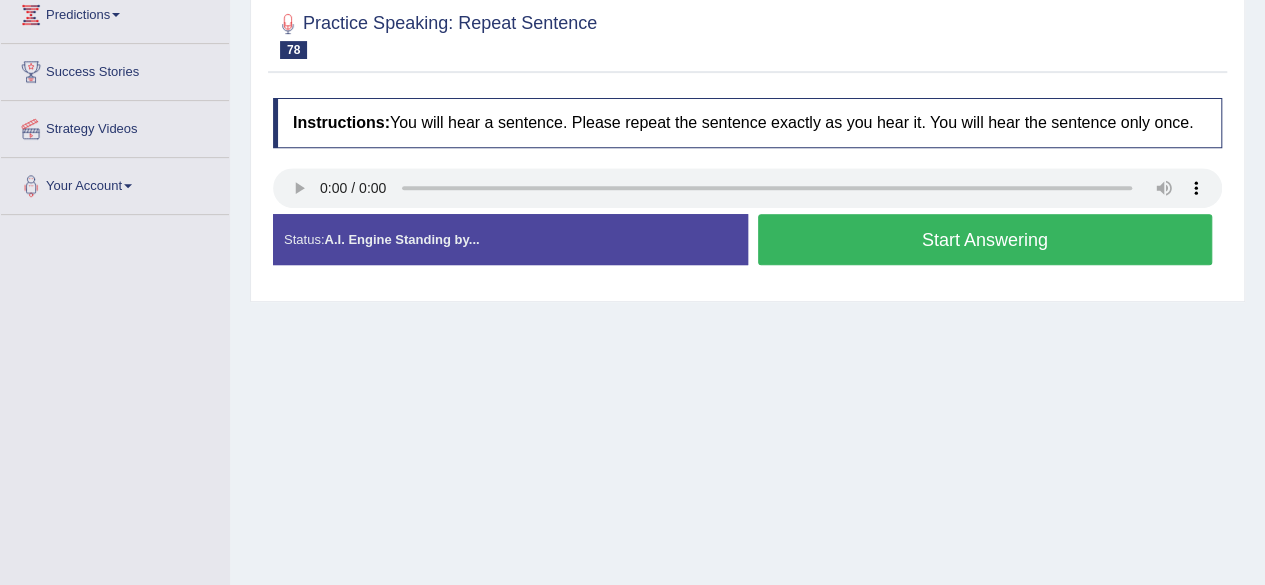 click on "Start Answering" at bounding box center [985, 239] 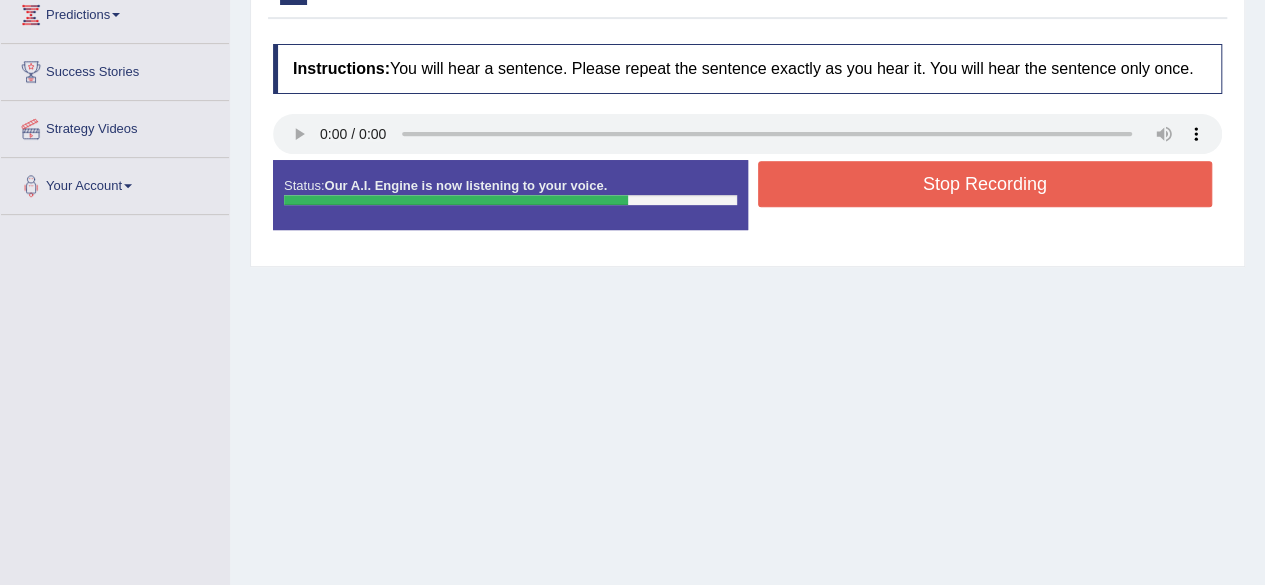 click on "Stop Recording" at bounding box center (985, 184) 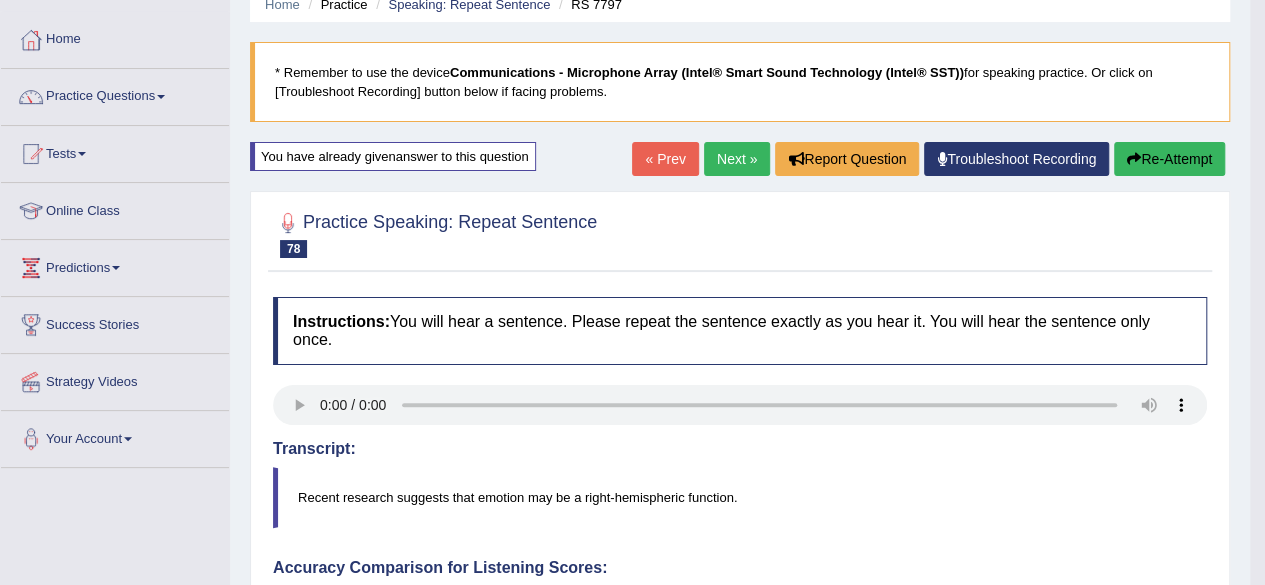 scroll, scrollTop: 59, scrollLeft: 0, axis: vertical 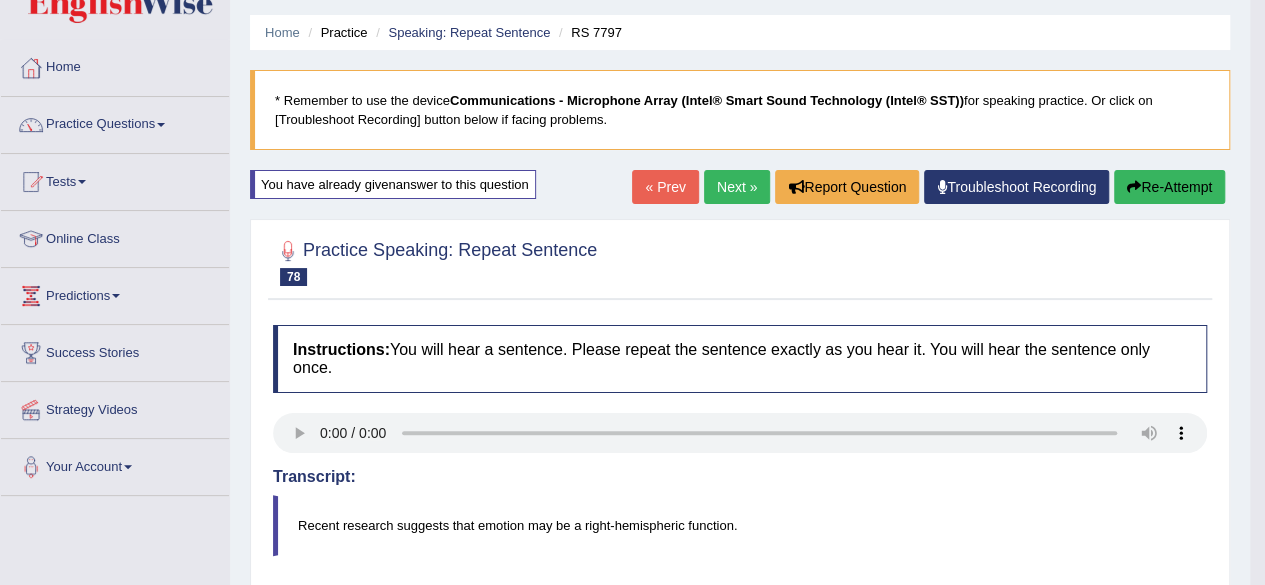 click on "Next »" at bounding box center [737, 187] 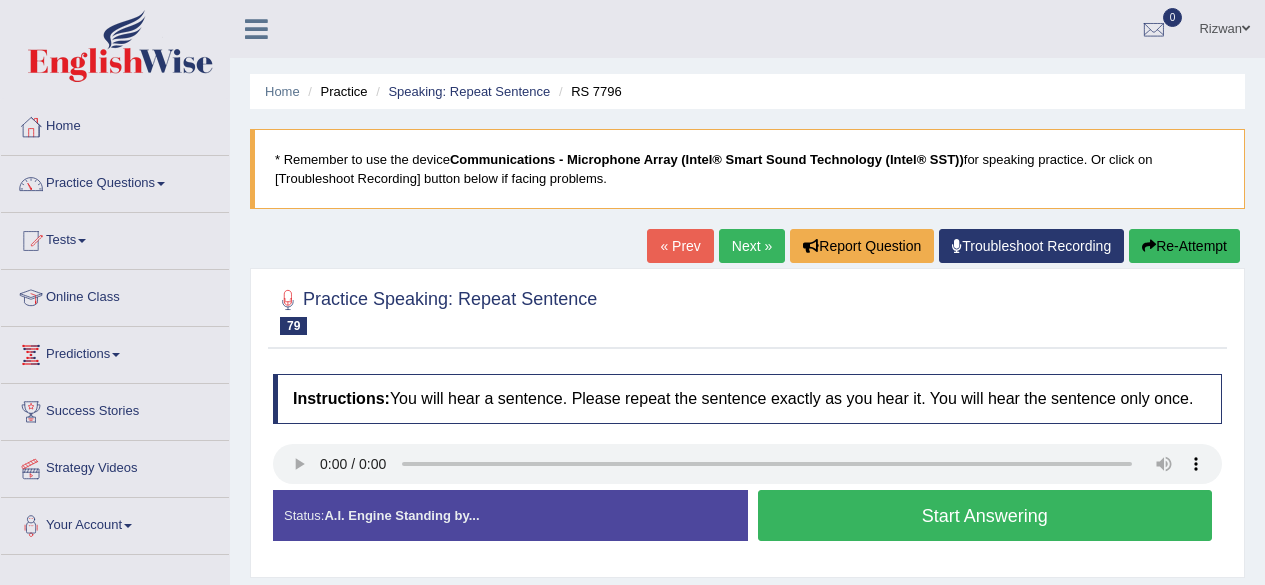 scroll, scrollTop: 146, scrollLeft: 0, axis: vertical 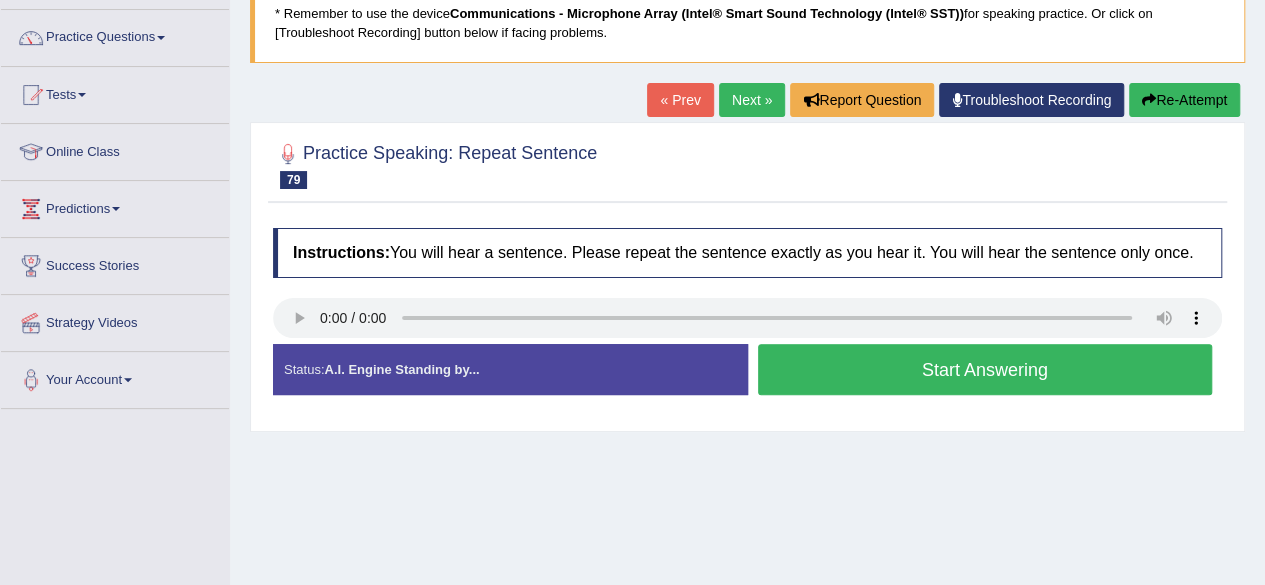 click on "Start Answering" at bounding box center [985, 369] 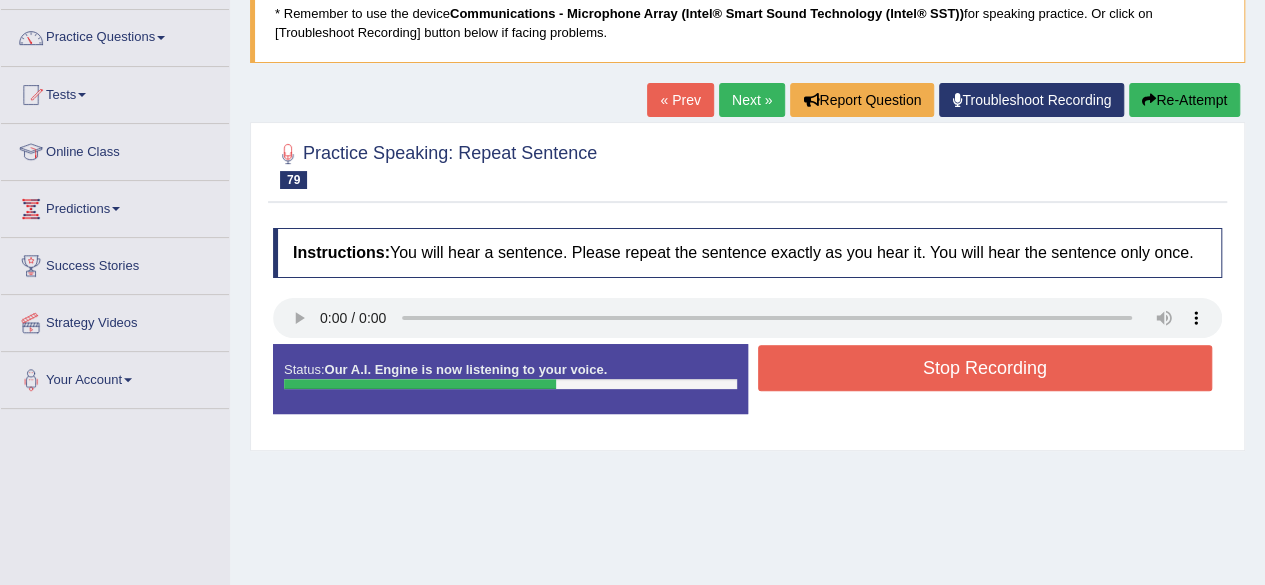 click on "Stop Recording" at bounding box center [985, 368] 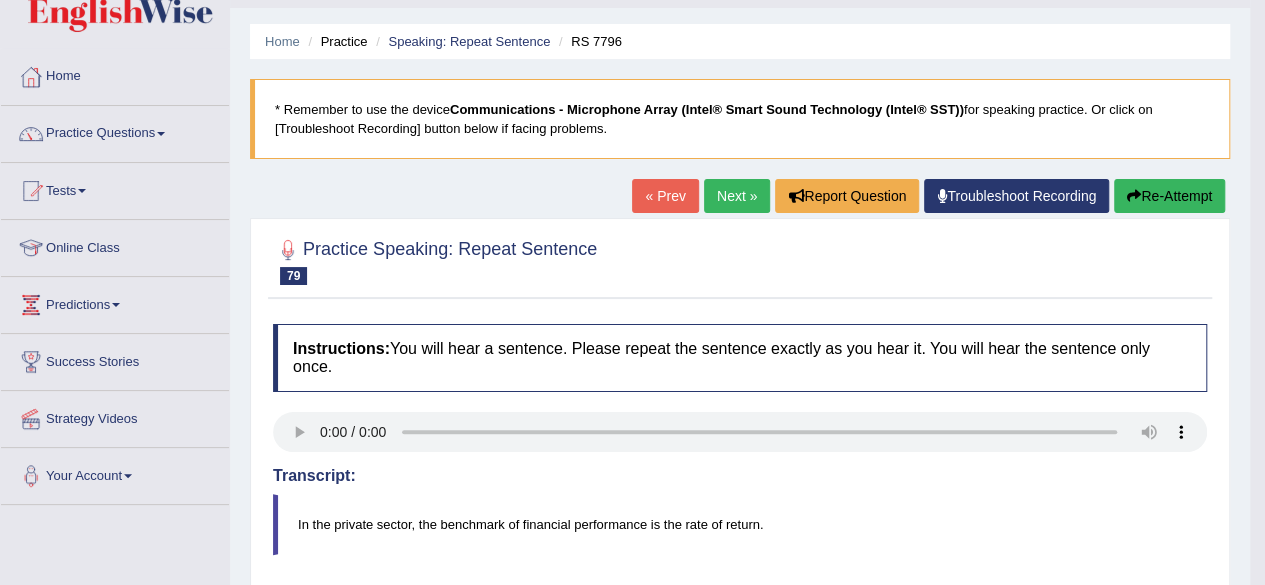 scroll, scrollTop: 0, scrollLeft: 0, axis: both 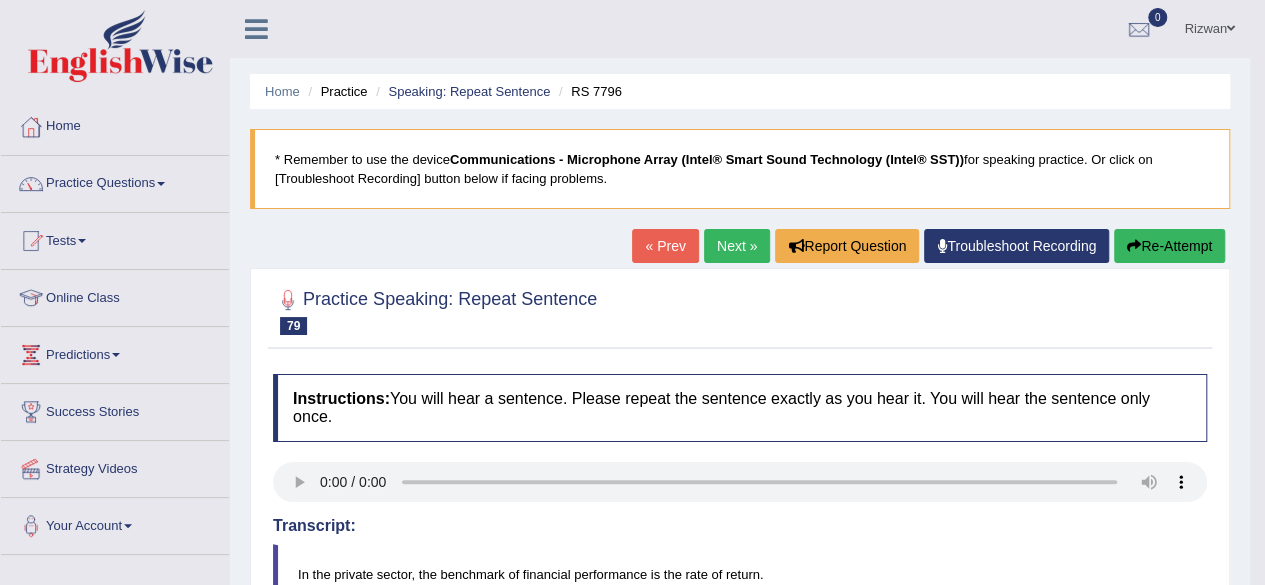 click on "Re-Attempt" at bounding box center [1169, 246] 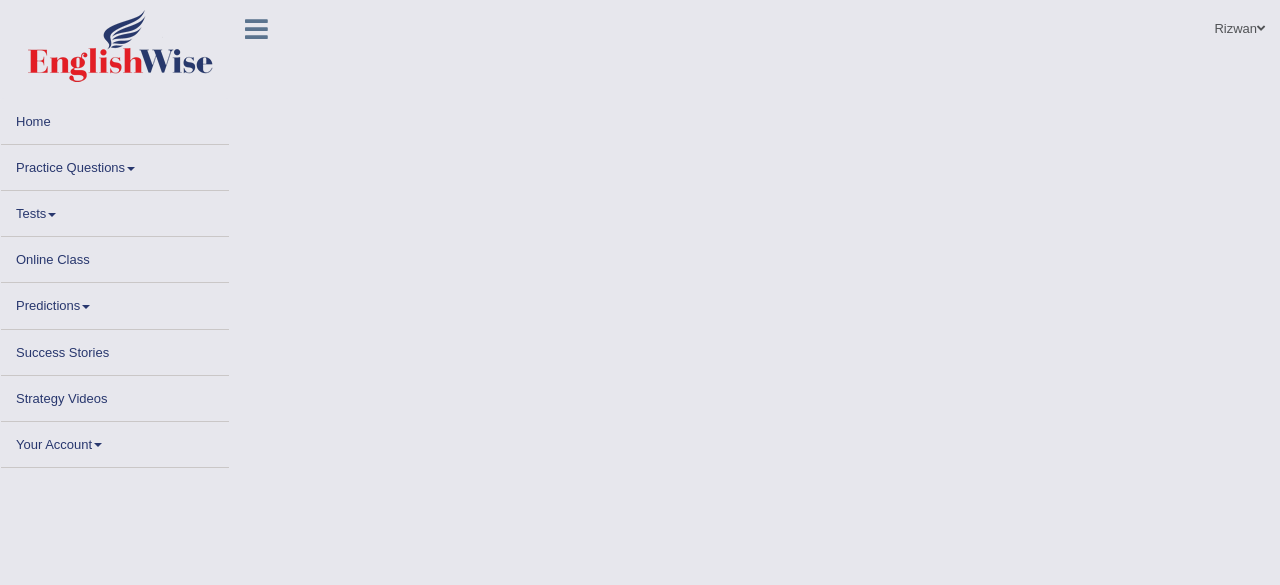 scroll, scrollTop: 0, scrollLeft: 0, axis: both 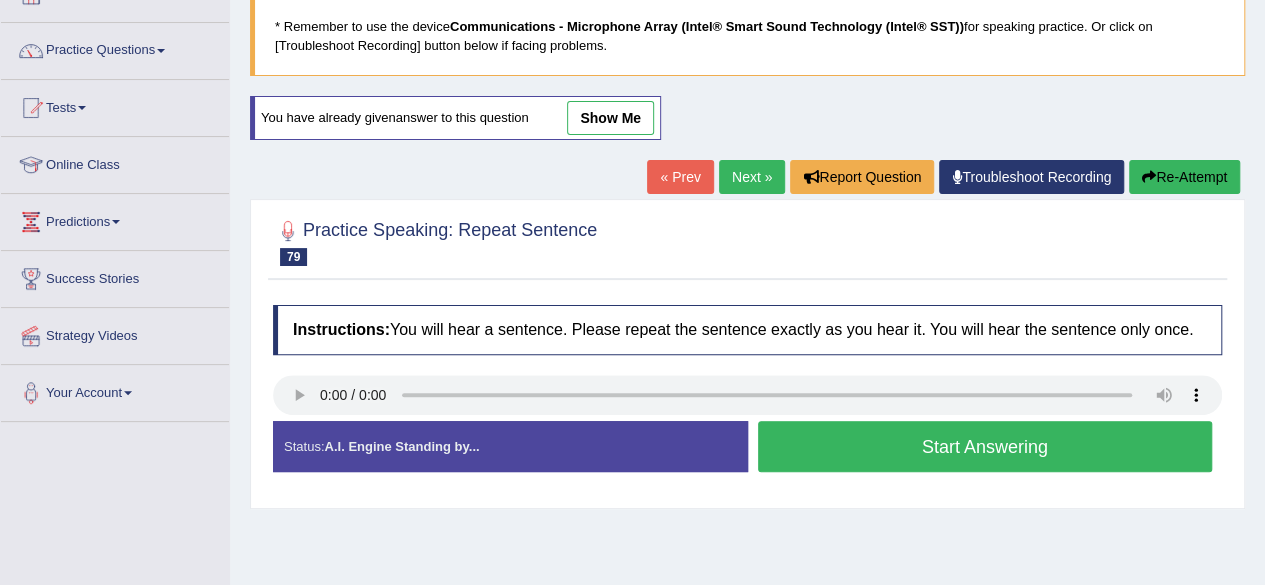 click on "Start Answering" at bounding box center [985, 446] 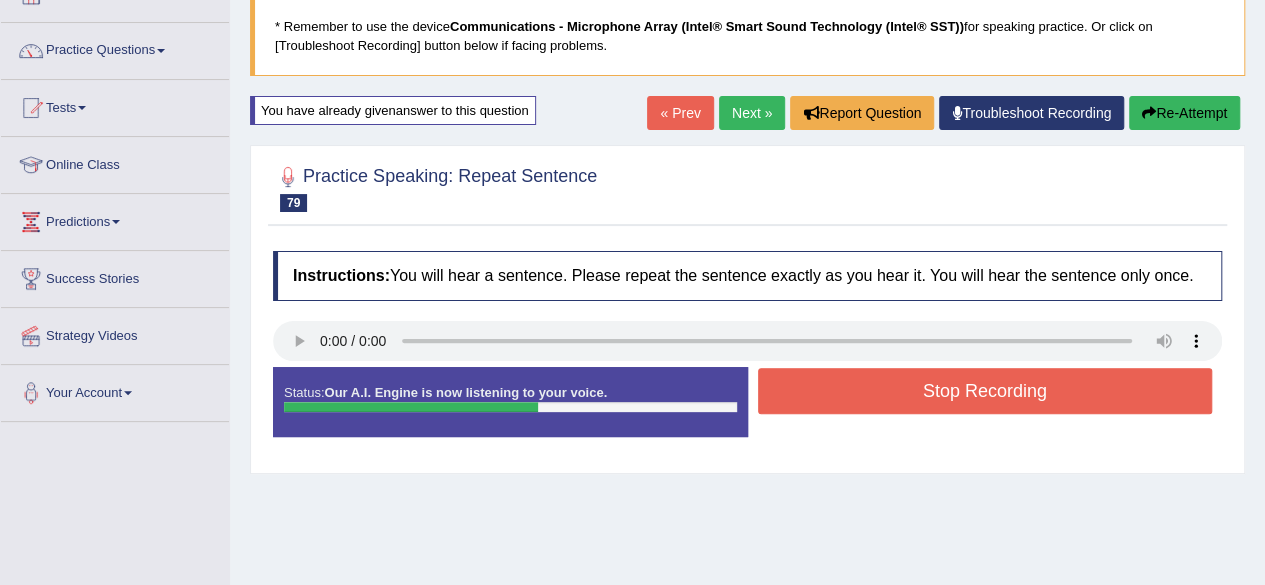 click on "Stop Recording" at bounding box center [985, 391] 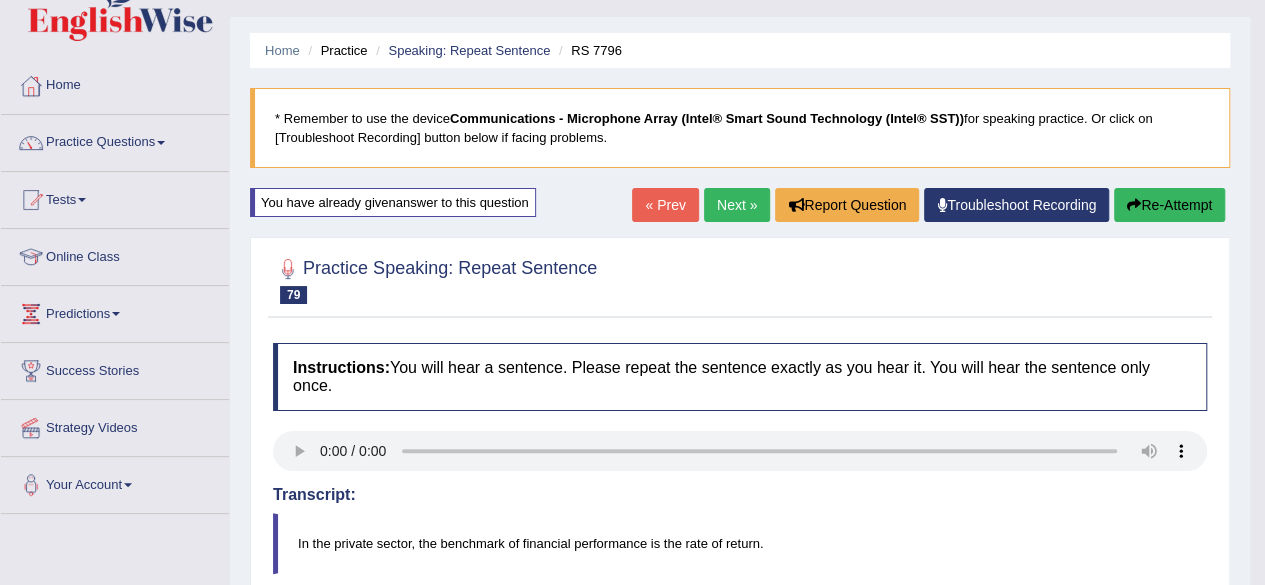 scroll, scrollTop: 0, scrollLeft: 0, axis: both 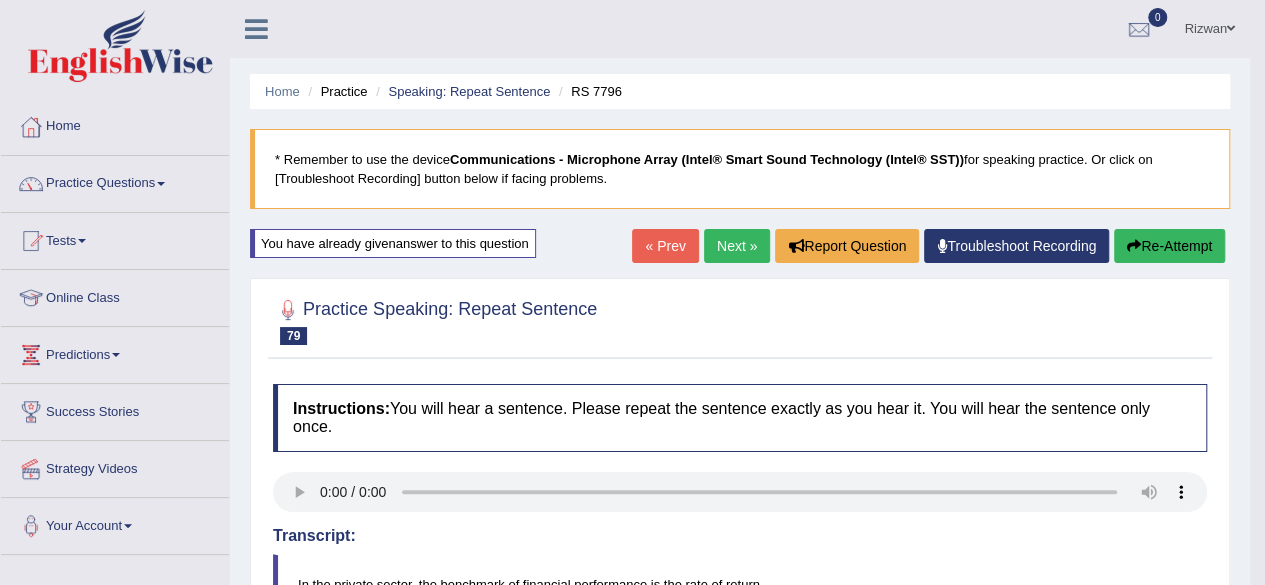 click on "Re-Attempt" at bounding box center [1169, 246] 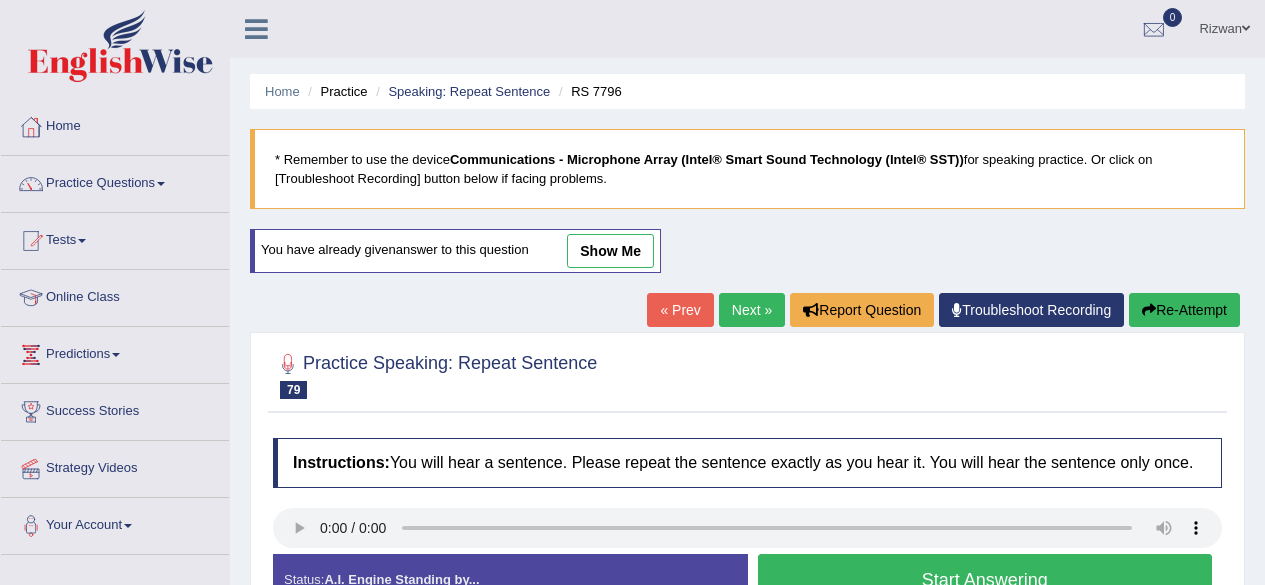 scroll, scrollTop: 0, scrollLeft: 0, axis: both 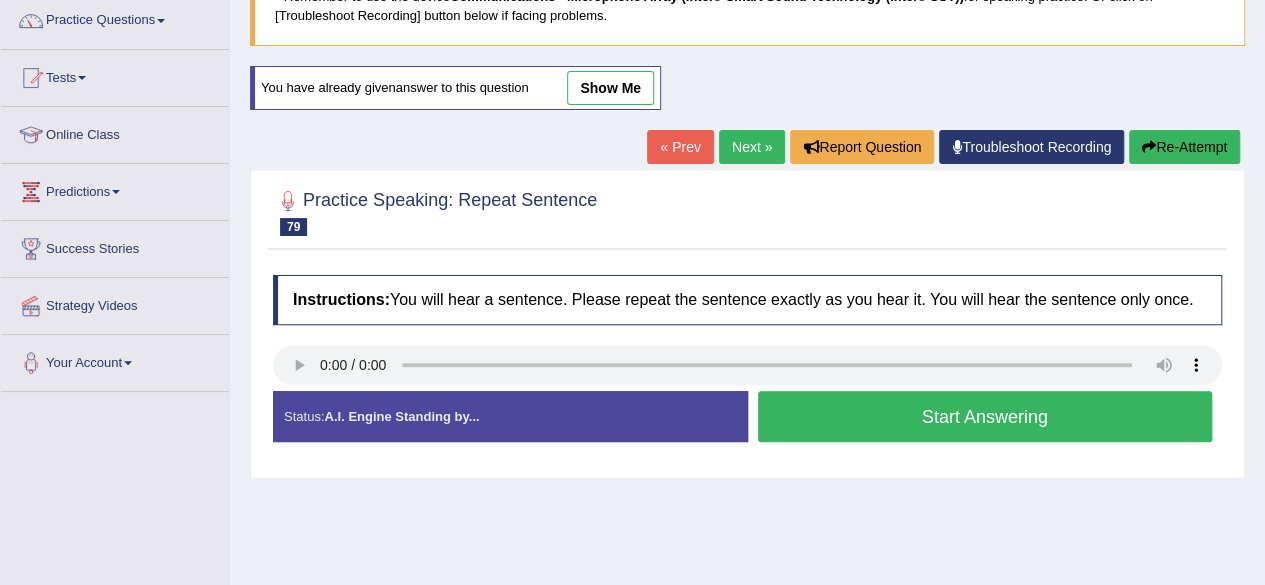 click on "Start Answering" at bounding box center [985, 416] 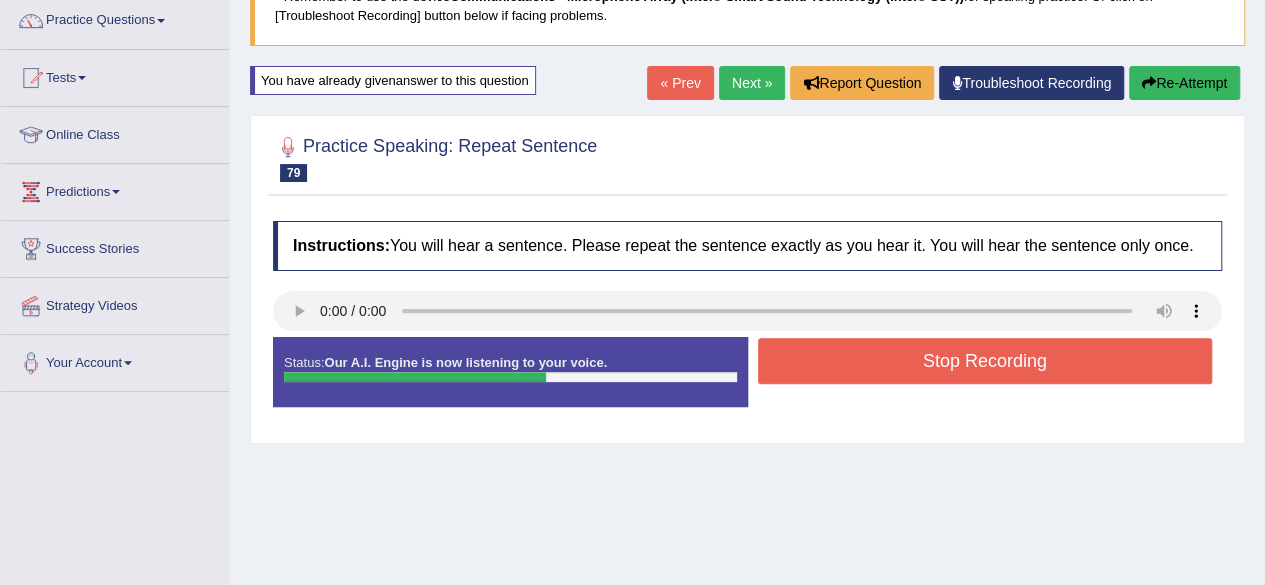 click on "Stop Recording" at bounding box center [985, 361] 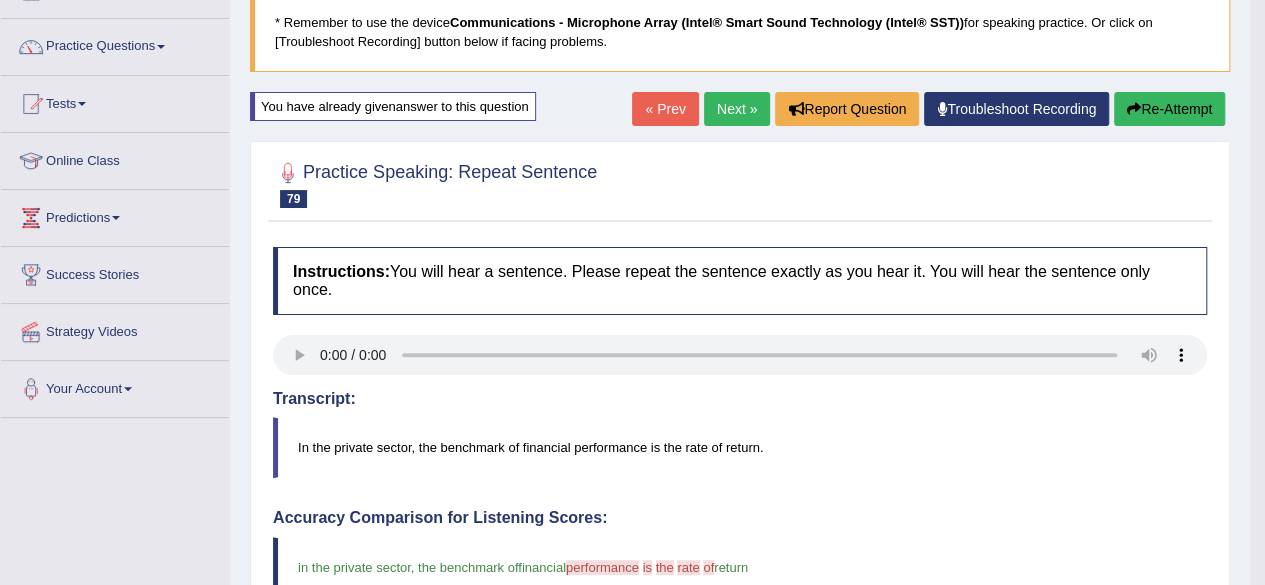 scroll, scrollTop: 0, scrollLeft: 0, axis: both 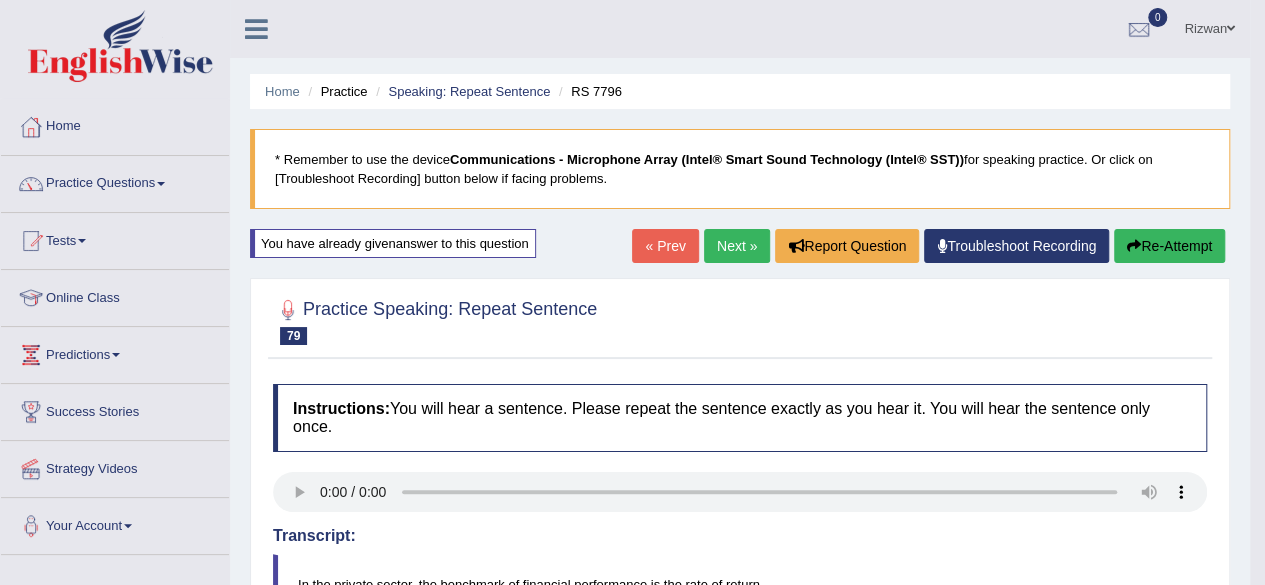 click on "Next »" at bounding box center (737, 246) 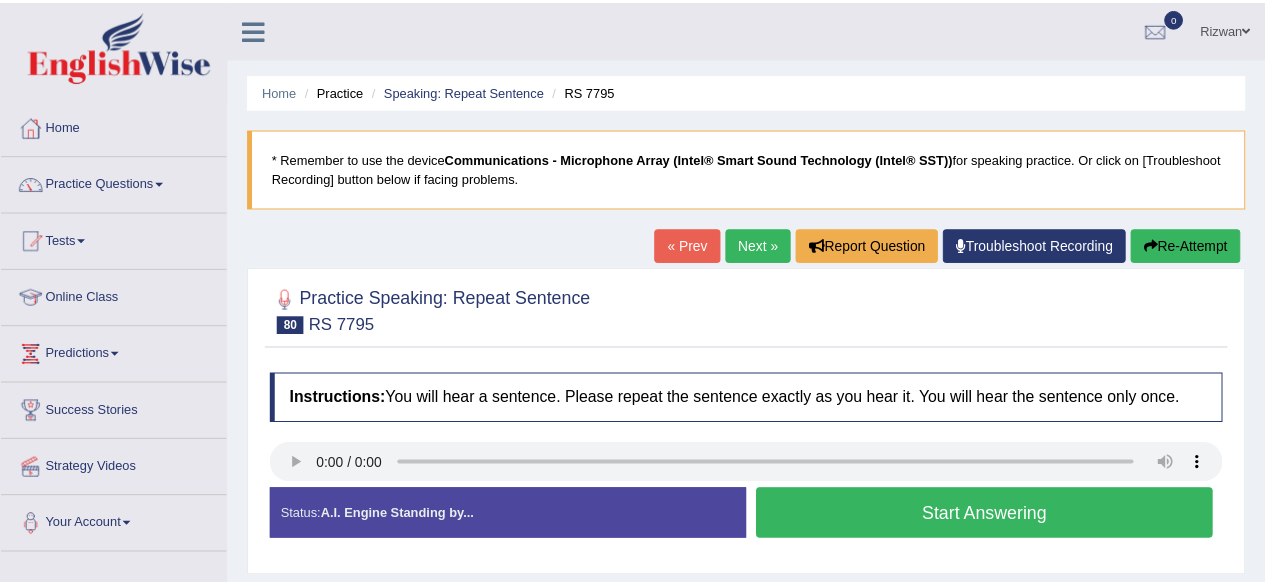 scroll, scrollTop: 0, scrollLeft: 0, axis: both 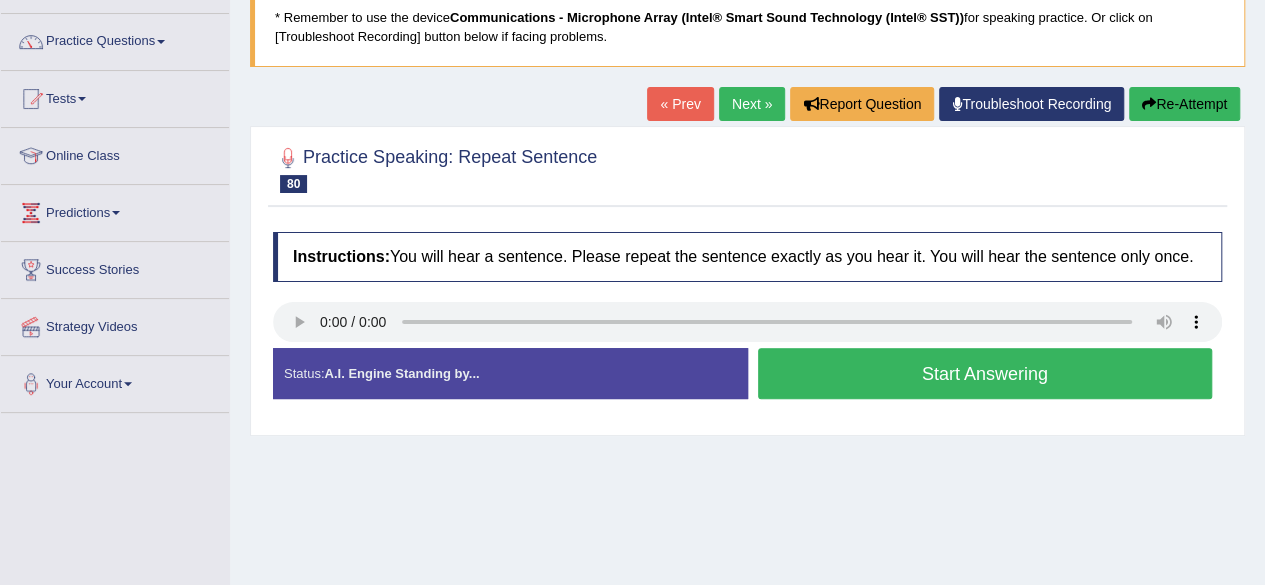 drag, startPoint x: 919, startPoint y: 413, endPoint x: 919, endPoint y: 387, distance: 26 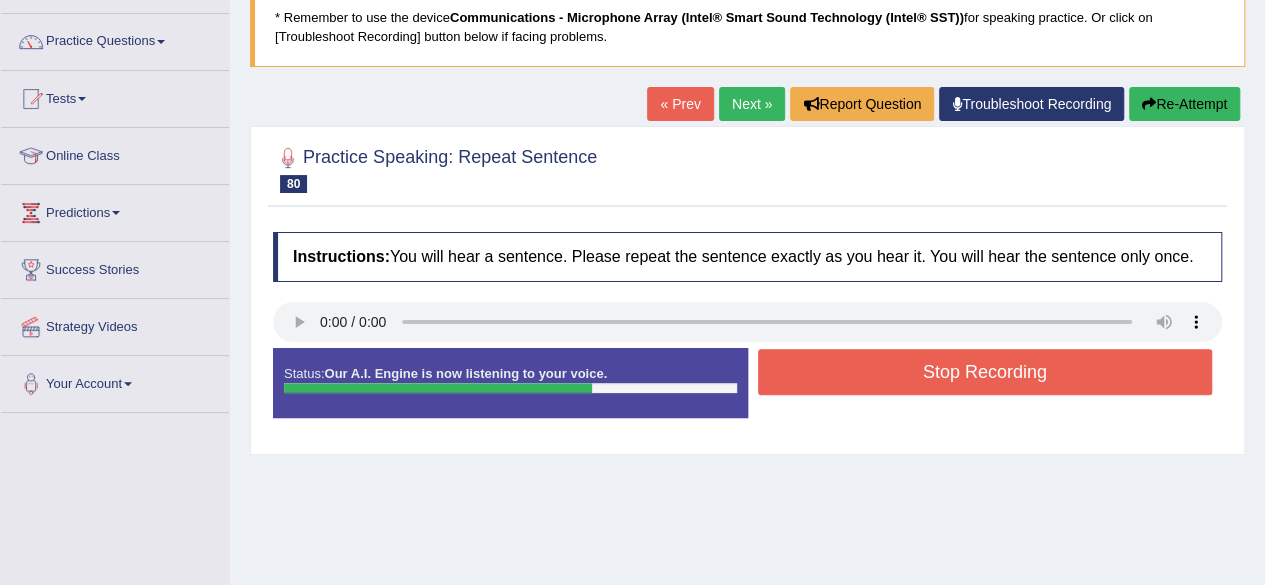 click on "Stop Recording" at bounding box center [985, 372] 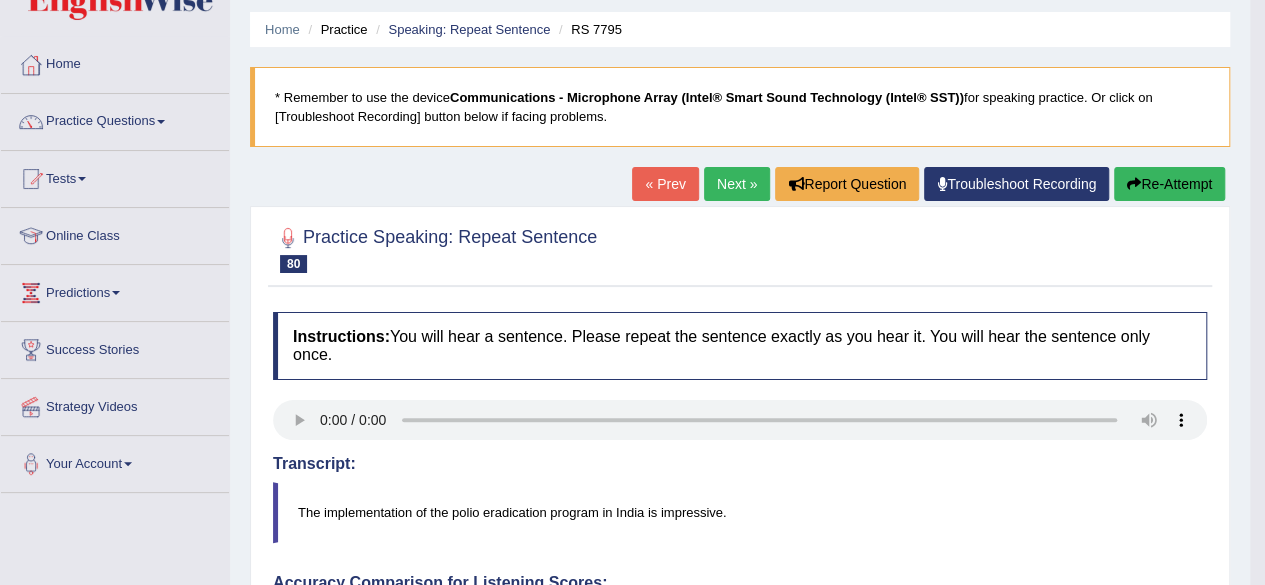 scroll, scrollTop: 0, scrollLeft: 0, axis: both 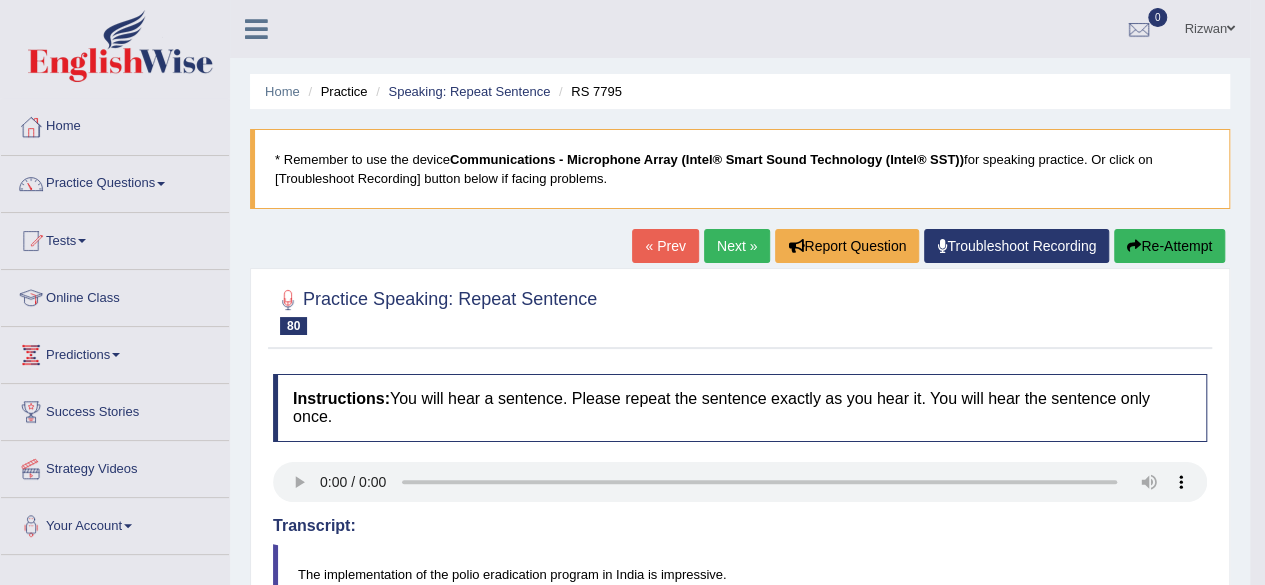 click on "Re-Attempt" at bounding box center (1169, 246) 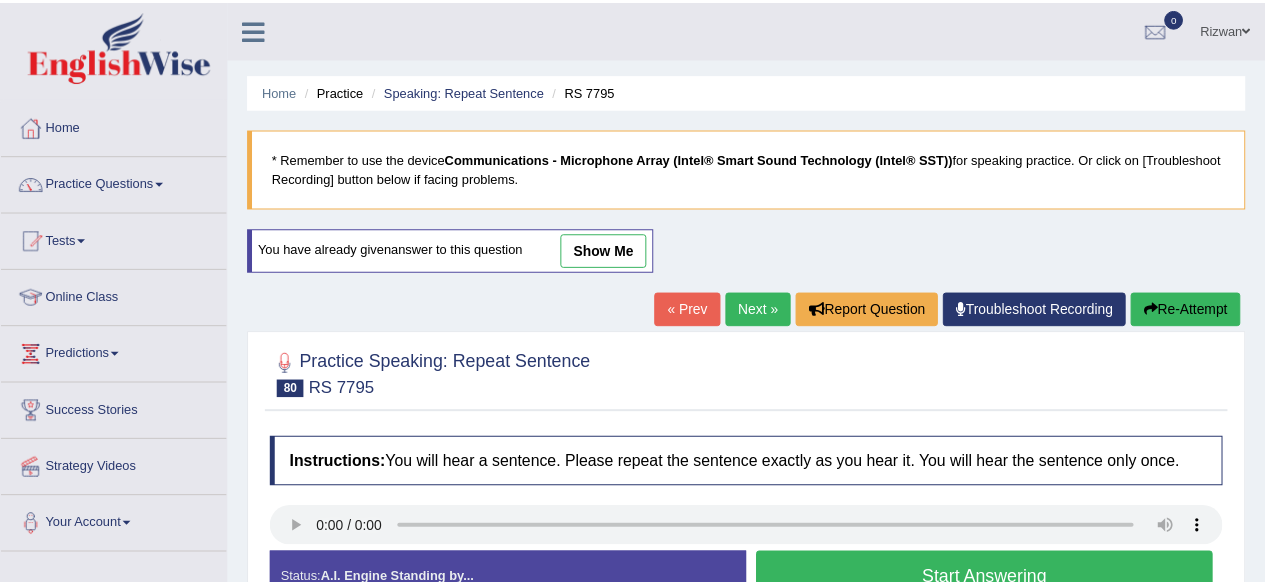 scroll, scrollTop: 0, scrollLeft: 0, axis: both 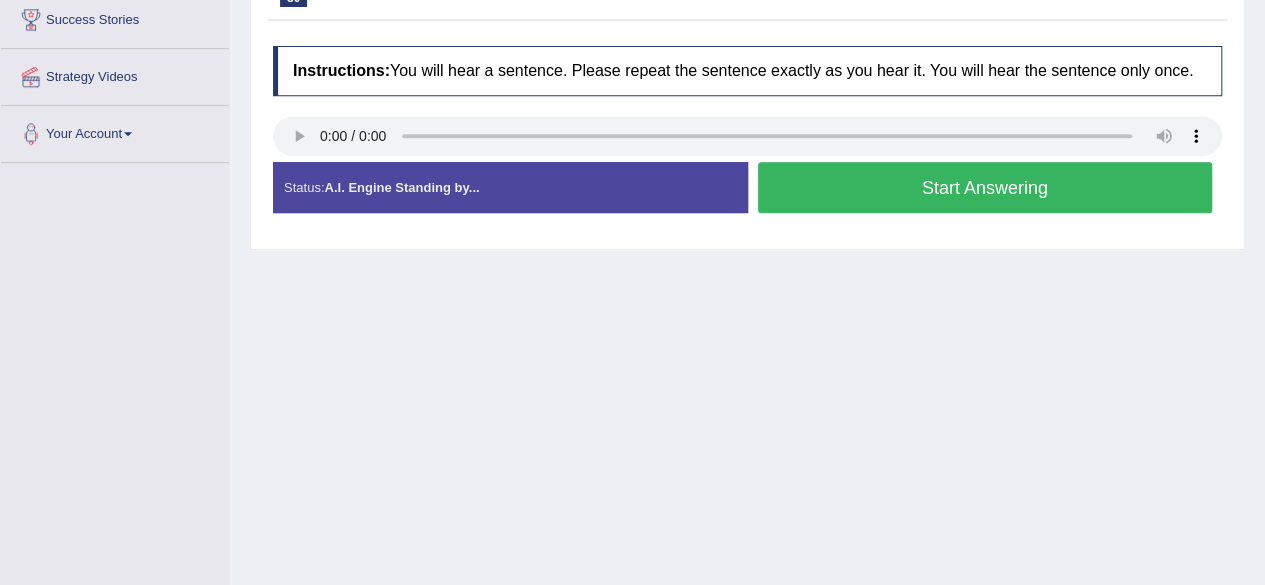 click on "Start Answering" at bounding box center [985, 187] 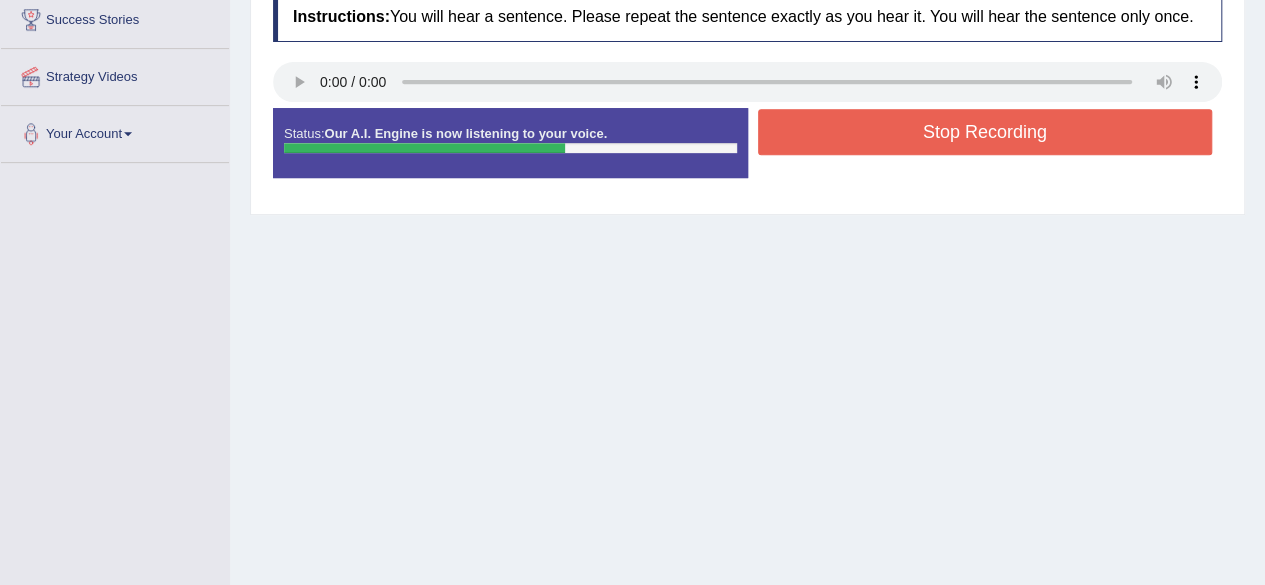 click on "Stop Recording" at bounding box center (985, 132) 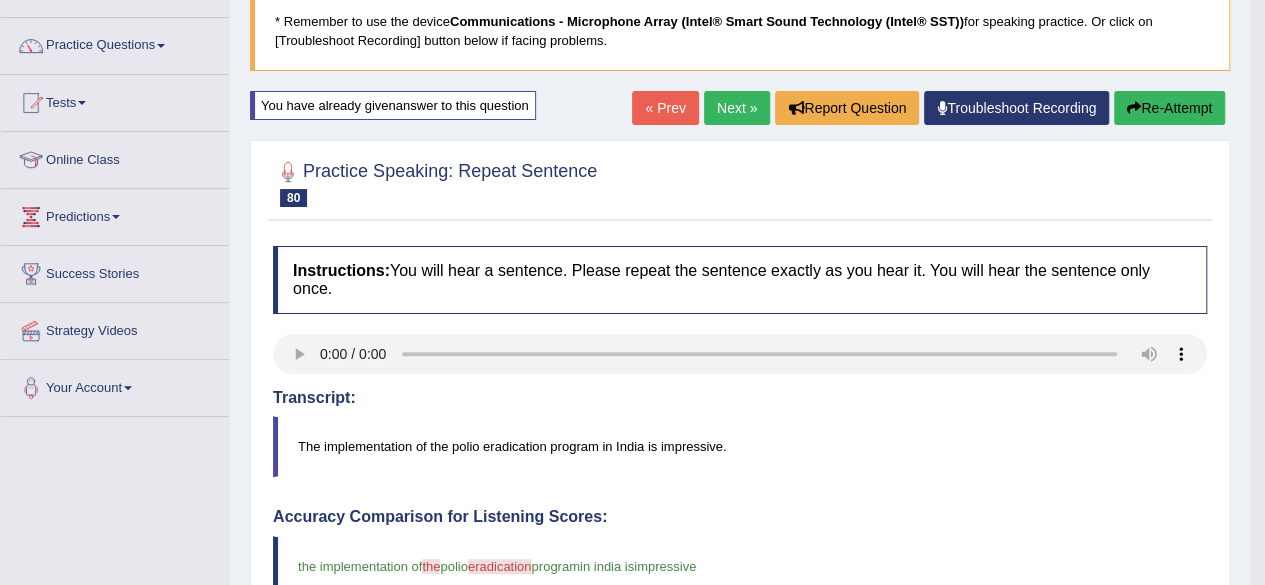 scroll, scrollTop: 0, scrollLeft: 0, axis: both 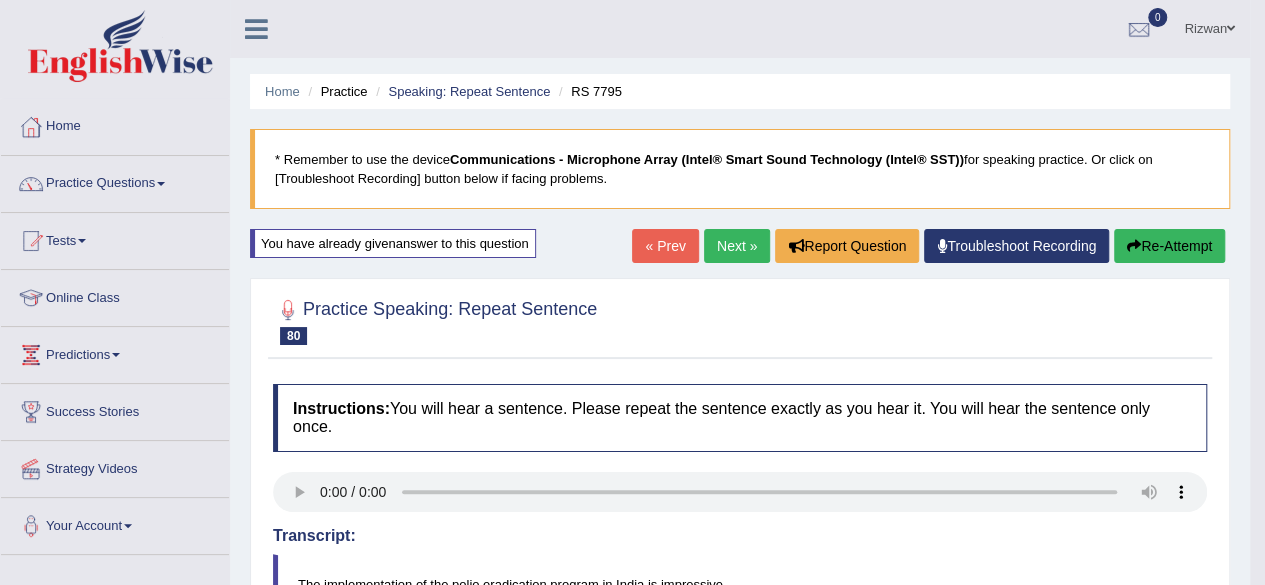 click on "Next »" at bounding box center [737, 246] 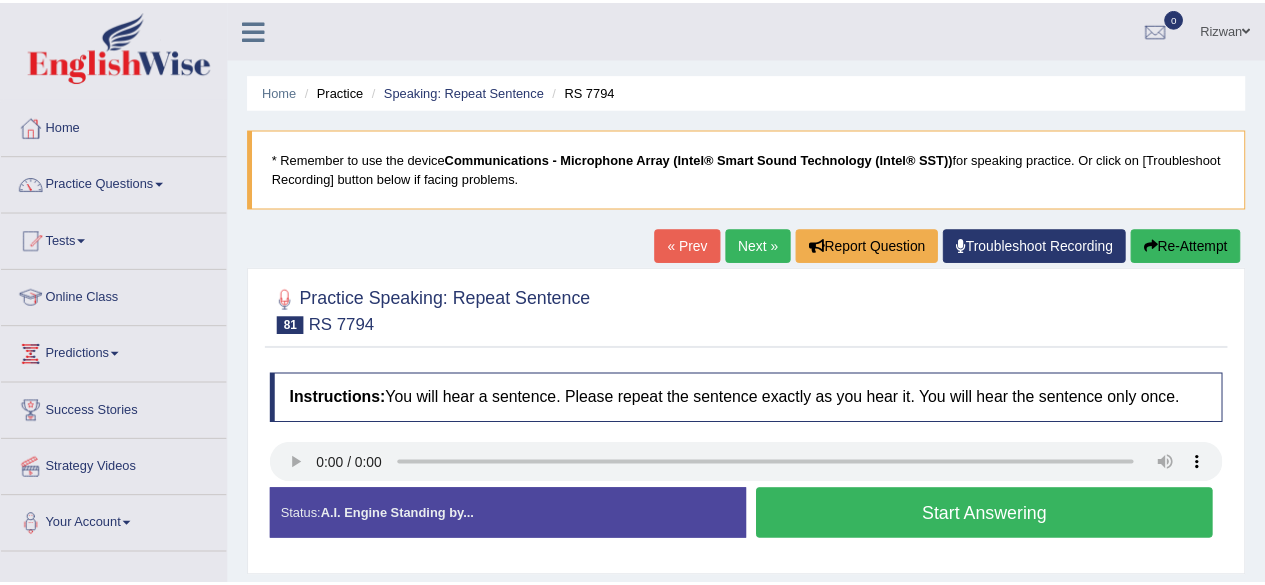 scroll, scrollTop: 0, scrollLeft: 0, axis: both 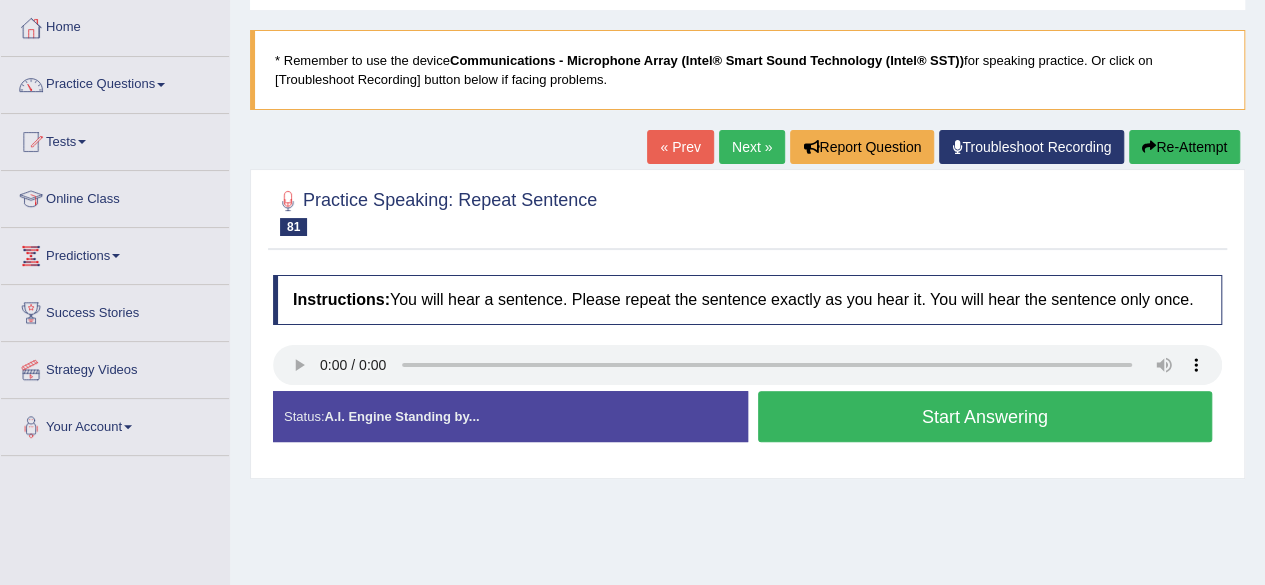 click on "Start Answering" at bounding box center [985, 416] 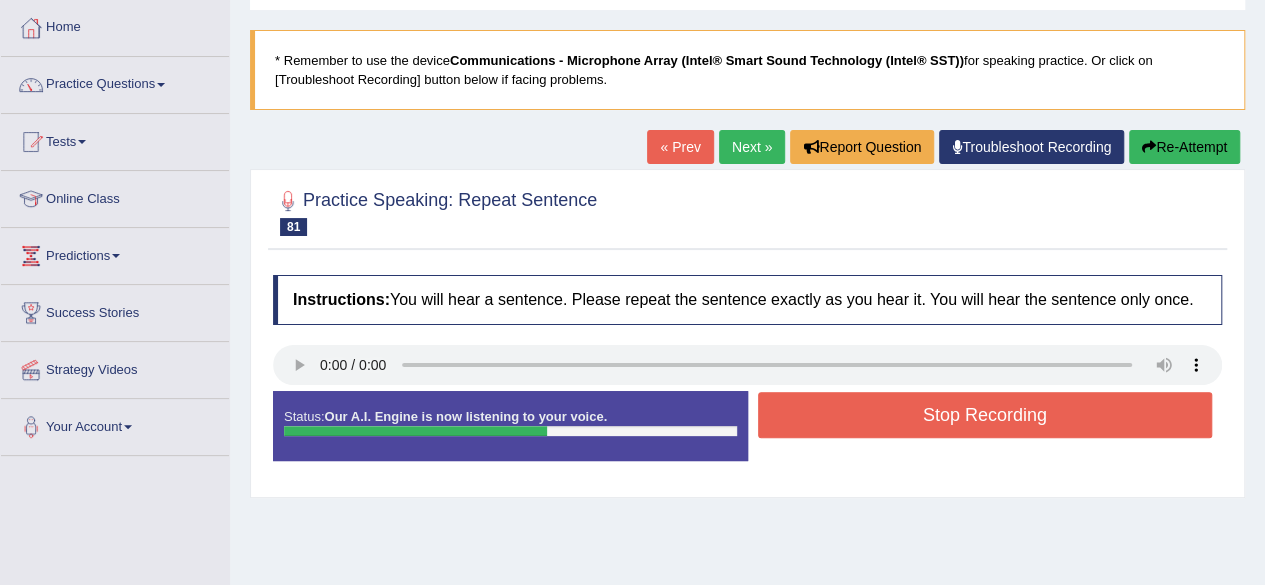 click on "Stop Recording" at bounding box center (985, 415) 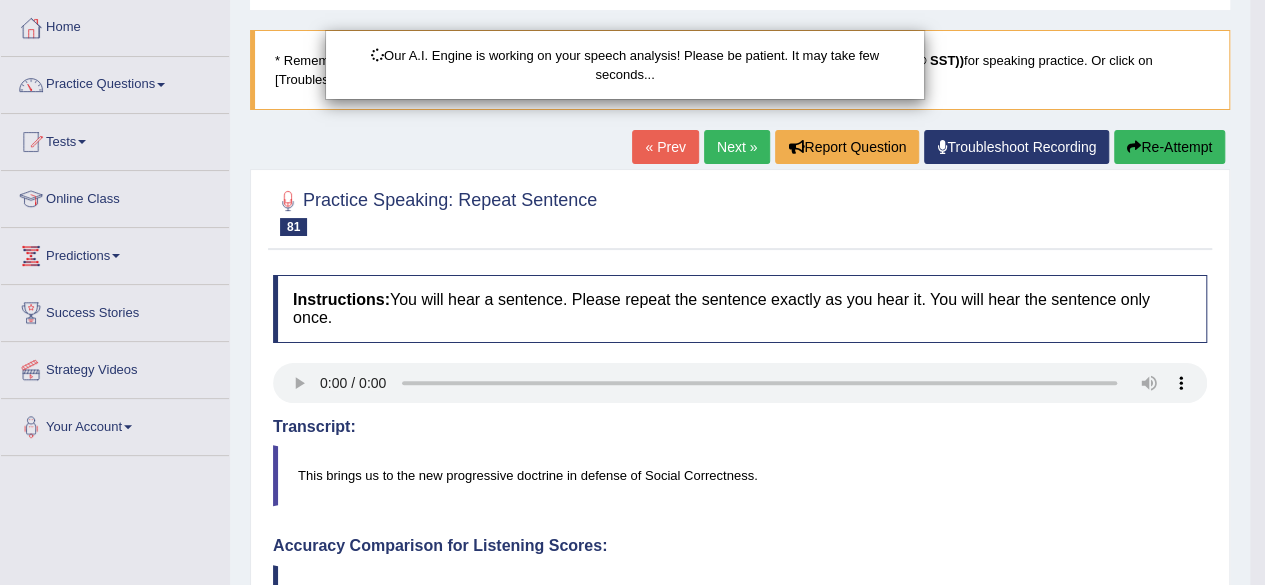 scroll, scrollTop: 426, scrollLeft: 0, axis: vertical 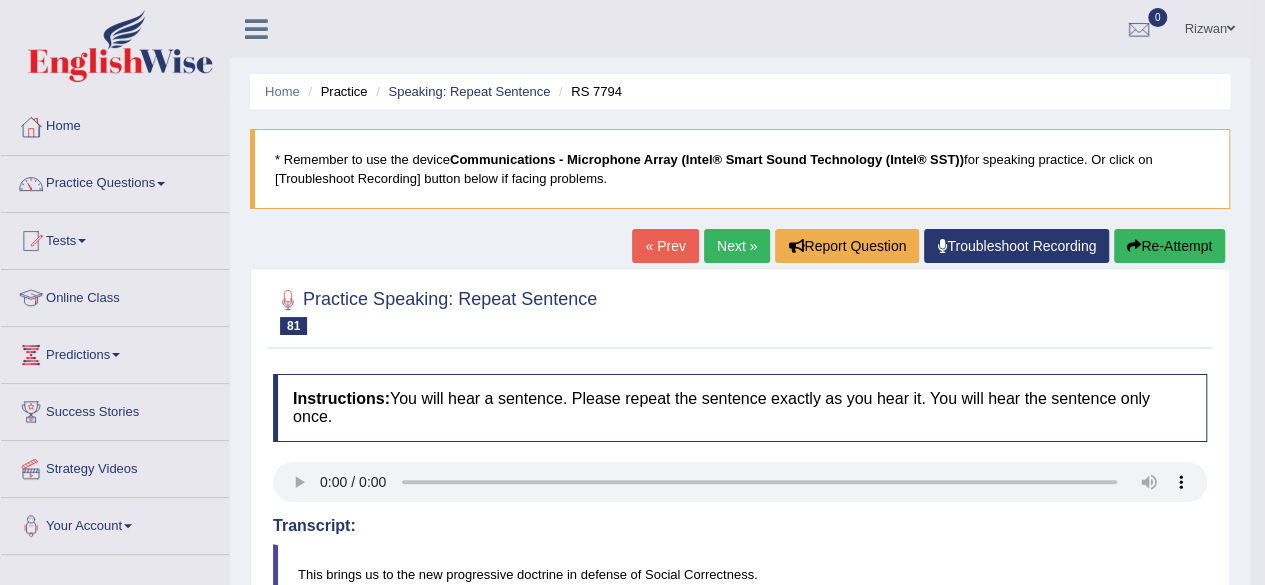 click on "Re-Attempt" at bounding box center (1169, 246) 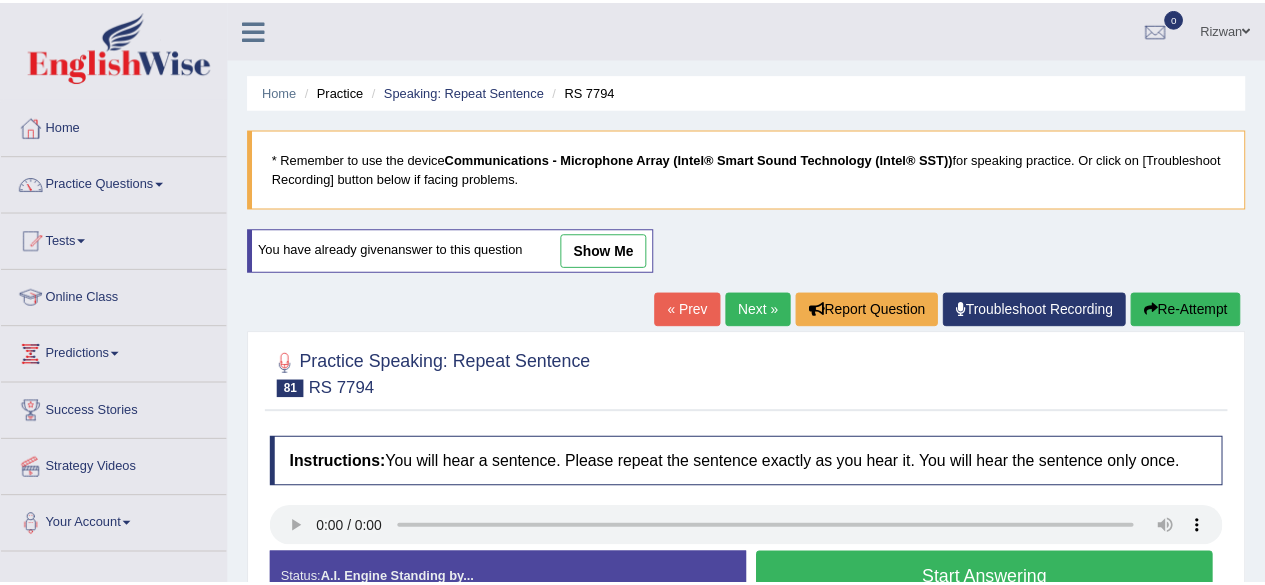 scroll, scrollTop: 0, scrollLeft: 0, axis: both 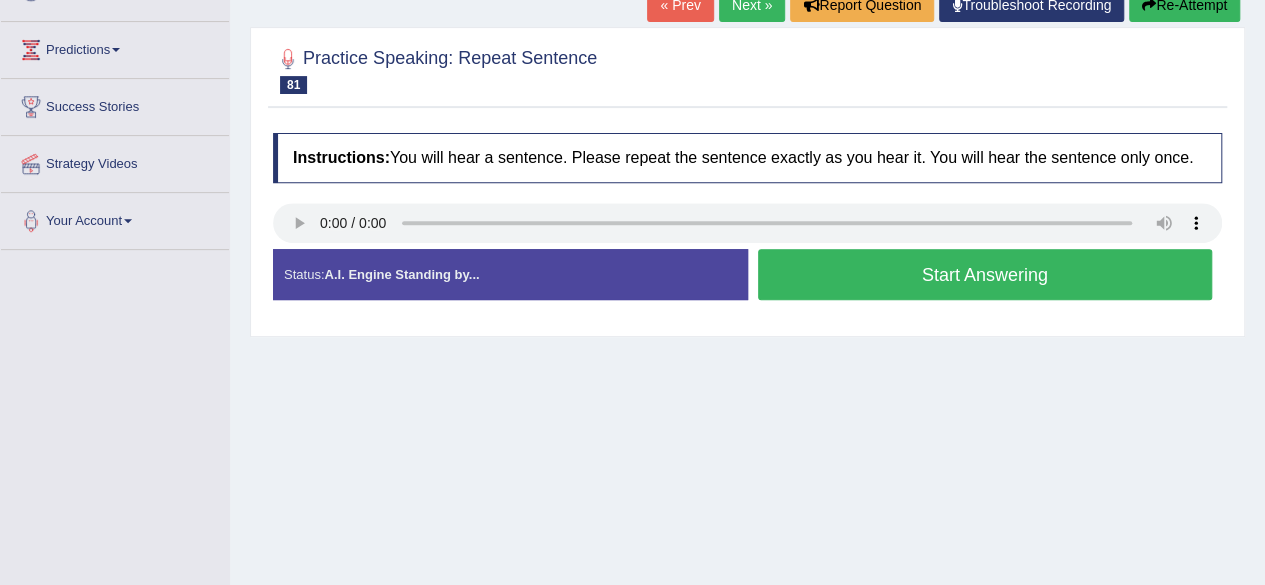 click on "Start Answering" at bounding box center [985, 274] 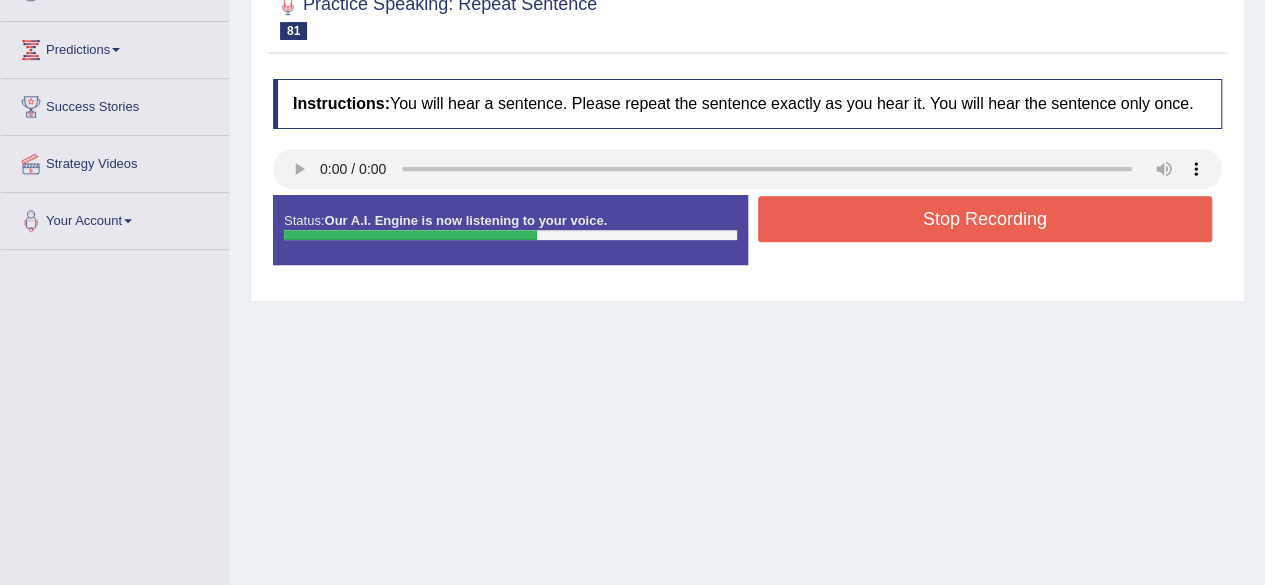 click on "Status:  Our A.I. Engine is now listening to your voice. Start Answering Stop Recording" at bounding box center [747, 240] 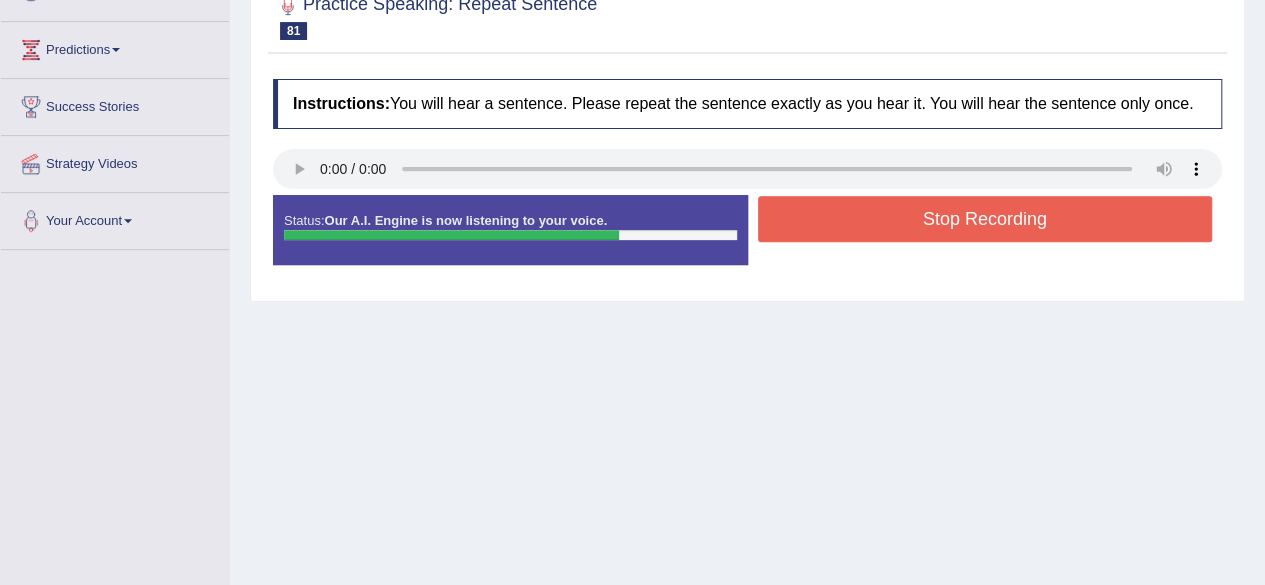 click on "Stop Recording" at bounding box center [985, 219] 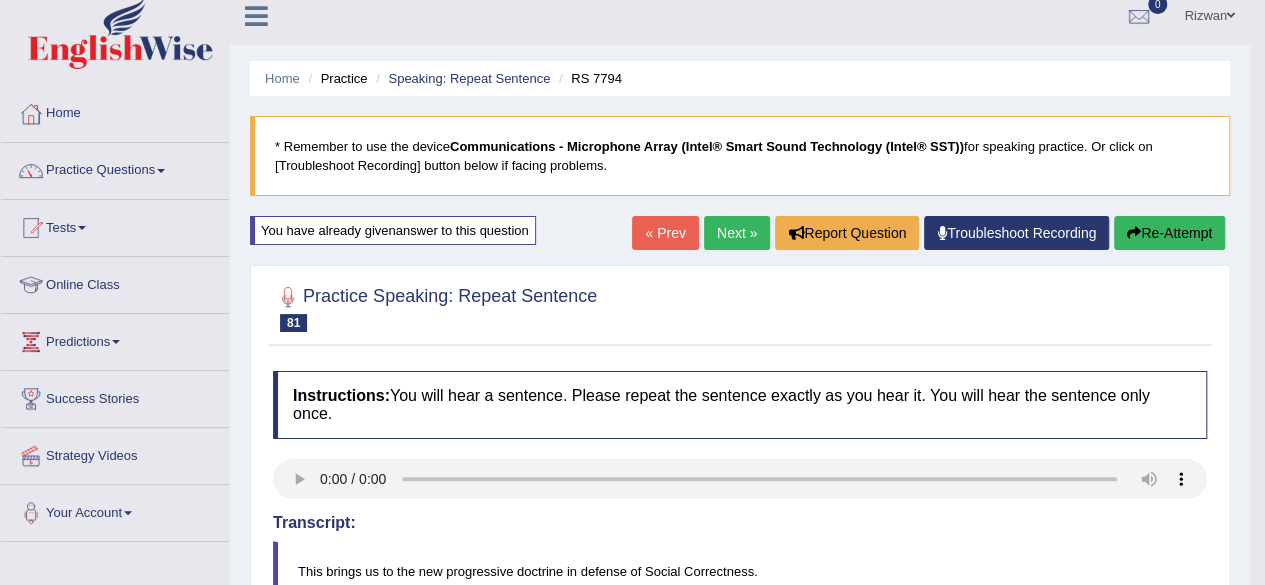 scroll, scrollTop: 8, scrollLeft: 0, axis: vertical 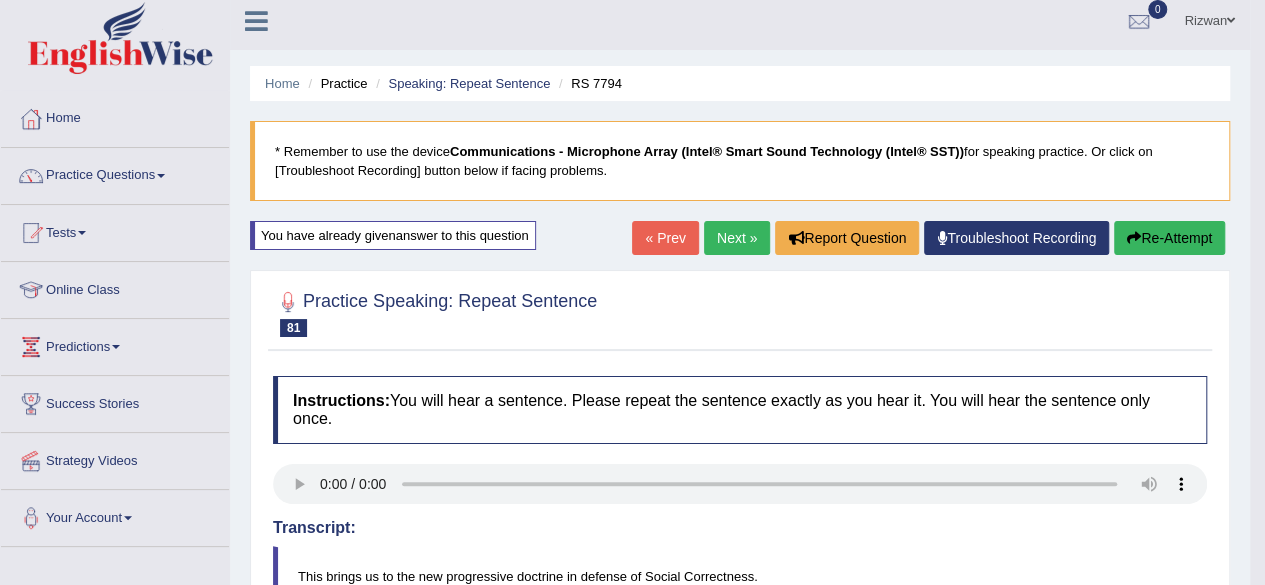 click on "Re-Attempt" at bounding box center (1169, 238) 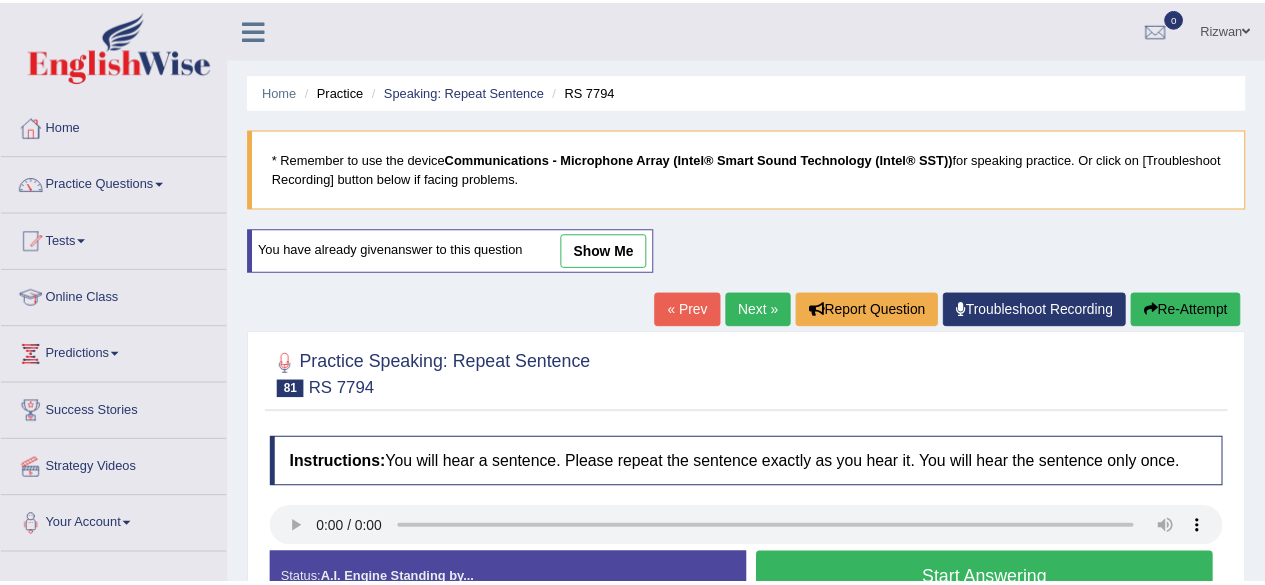scroll, scrollTop: 8, scrollLeft: 0, axis: vertical 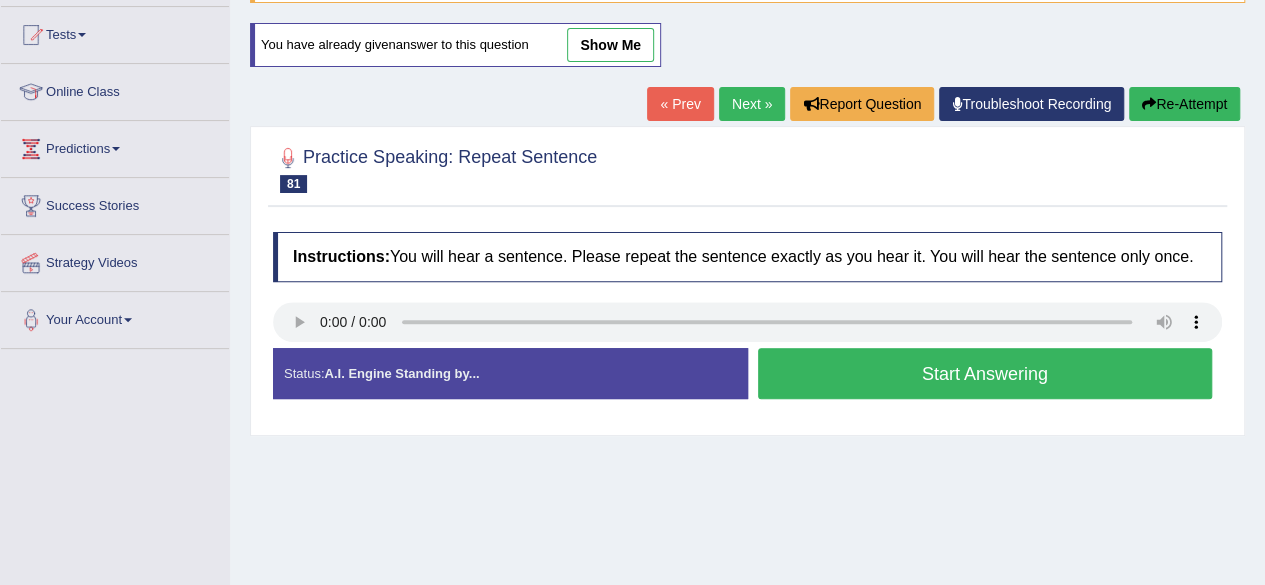 click on "Start Answering" at bounding box center (985, 373) 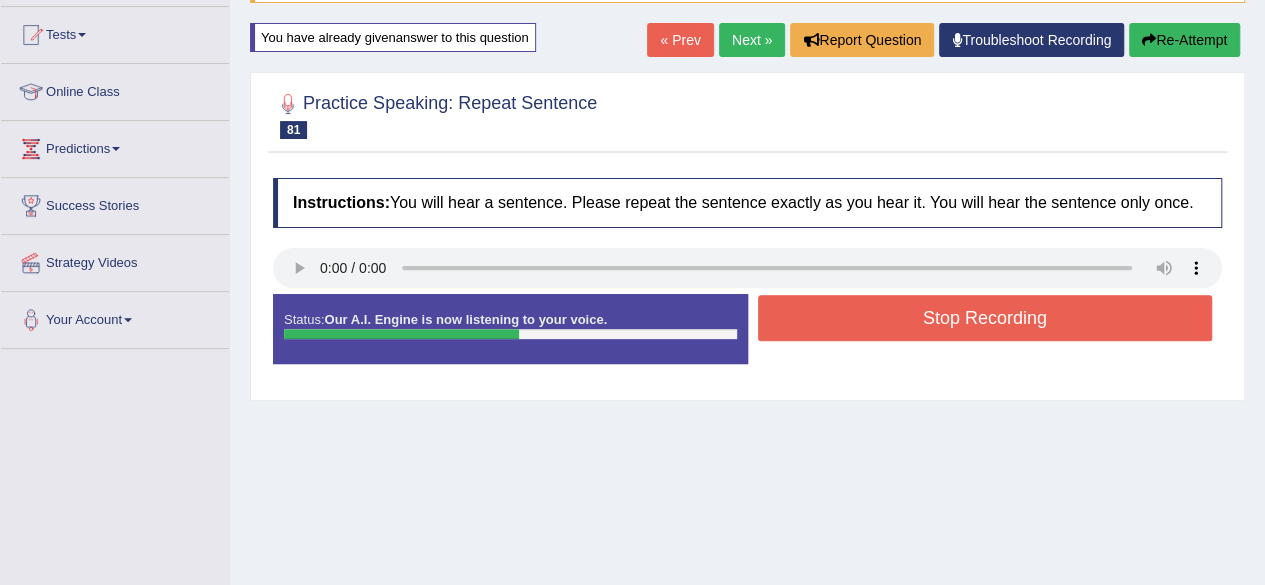 click on "Stop Recording" at bounding box center (985, 318) 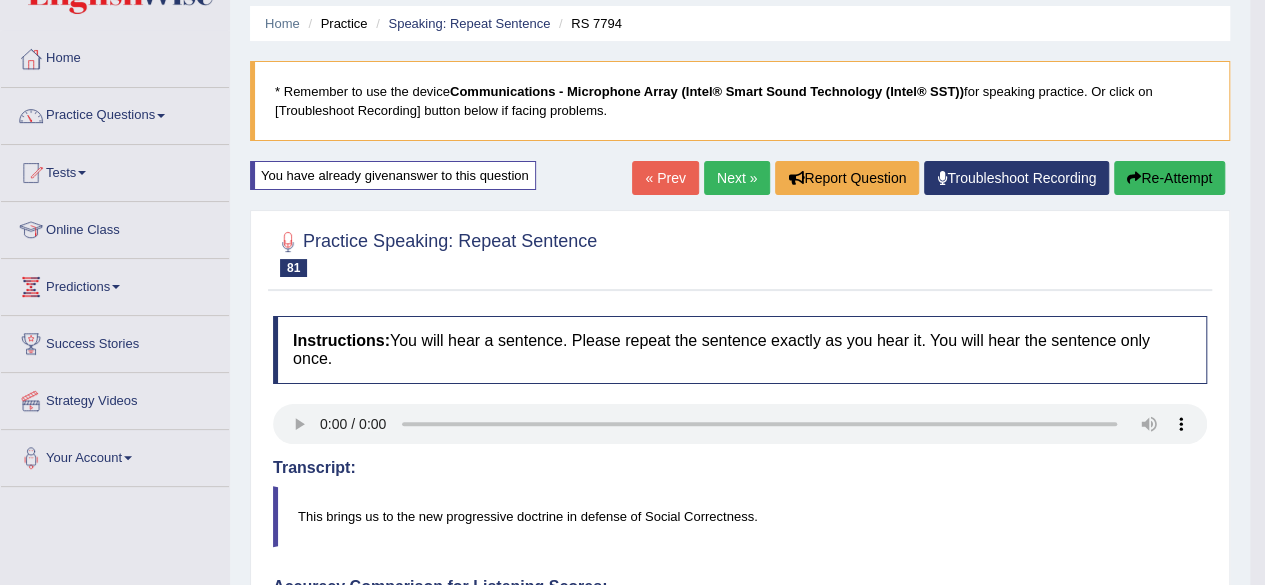 scroll, scrollTop: 0, scrollLeft: 0, axis: both 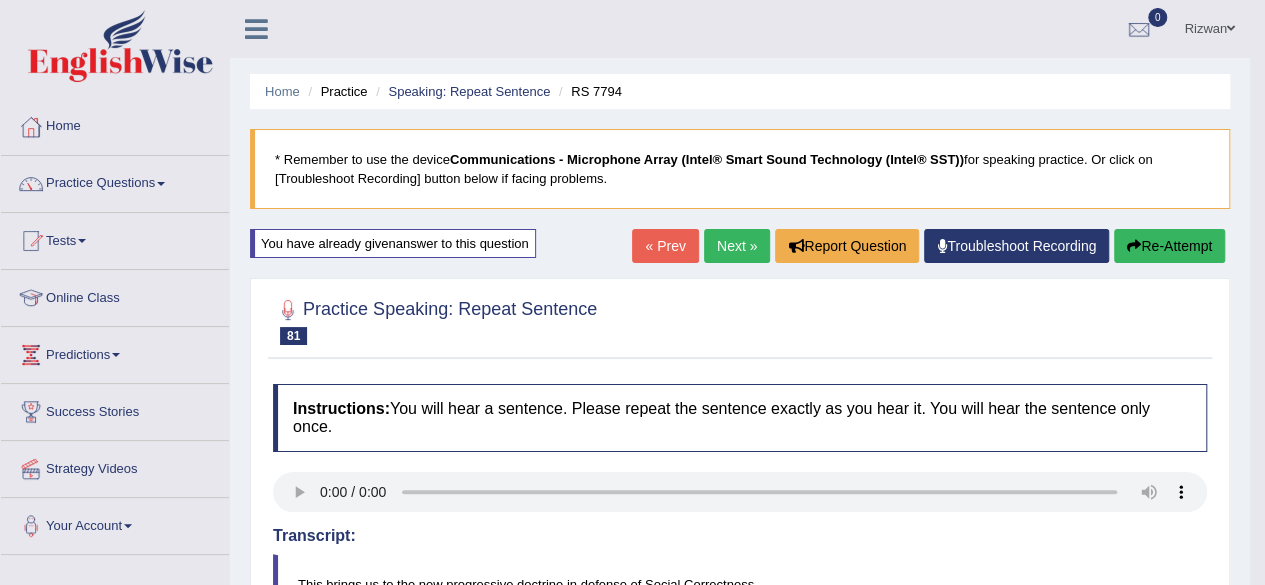 click on "Next »" at bounding box center [737, 246] 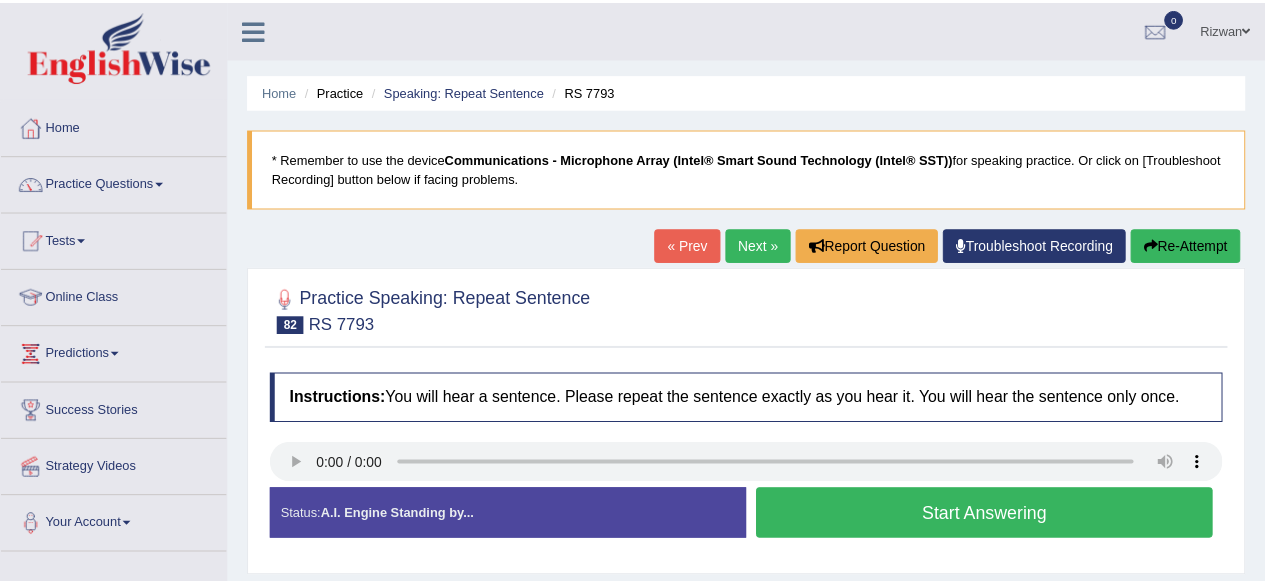 scroll, scrollTop: 0, scrollLeft: 0, axis: both 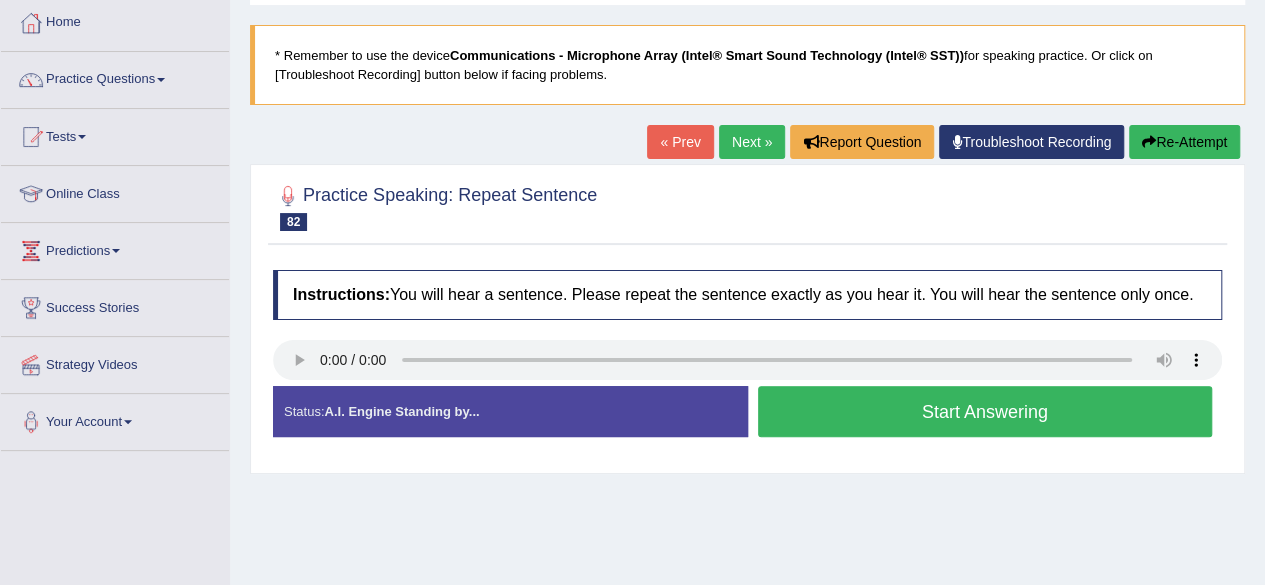 click on "Start Answering" at bounding box center (985, 411) 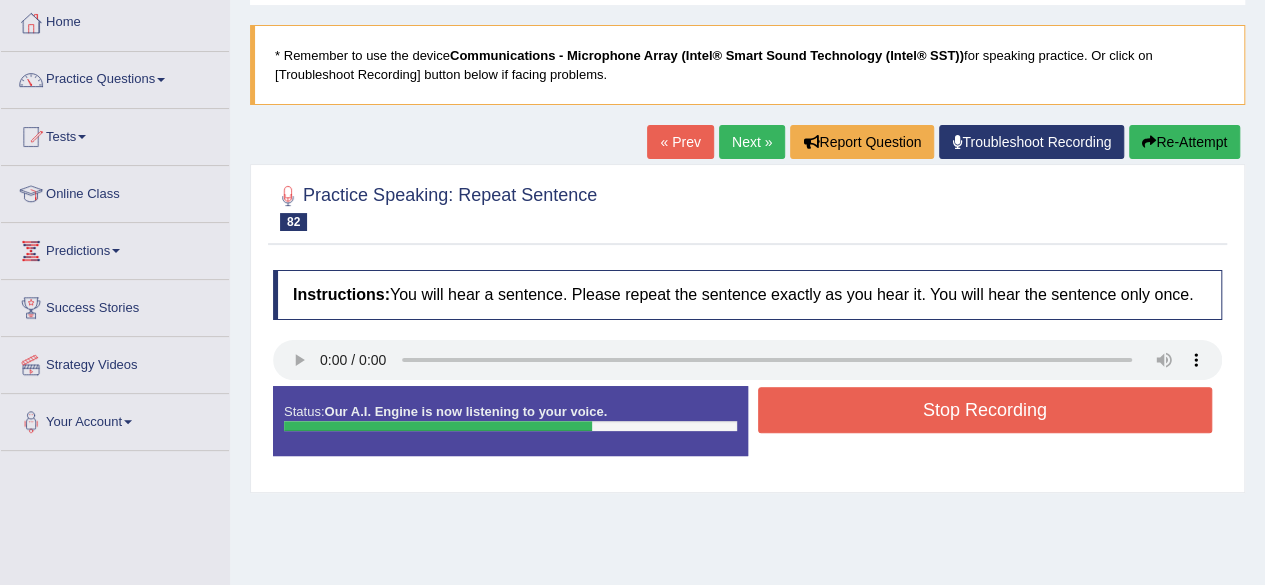 click on "Stop Recording" at bounding box center (985, 410) 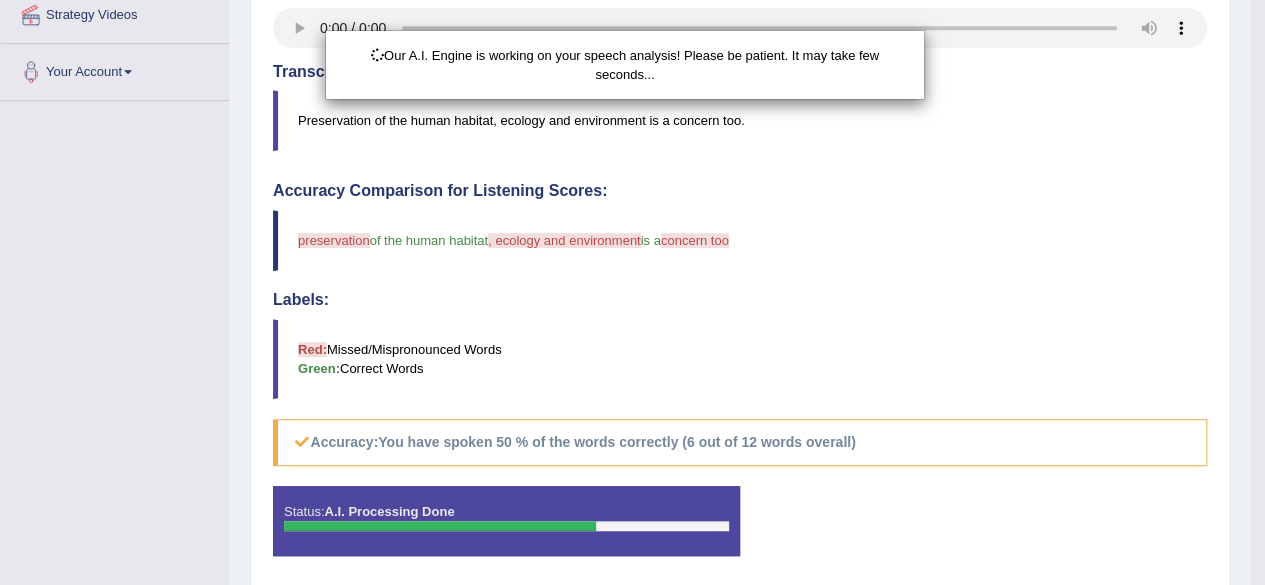 scroll, scrollTop: 521, scrollLeft: 0, axis: vertical 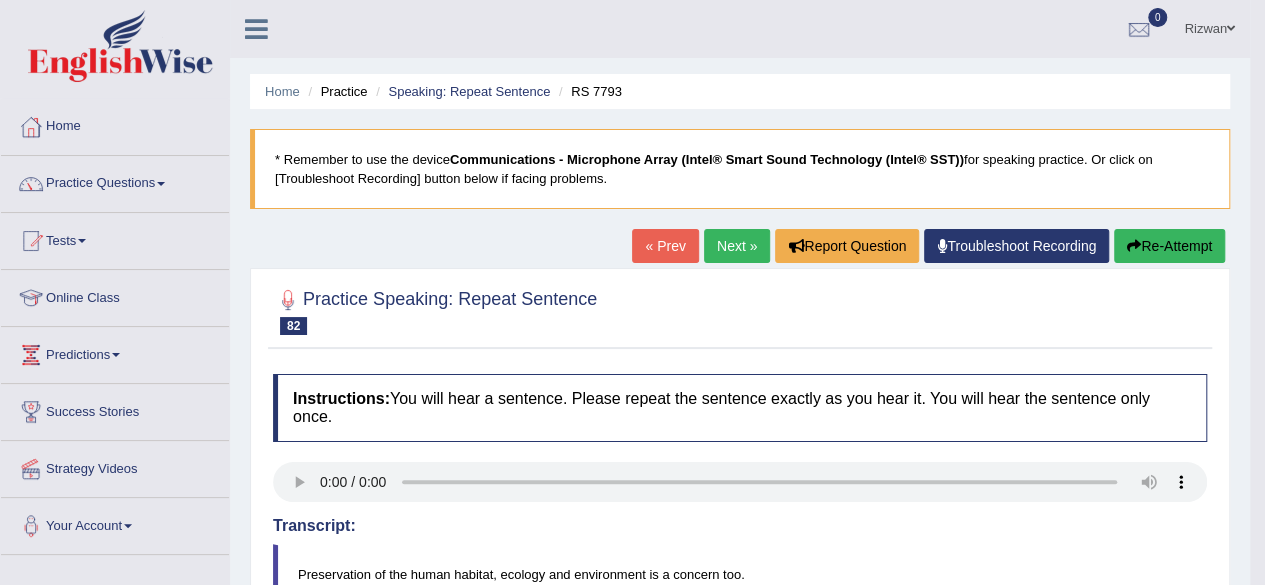 click on "Re-Attempt" at bounding box center (1169, 246) 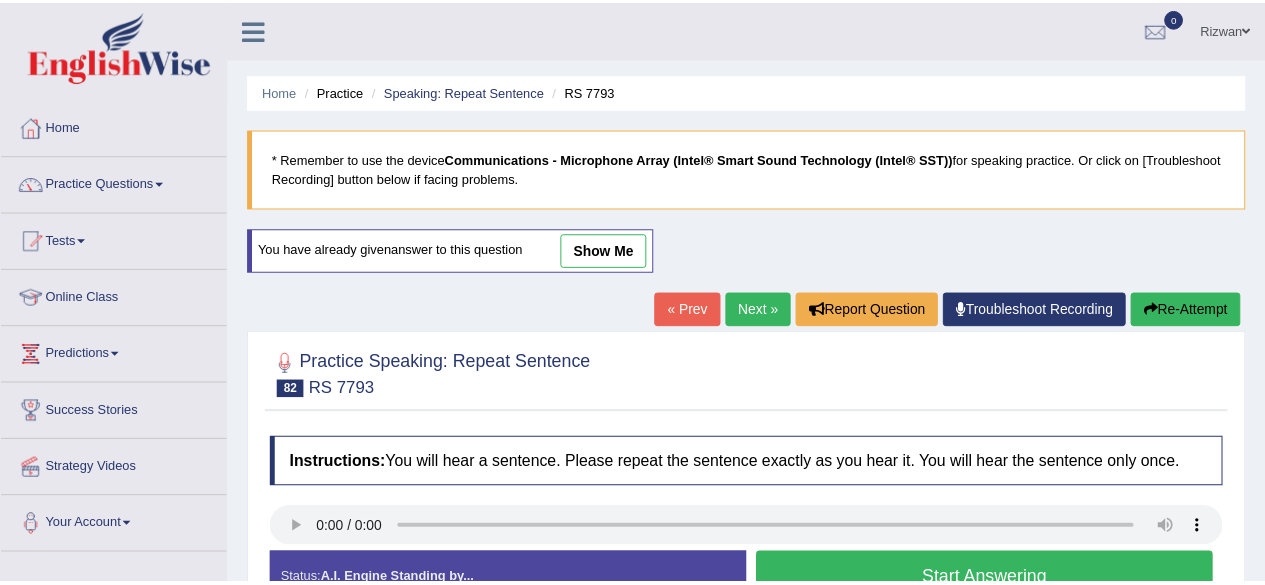 scroll, scrollTop: 0, scrollLeft: 0, axis: both 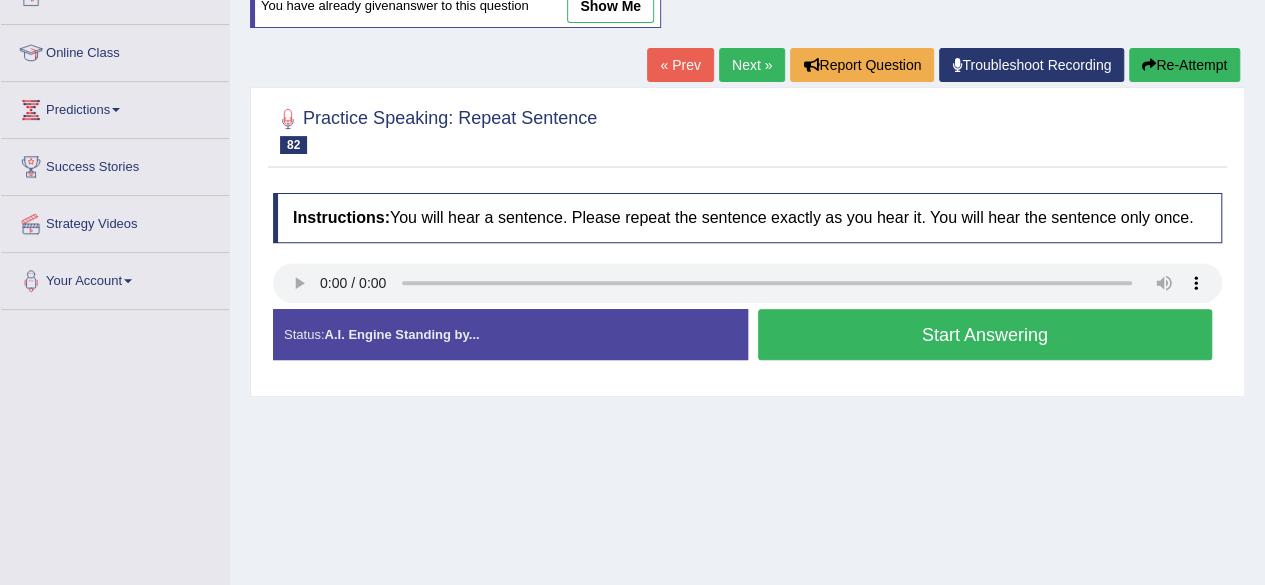 click on "Start Answering" at bounding box center [985, 334] 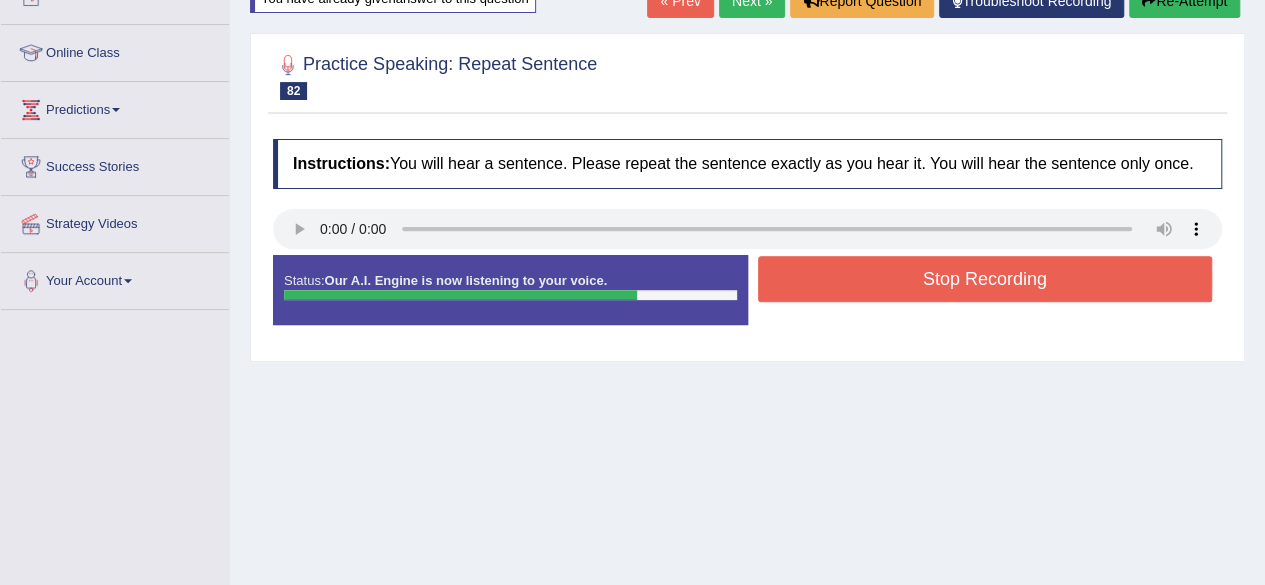 click on "Status:  Our A.I. Engine is now listening to your voice. Start Answering Stop Recording" at bounding box center [747, 300] 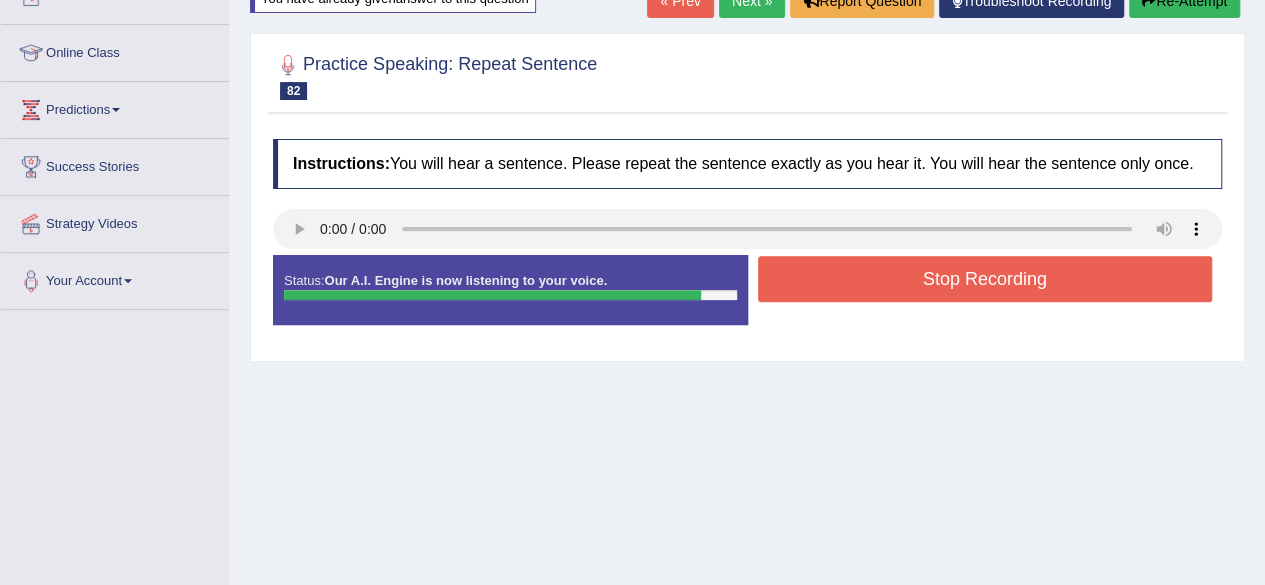 click on "Stop Recording" at bounding box center [985, 279] 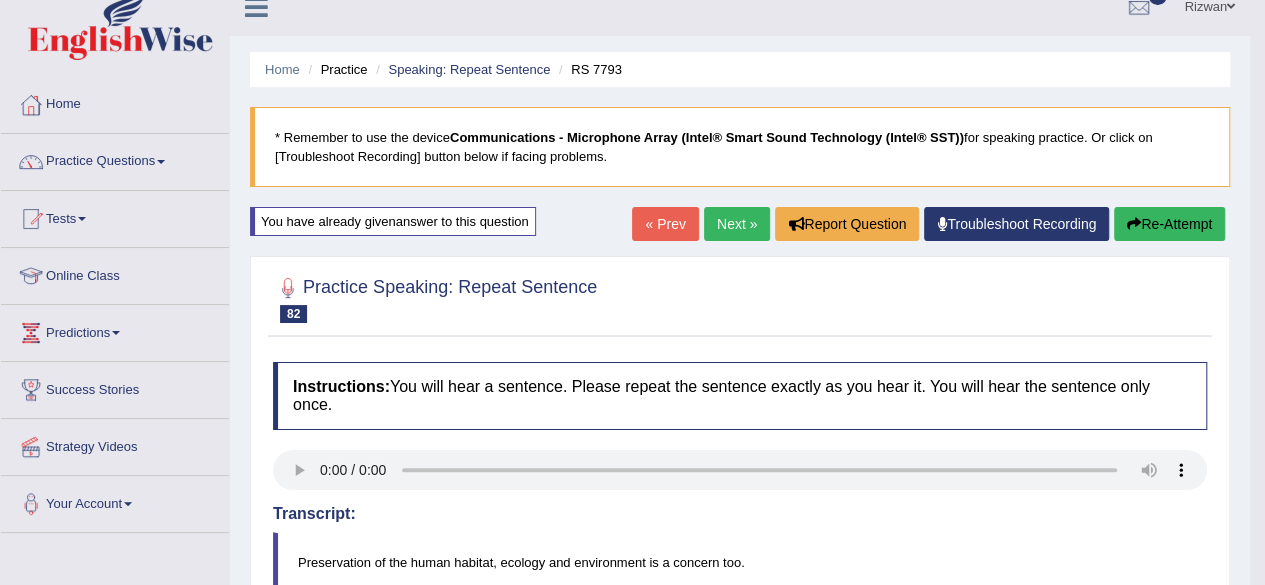 scroll, scrollTop: 0, scrollLeft: 0, axis: both 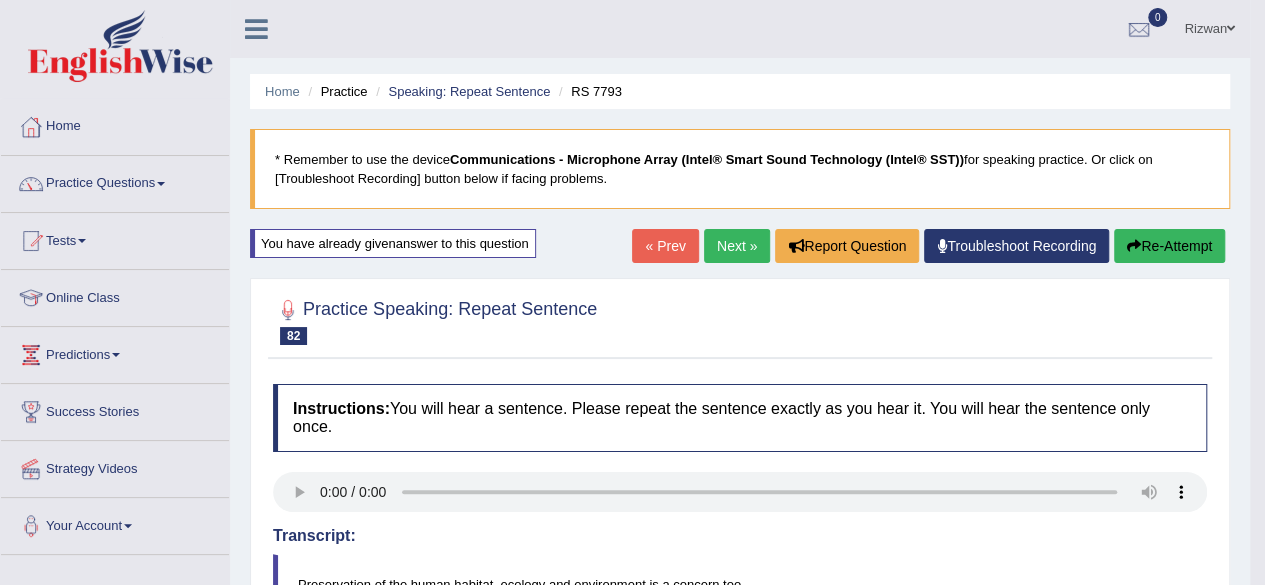 click on "Next »" at bounding box center (737, 246) 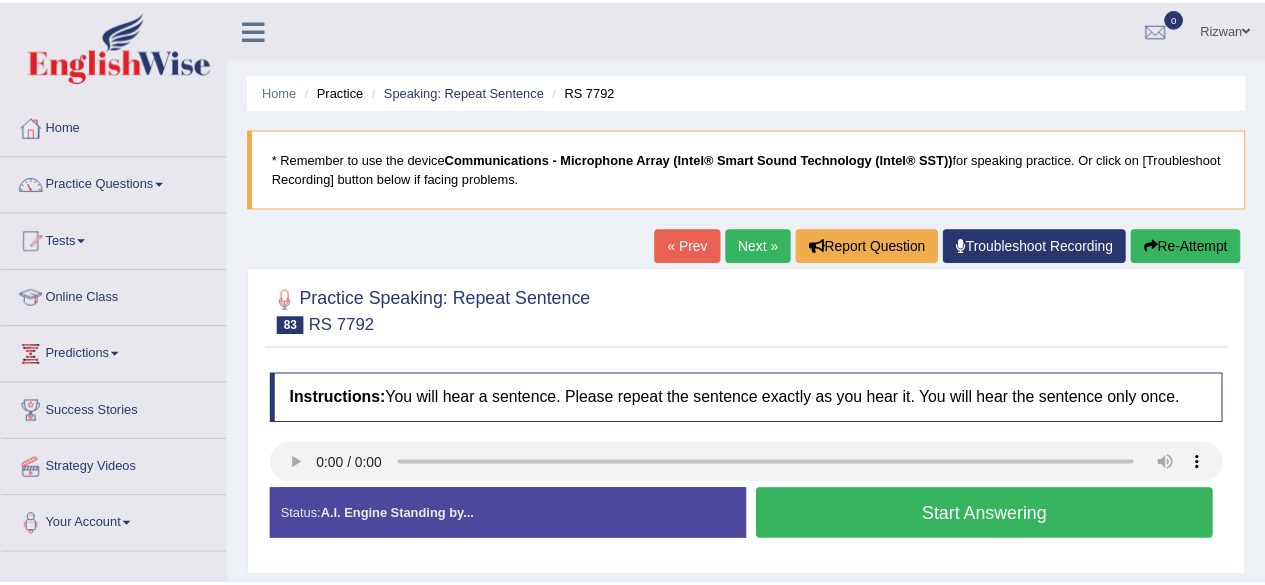 scroll, scrollTop: 0, scrollLeft: 0, axis: both 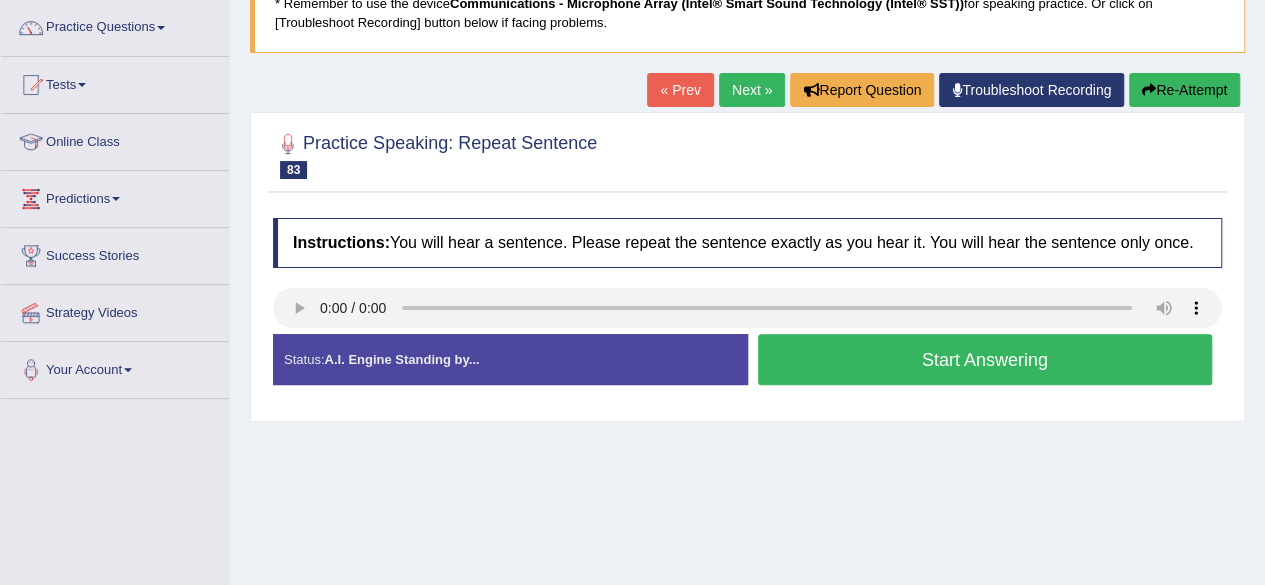 click on "Start Answering" at bounding box center [985, 359] 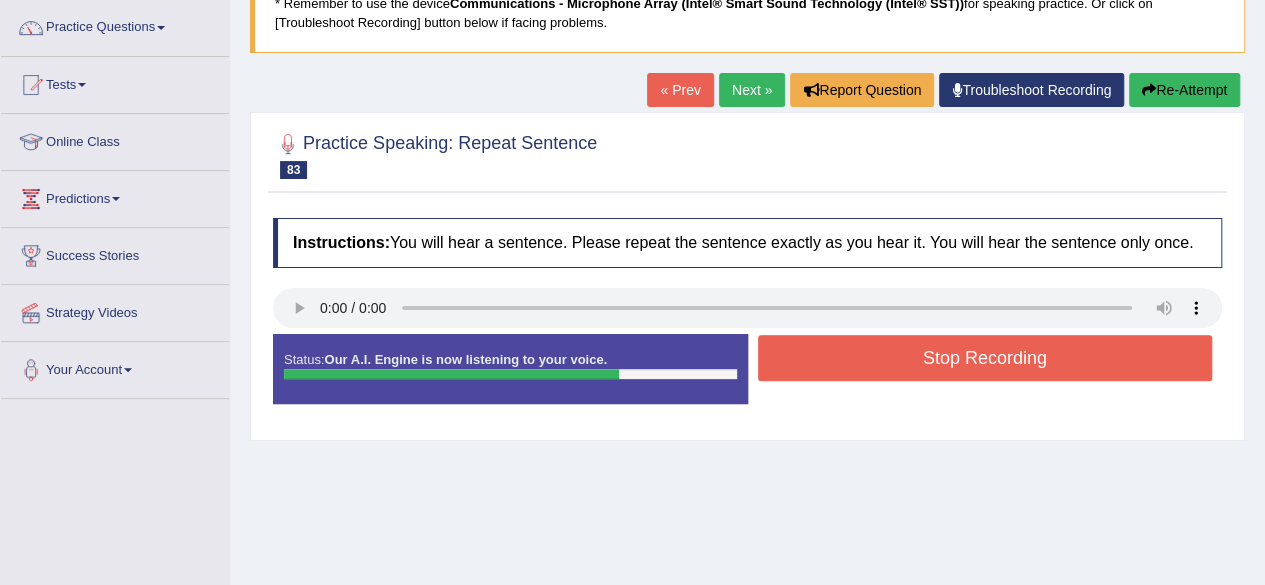 click on "Stop Recording" at bounding box center [985, 358] 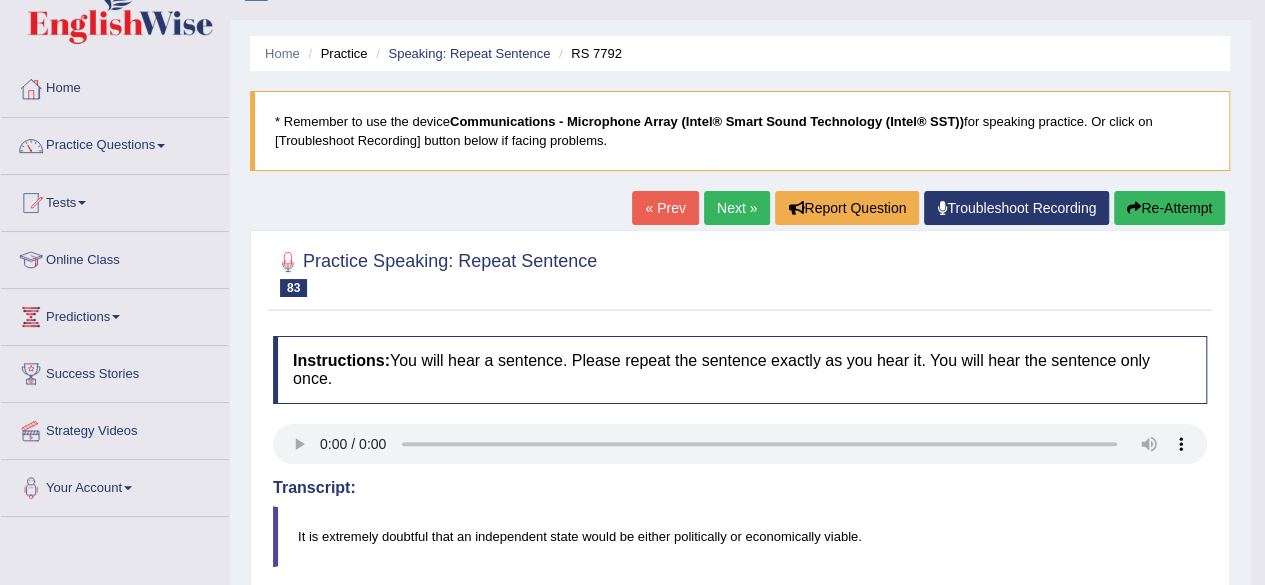 scroll, scrollTop: 0, scrollLeft: 0, axis: both 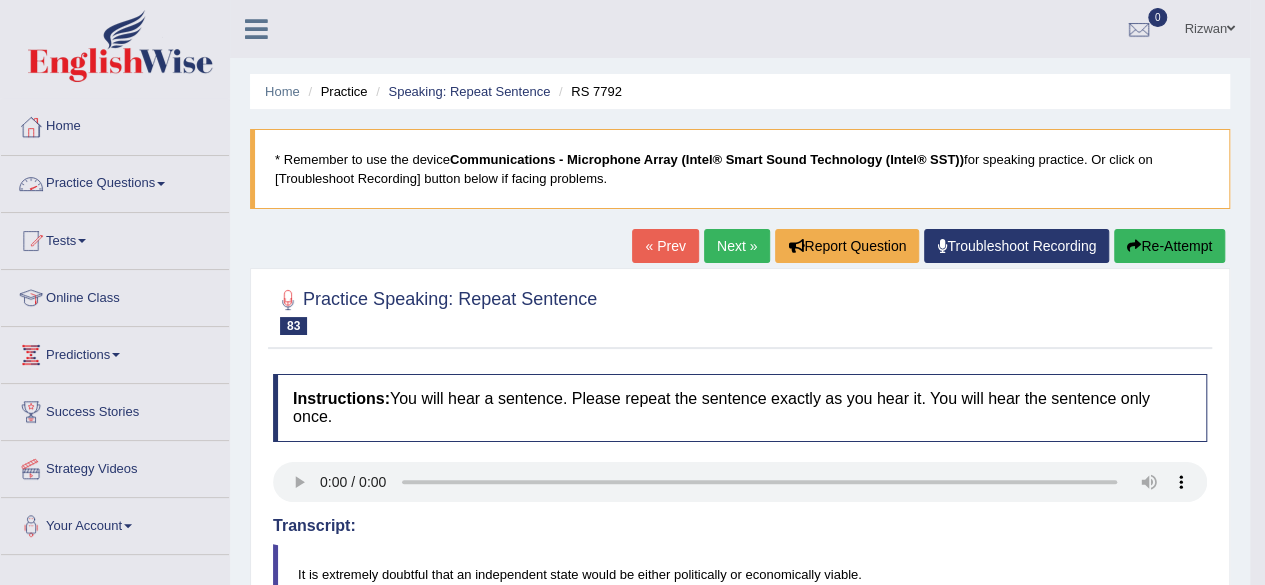 click on "Practice Questions" at bounding box center (115, 181) 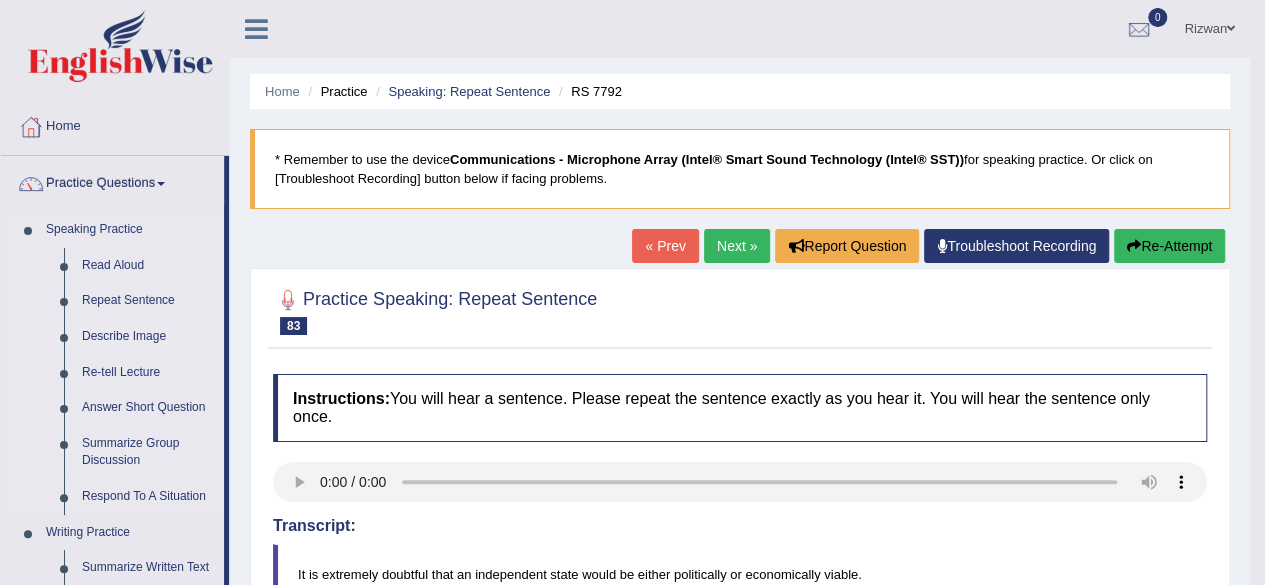 click on "Describe Image" at bounding box center (148, 337) 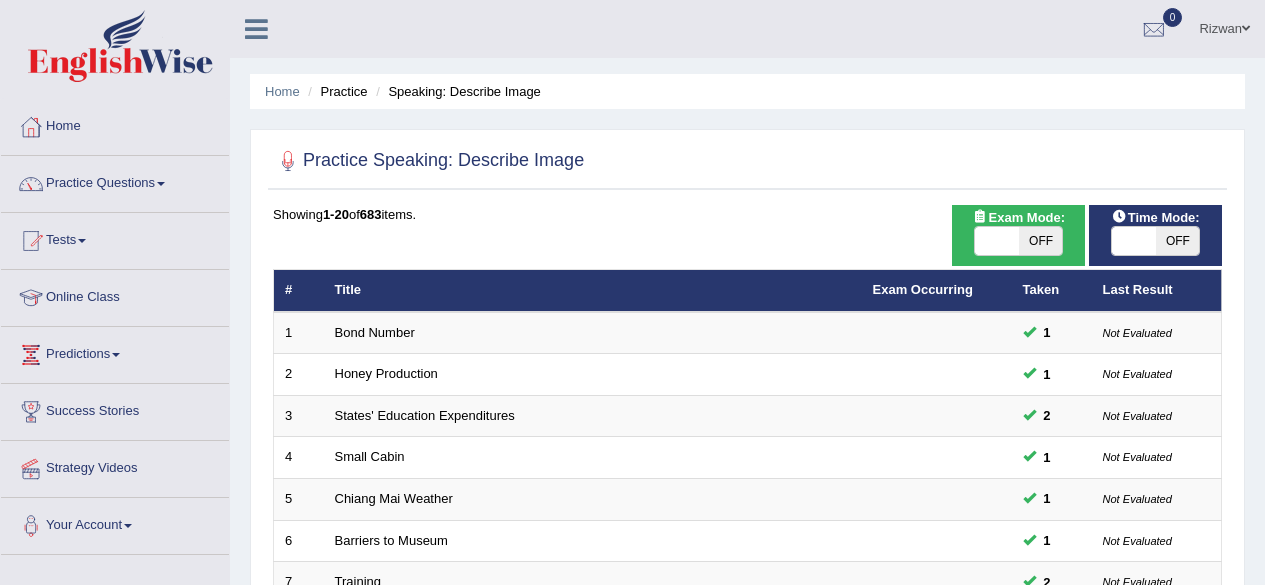scroll, scrollTop: 0, scrollLeft: 0, axis: both 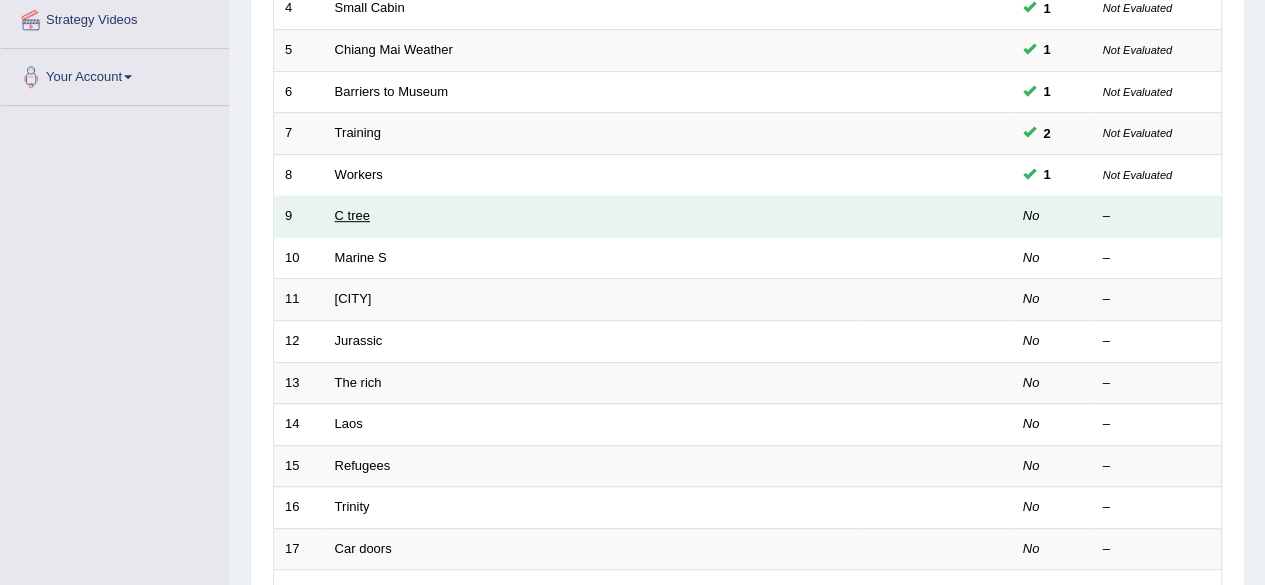click on "C tree" at bounding box center [352, 215] 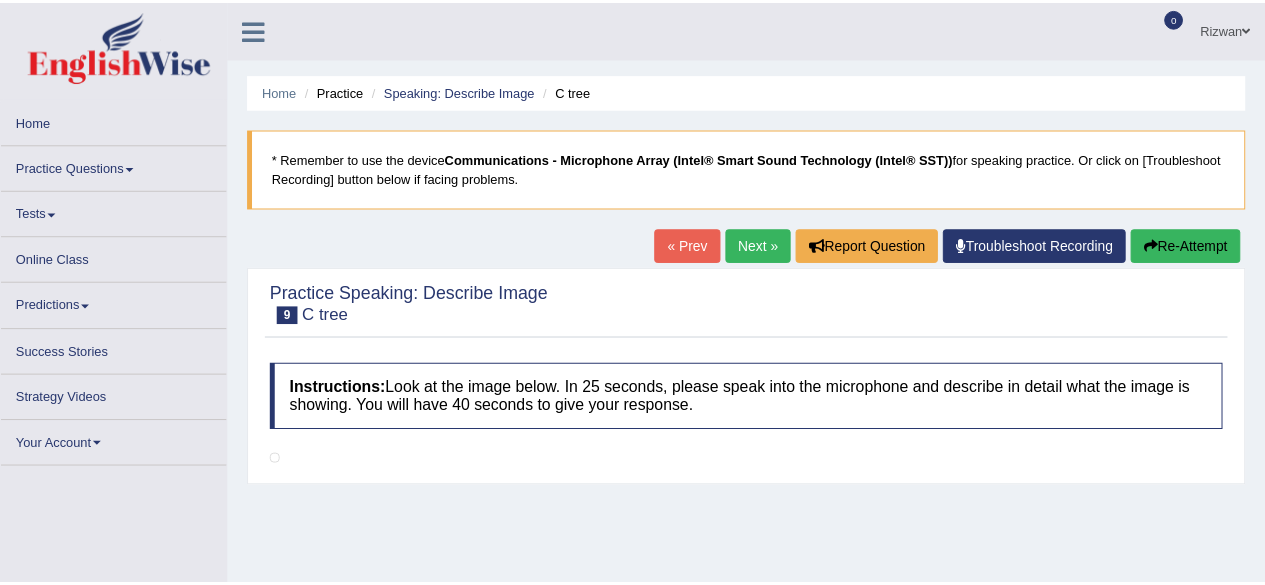 scroll, scrollTop: 0, scrollLeft: 0, axis: both 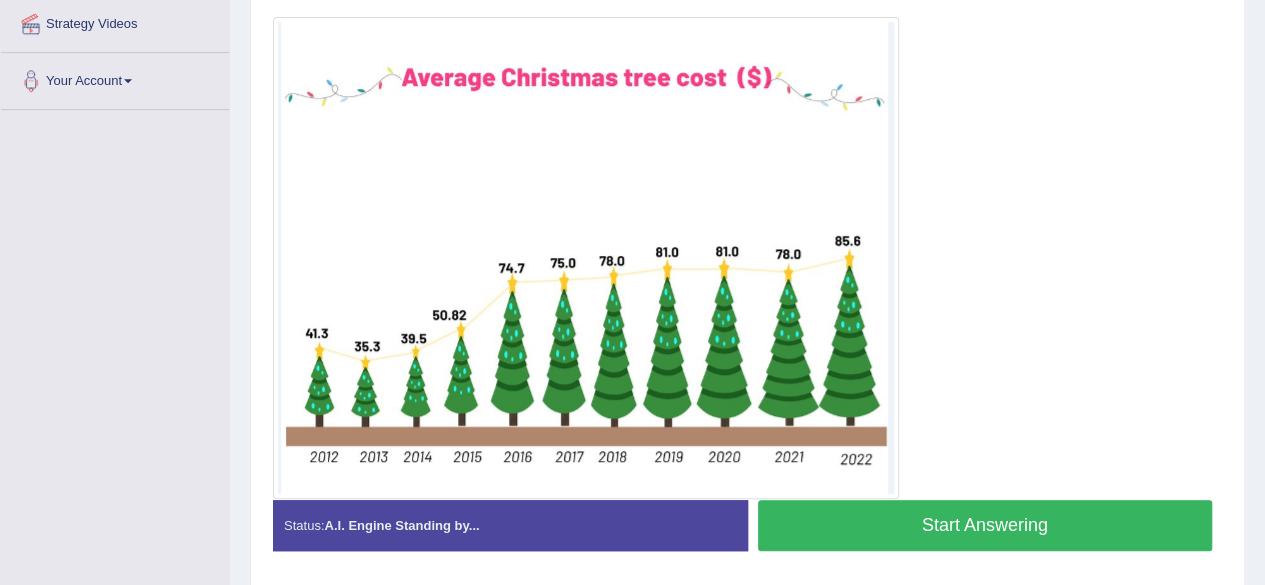 click on "Start Answering" at bounding box center [985, 525] 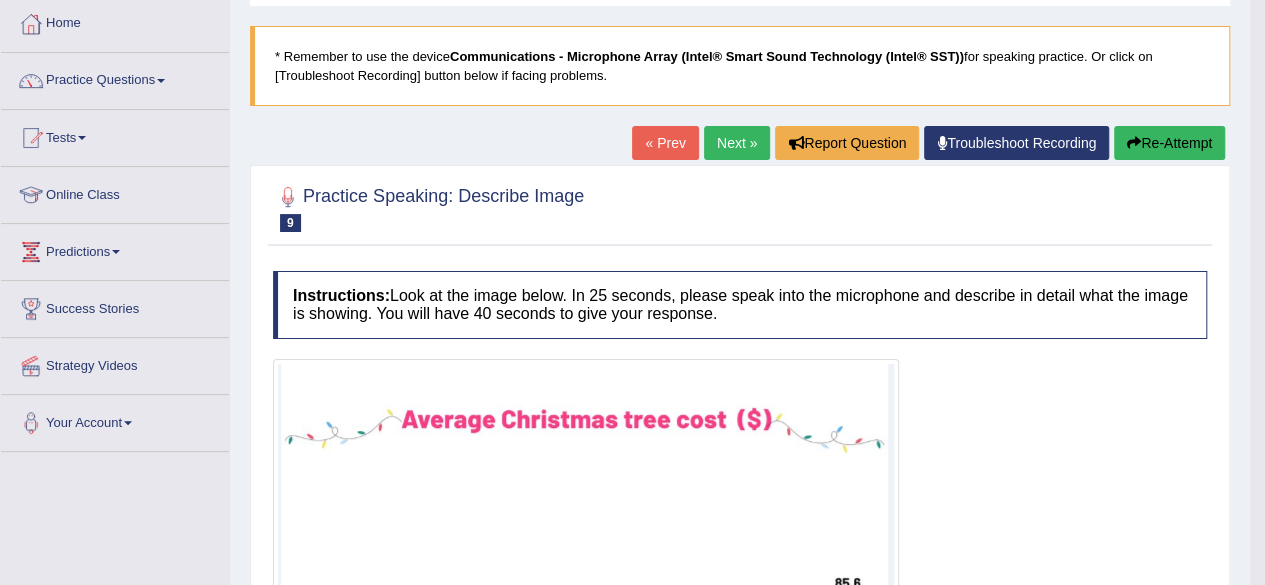 scroll, scrollTop: 0, scrollLeft: 0, axis: both 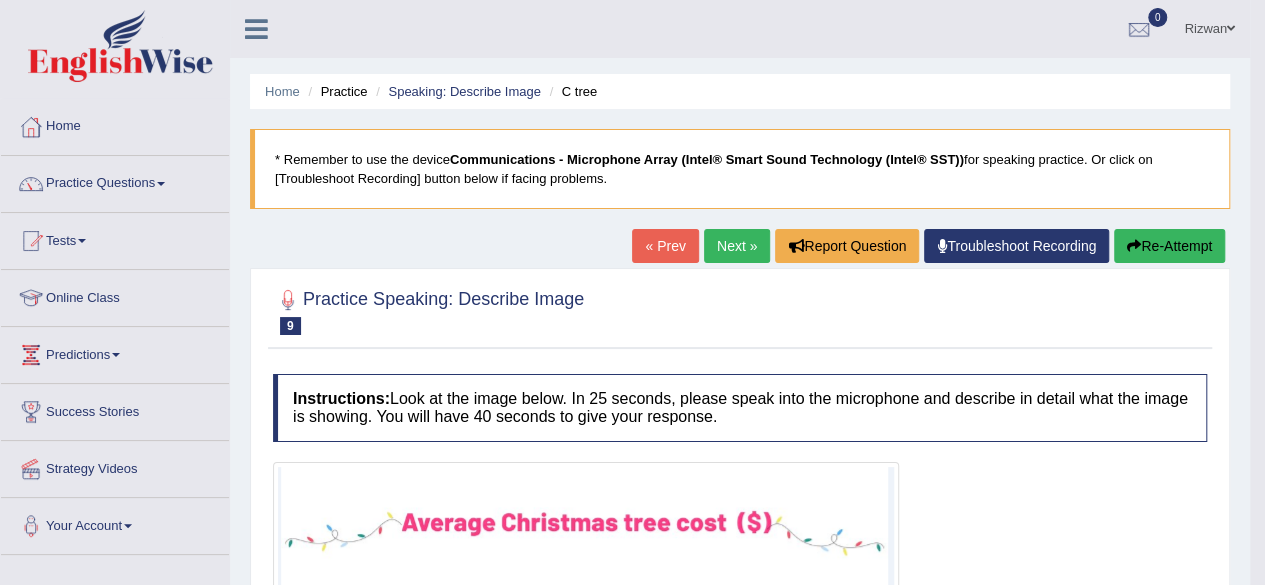 click on "Re-Attempt" at bounding box center [1169, 246] 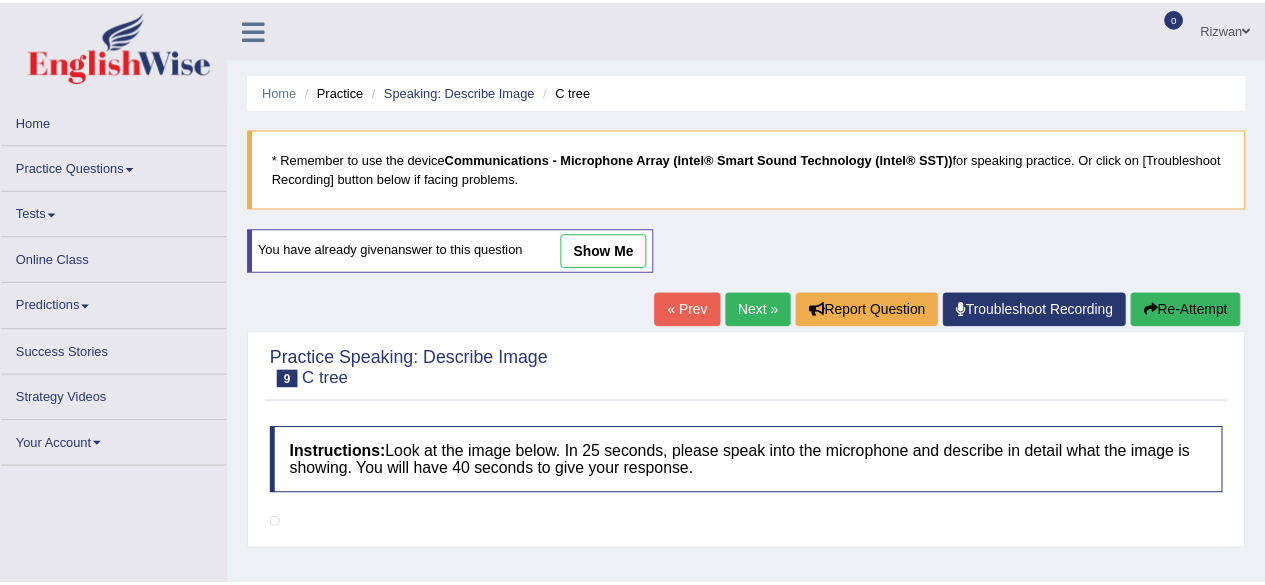 scroll, scrollTop: 342, scrollLeft: 0, axis: vertical 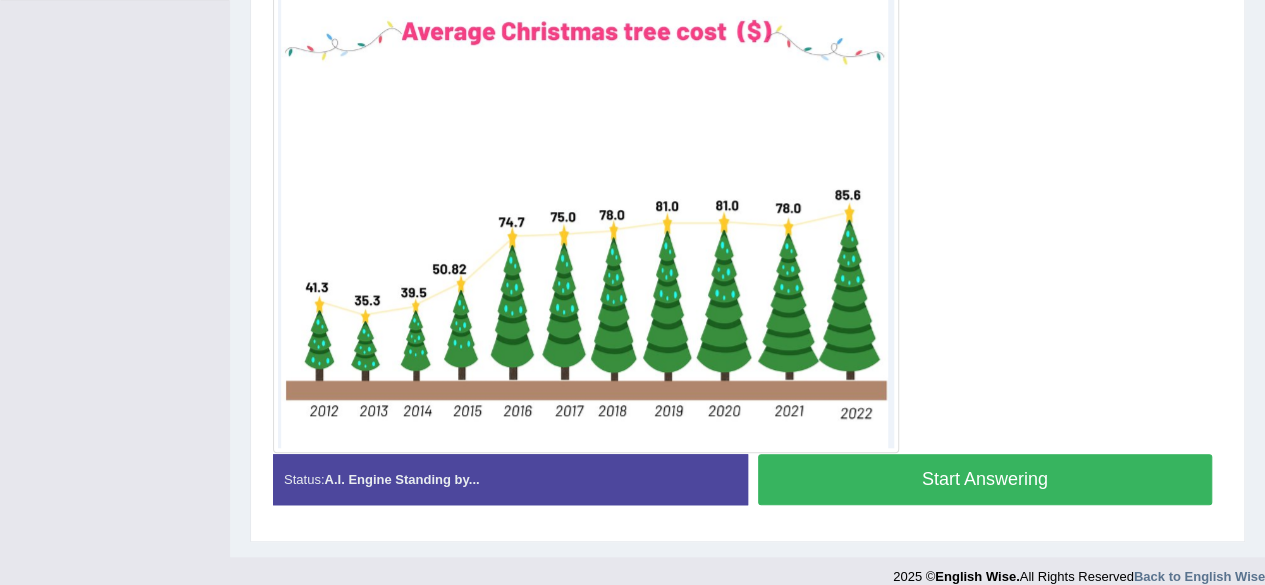 click on "Start Answering" at bounding box center [985, 479] 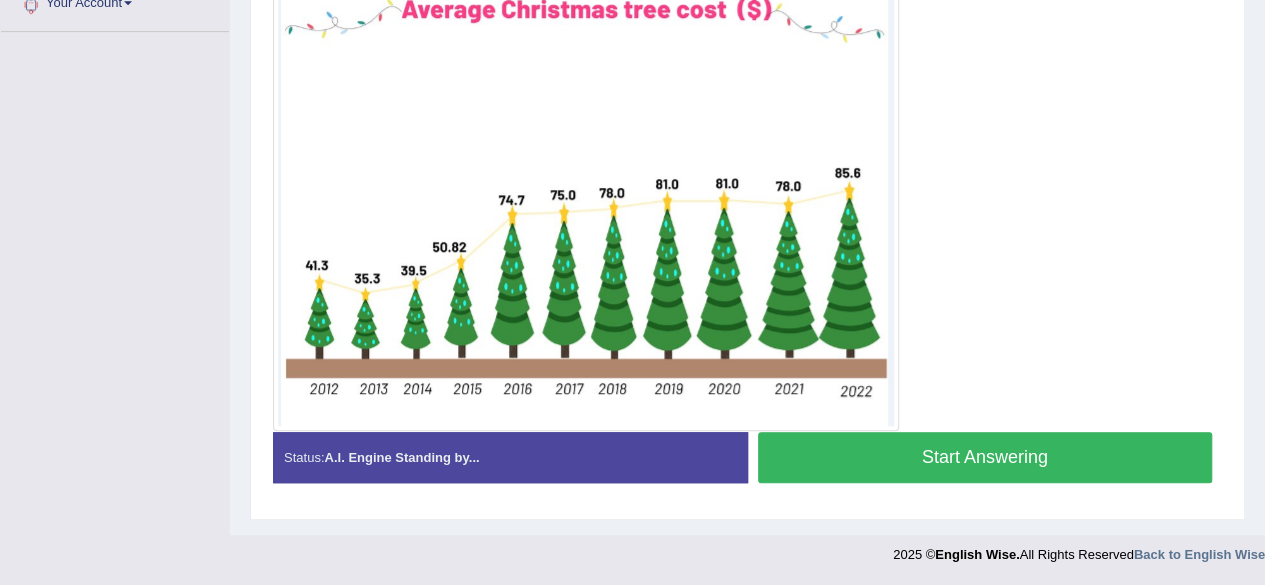 scroll, scrollTop: 502, scrollLeft: 0, axis: vertical 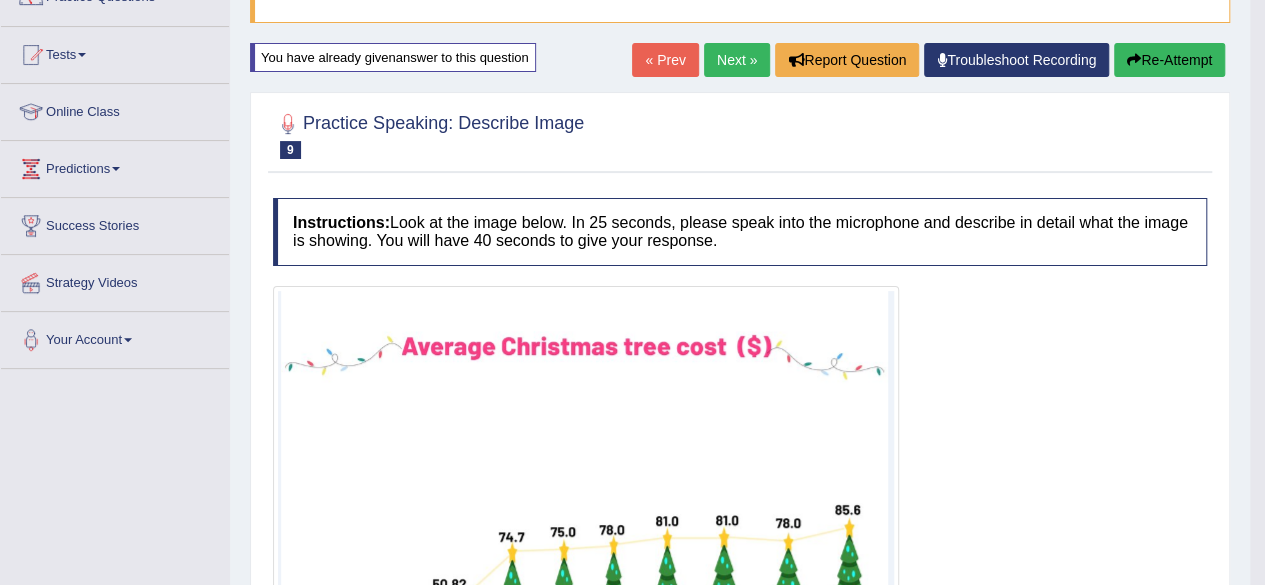 click on "Re-Attempt" at bounding box center [1169, 60] 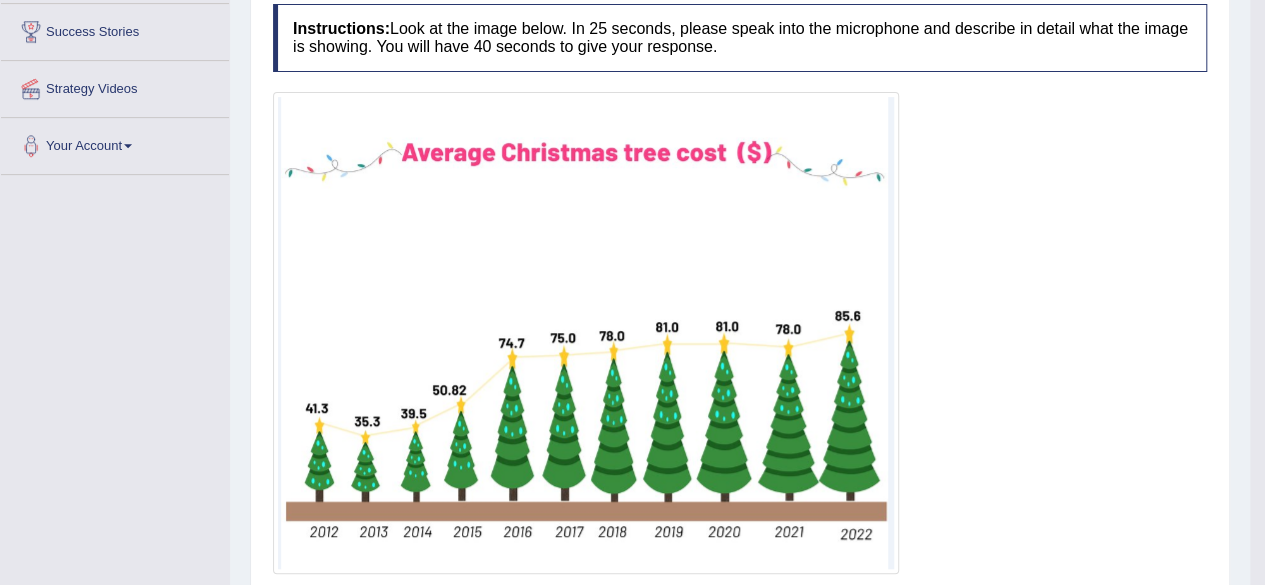scroll, scrollTop: 399, scrollLeft: 0, axis: vertical 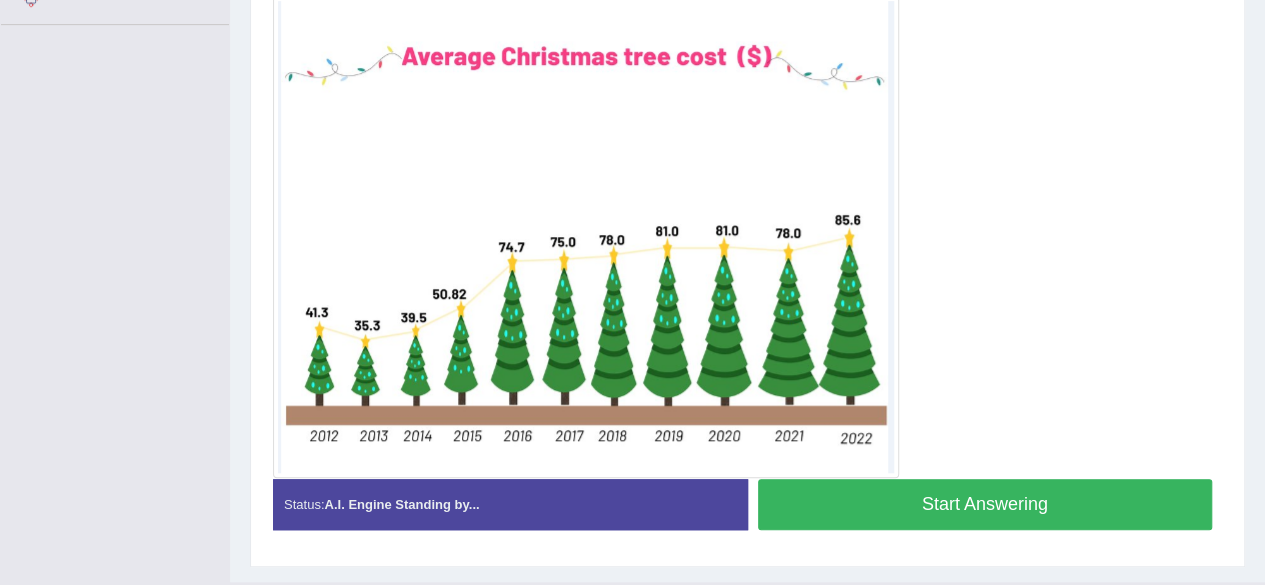 click on "Start Answering" at bounding box center (985, 504) 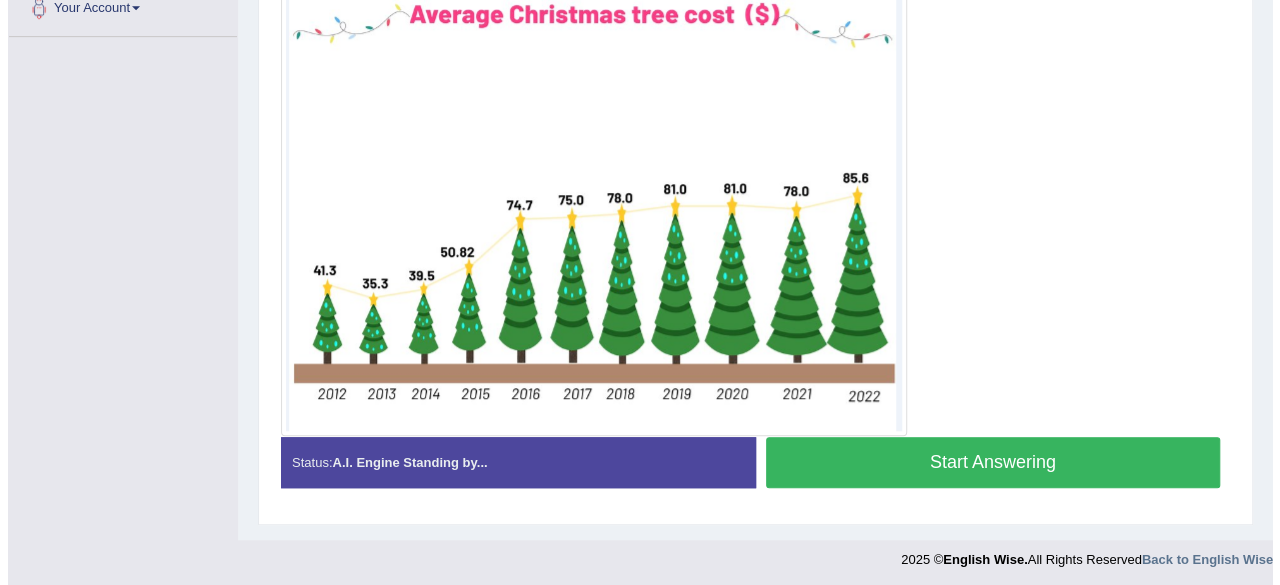 scroll, scrollTop: 530, scrollLeft: 0, axis: vertical 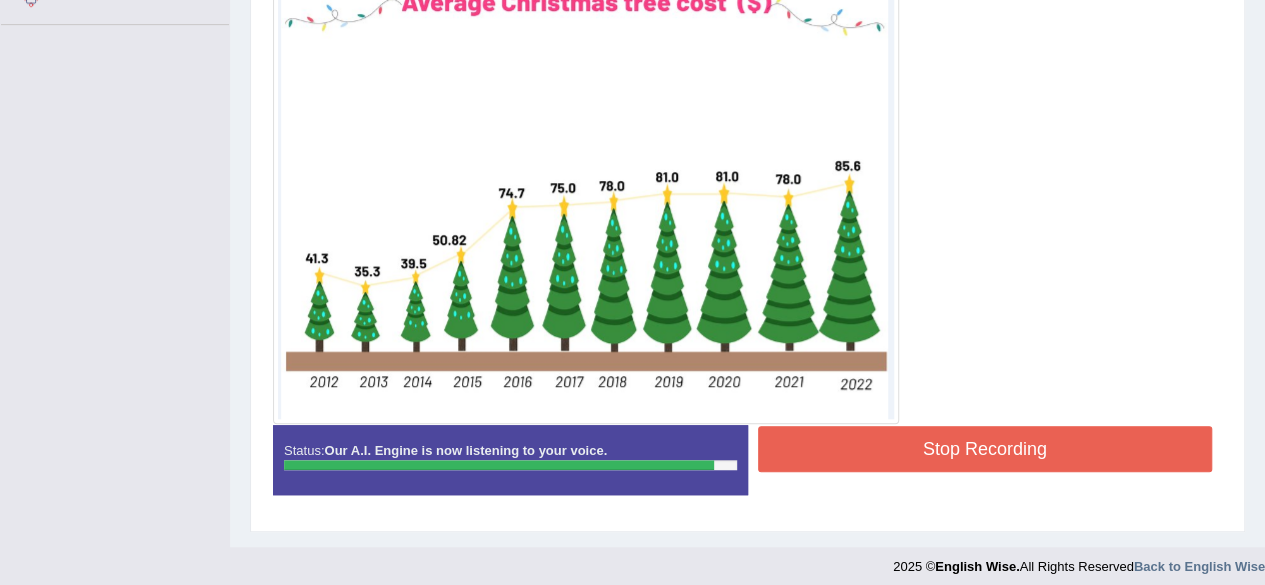 click on "Stop Recording" at bounding box center (985, 449) 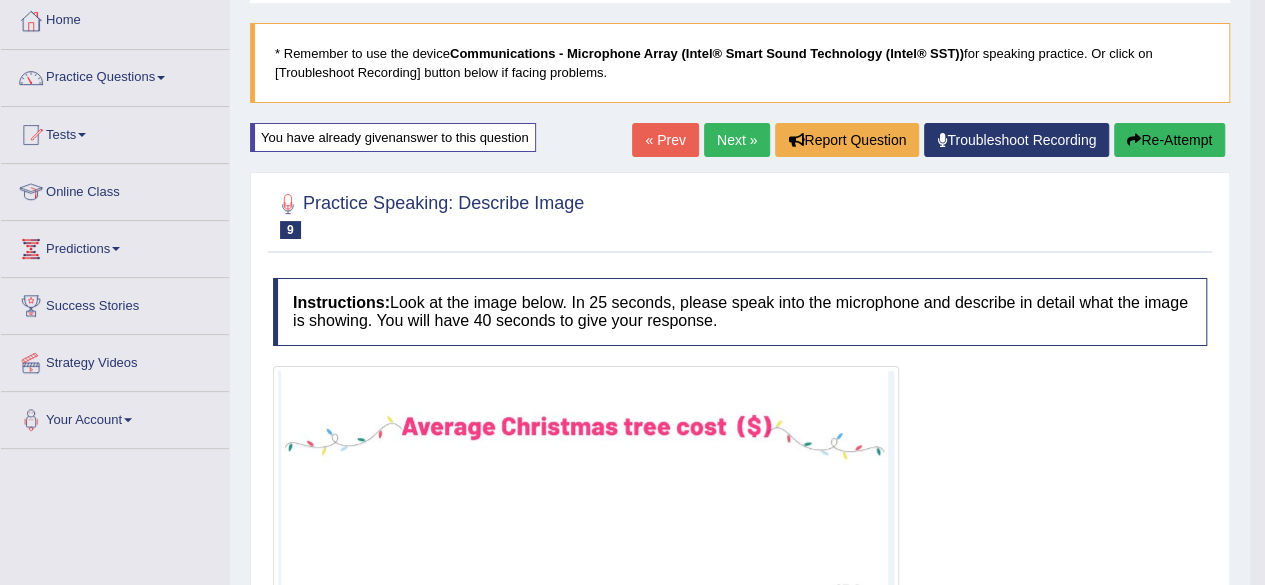 scroll, scrollTop: 0, scrollLeft: 0, axis: both 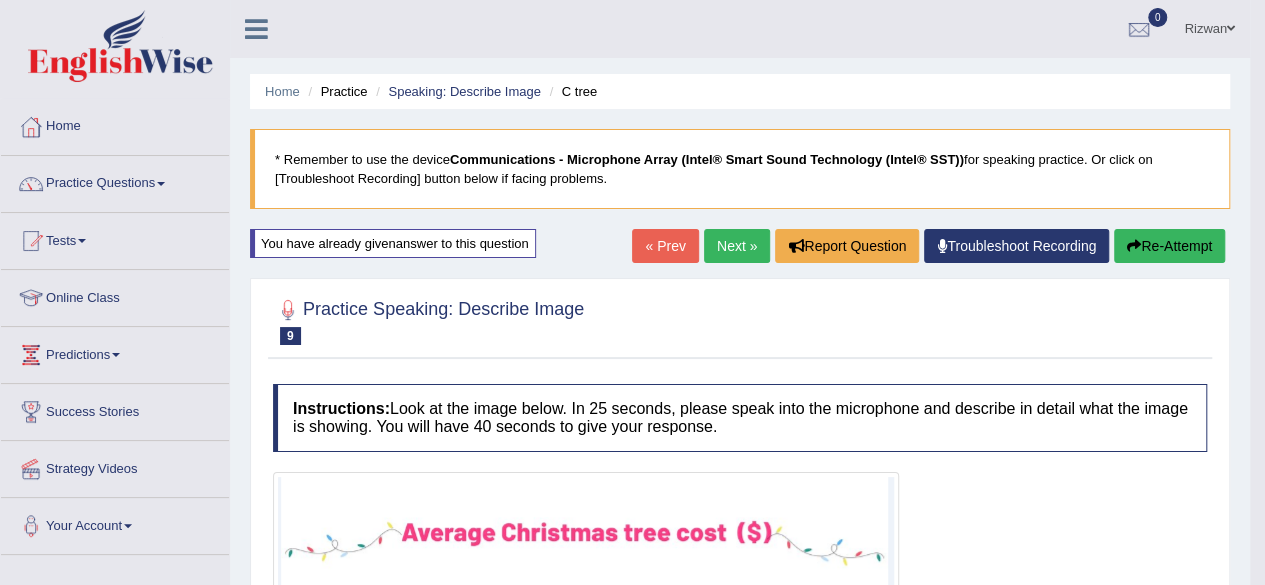 click on "Next »" at bounding box center [737, 246] 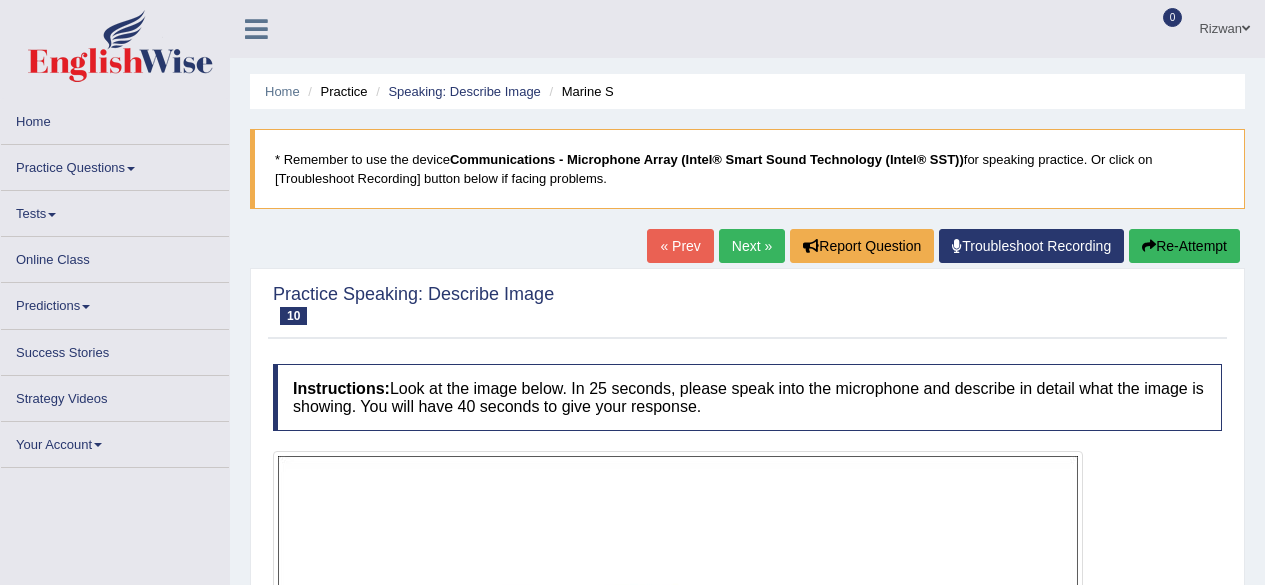 scroll, scrollTop: 0, scrollLeft: 0, axis: both 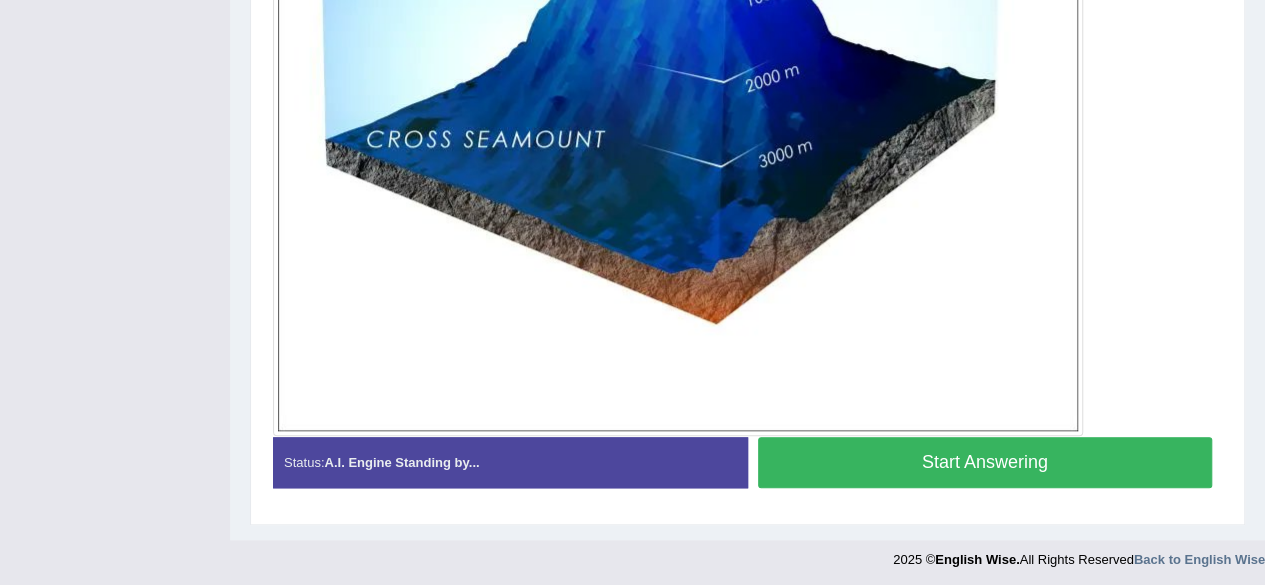 click on "Start Answering" at bounding box center [985, 462] 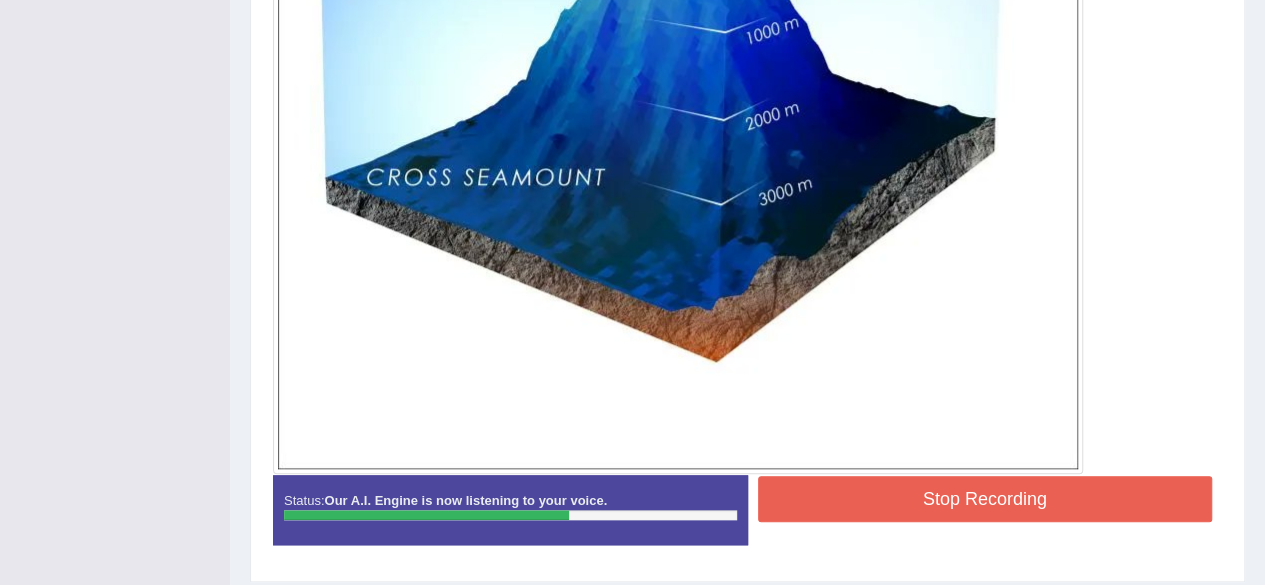 scroll, scrollTop: 810, scrollLeft: 0, axis: vertical 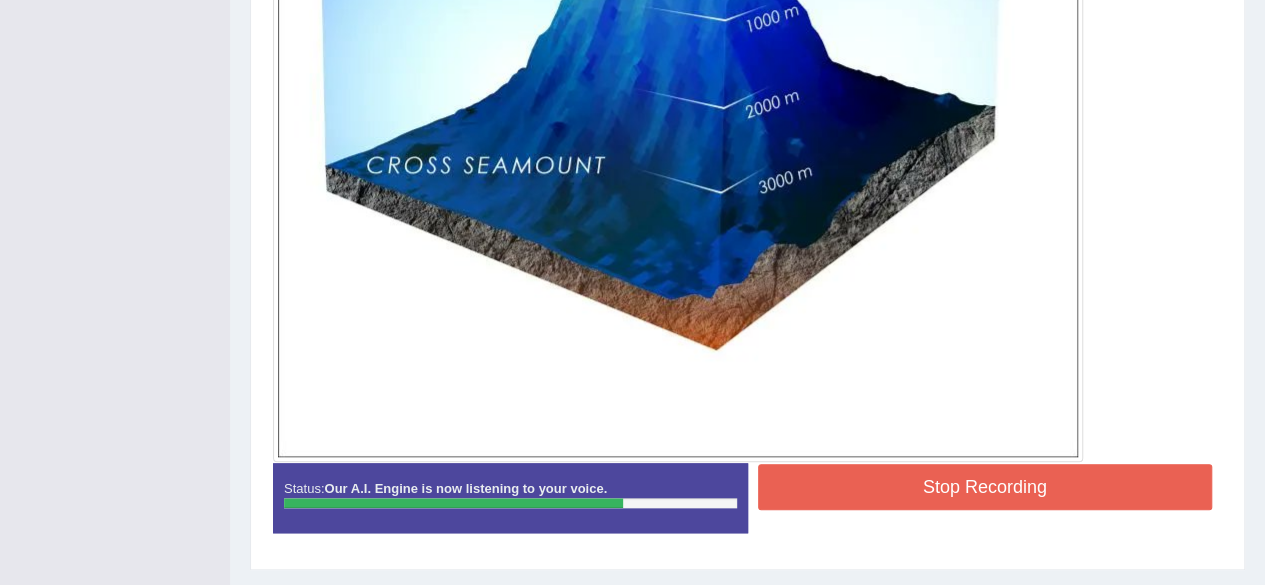 click on "Stop Recording" at bounding box center [985, 487] 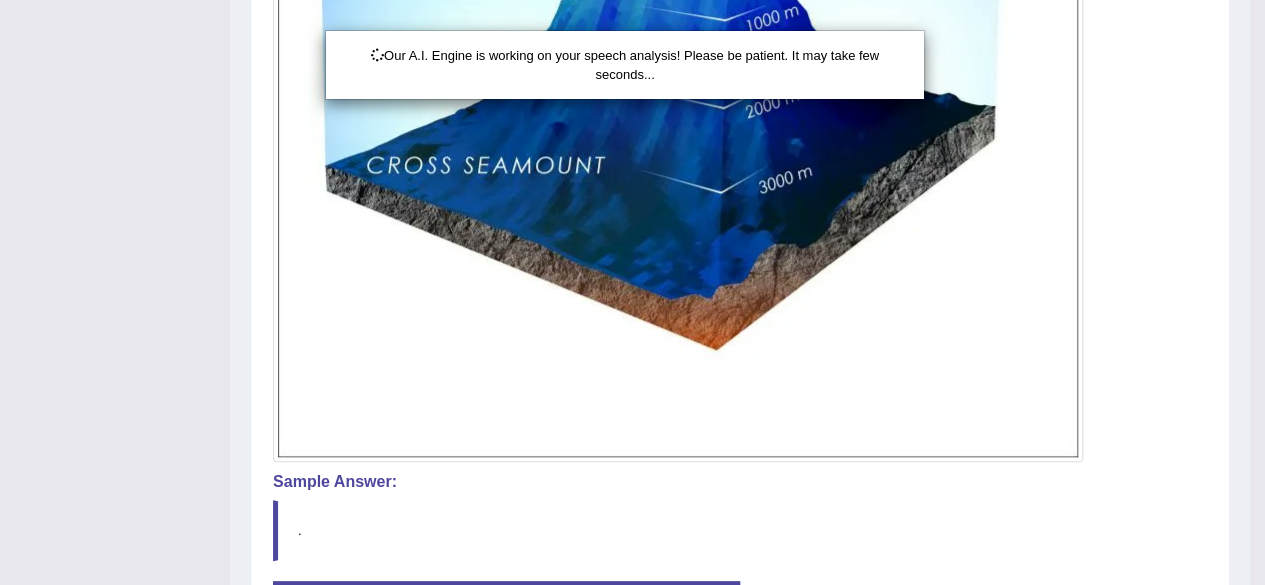 scroll, scrollTop: 974, scrollLeft: 0, axis: vertical 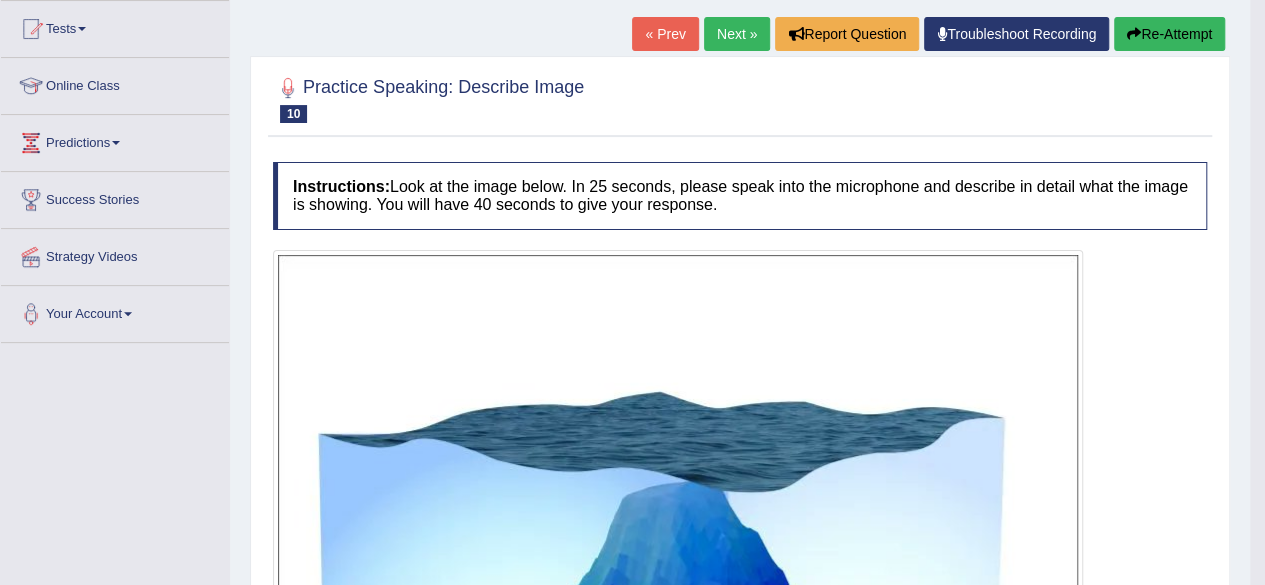 click on "Next »" at bounding box center [737, 34] 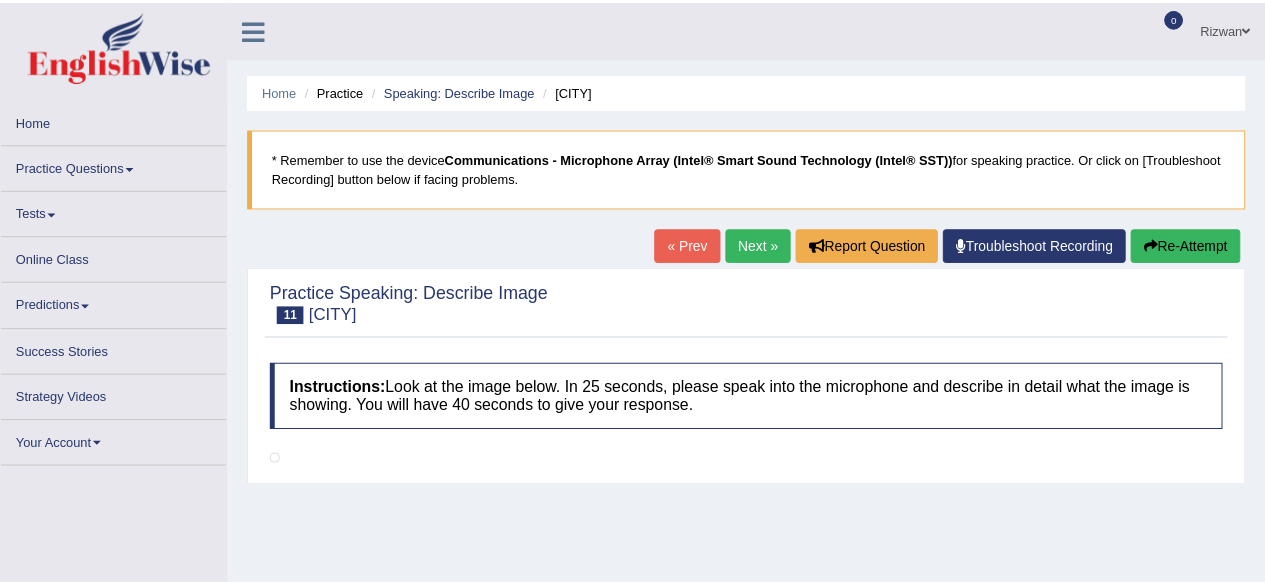 scroll, scrollTop: 0, scrollLeft: 0, axis: both 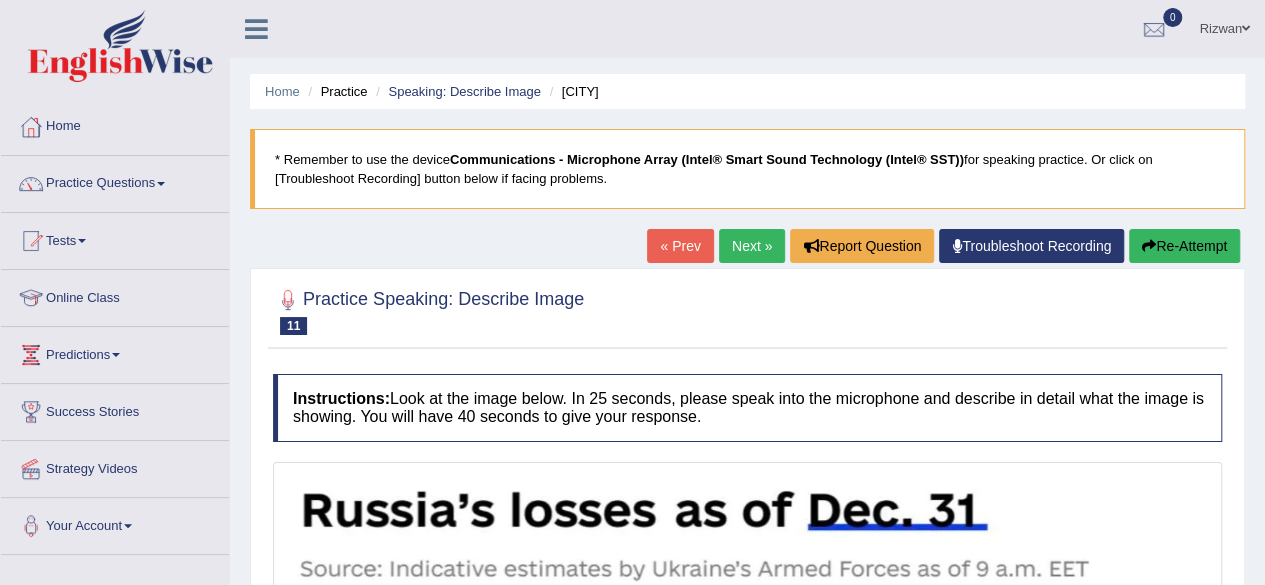 click on "« Prev" at bounding box center [680, 246] 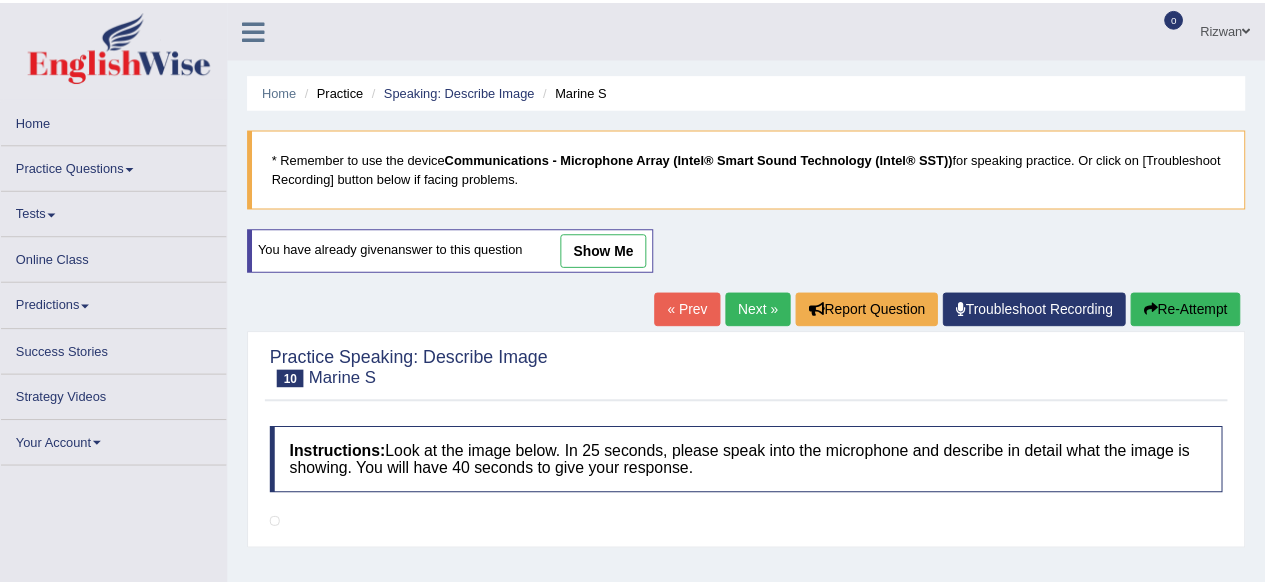scroll, scrollTop: 0, scrollLeft: 0, axis: both 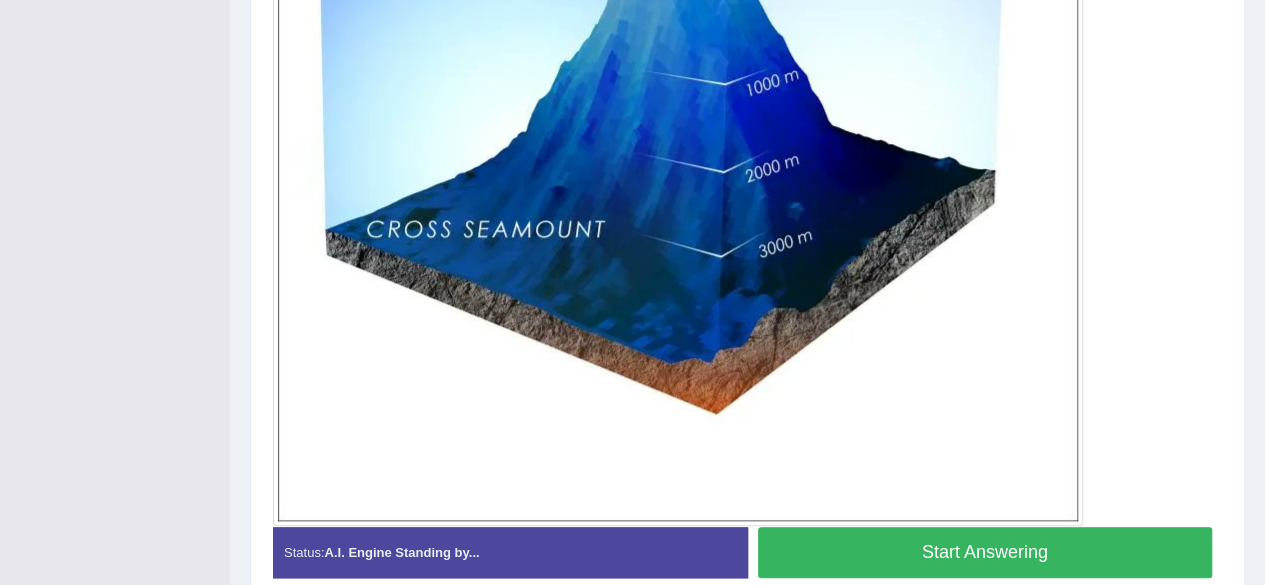 click on "Start Answering" at bounding box center (985, 552) 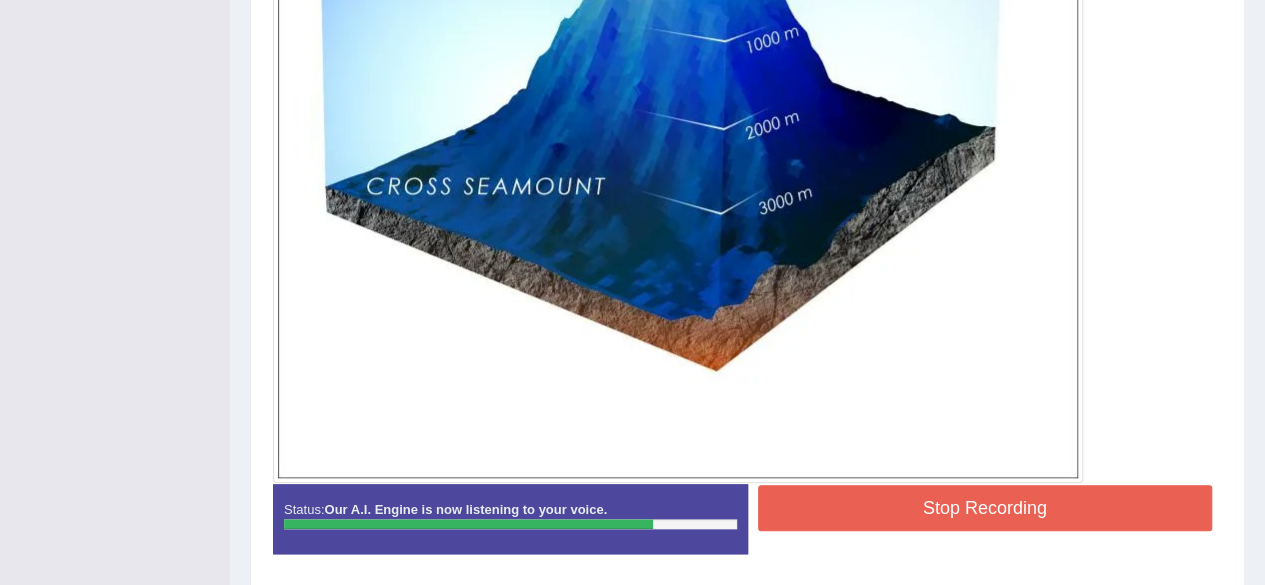 scroll, scrollTop: 800, scrollLeft: 0, axis: vertical 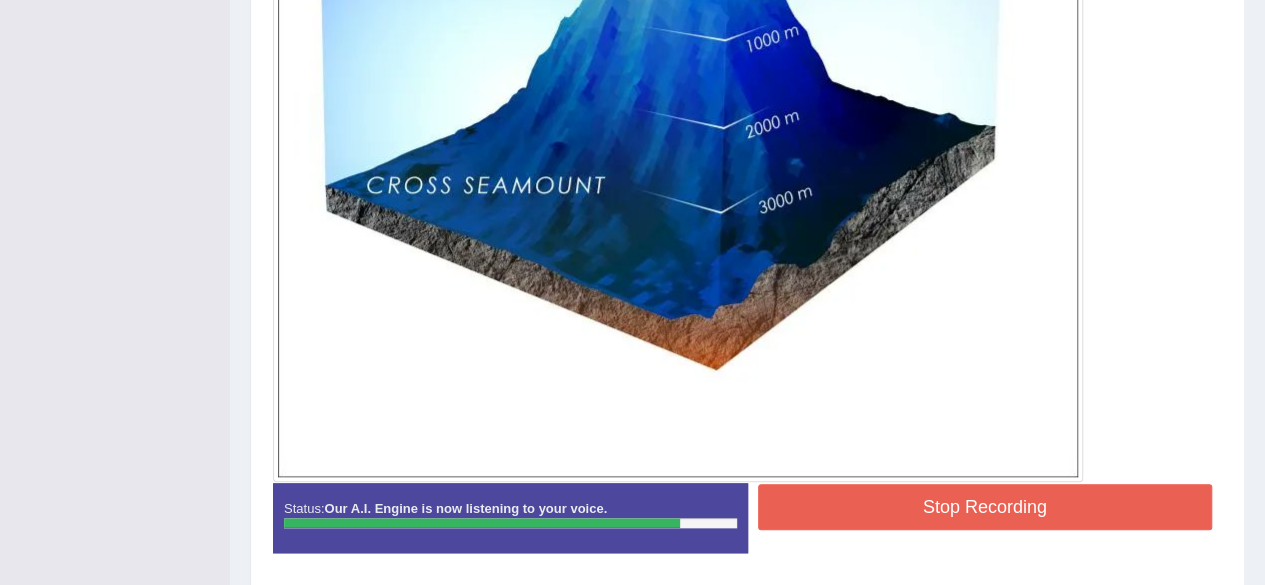 click on "Stop Recording" at bounding box center (985, 507) 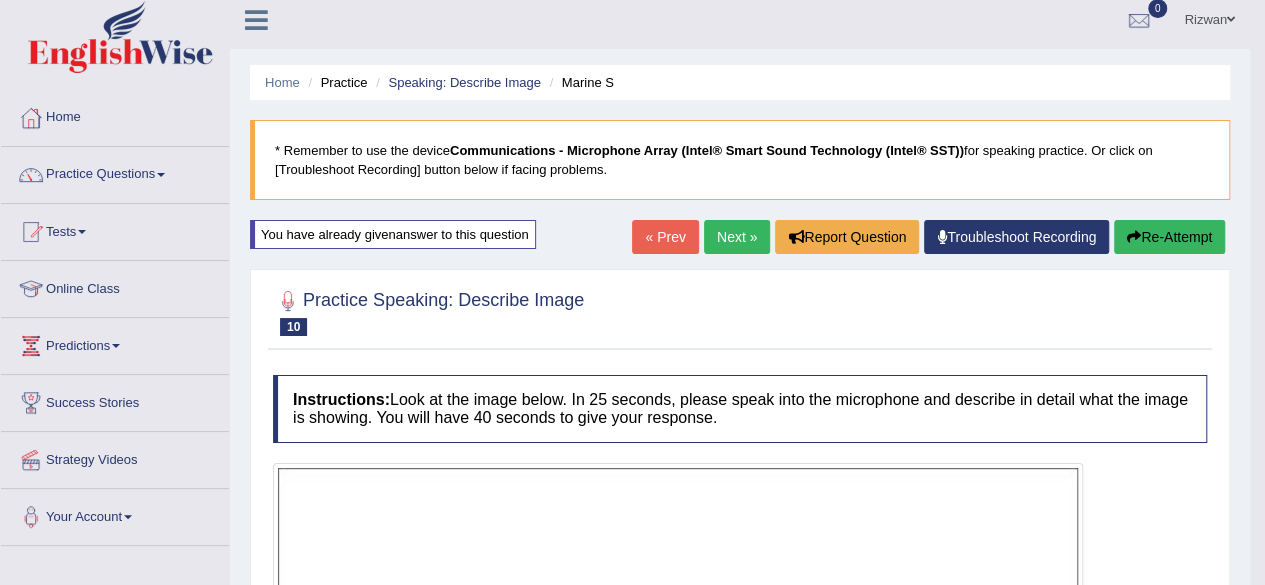 scroll, scrollTop: 0, scrollLeft: 0, axis: both 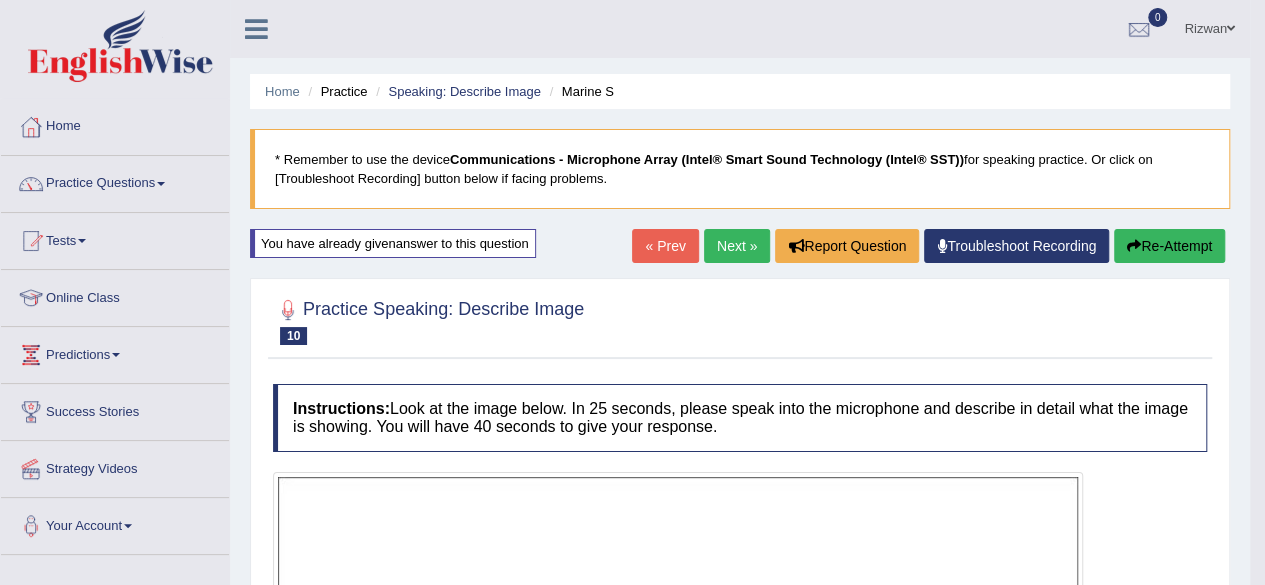 click on "Re-Attempt" at bounding box center (1169, 246) 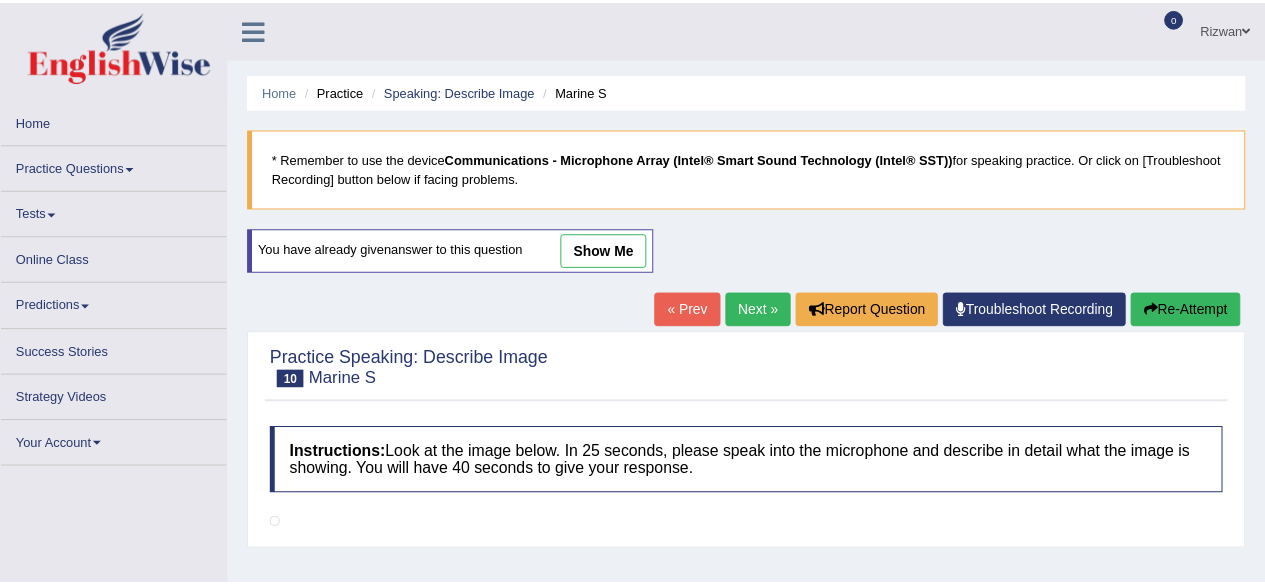 scroll, scrollTop: 0, scrollLeft: 0, axis: both 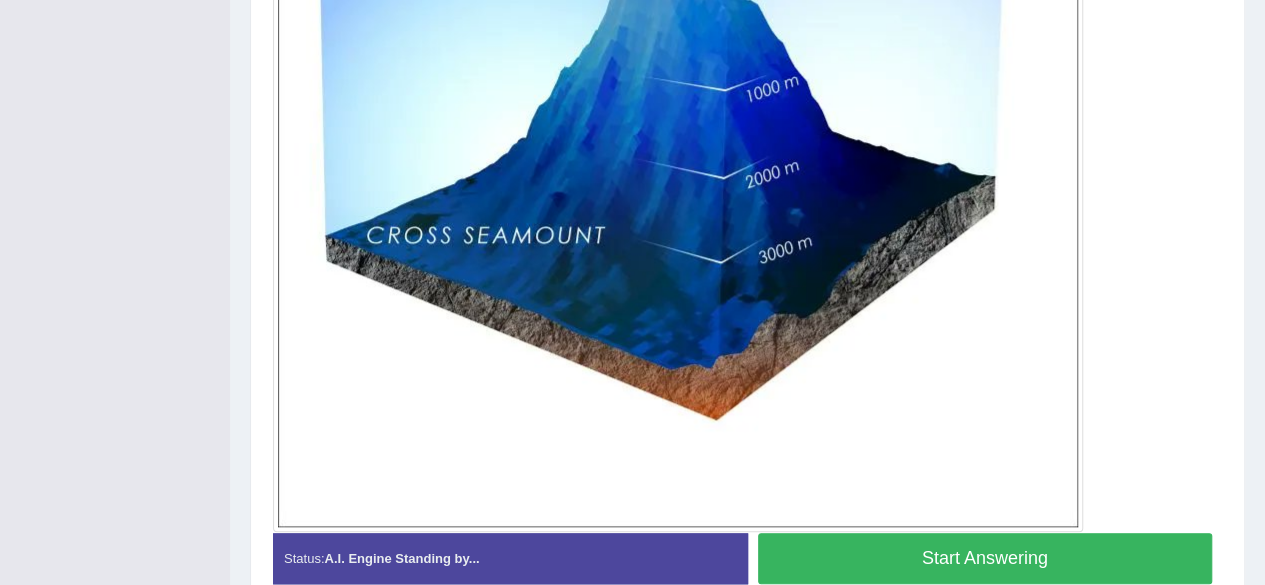 click on "Start Answering" at bounding box center [985, 558] 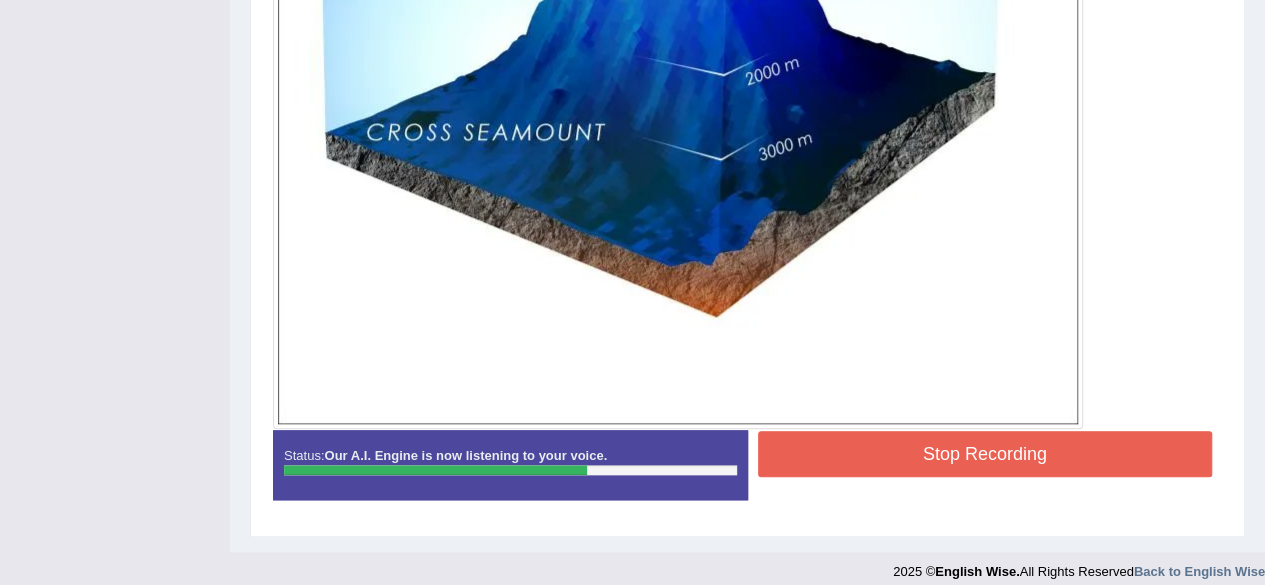 scroll, scrollTop: 854, scrollLeft: 0, axis: vertical 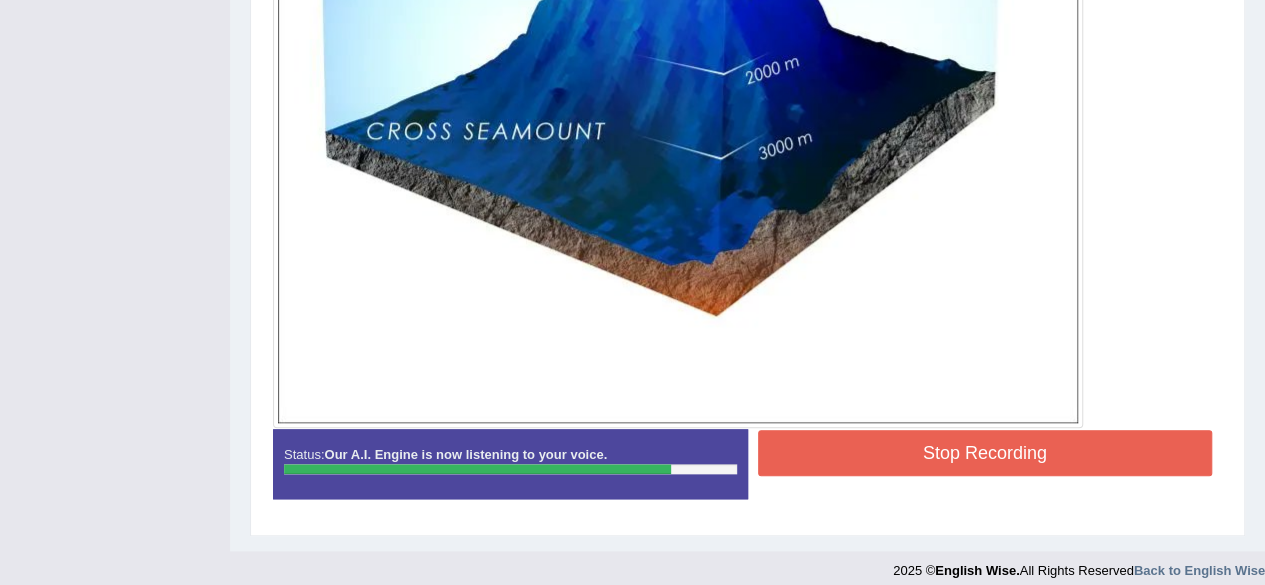 click on "Stop Recording" at bounding box center (985, 453) 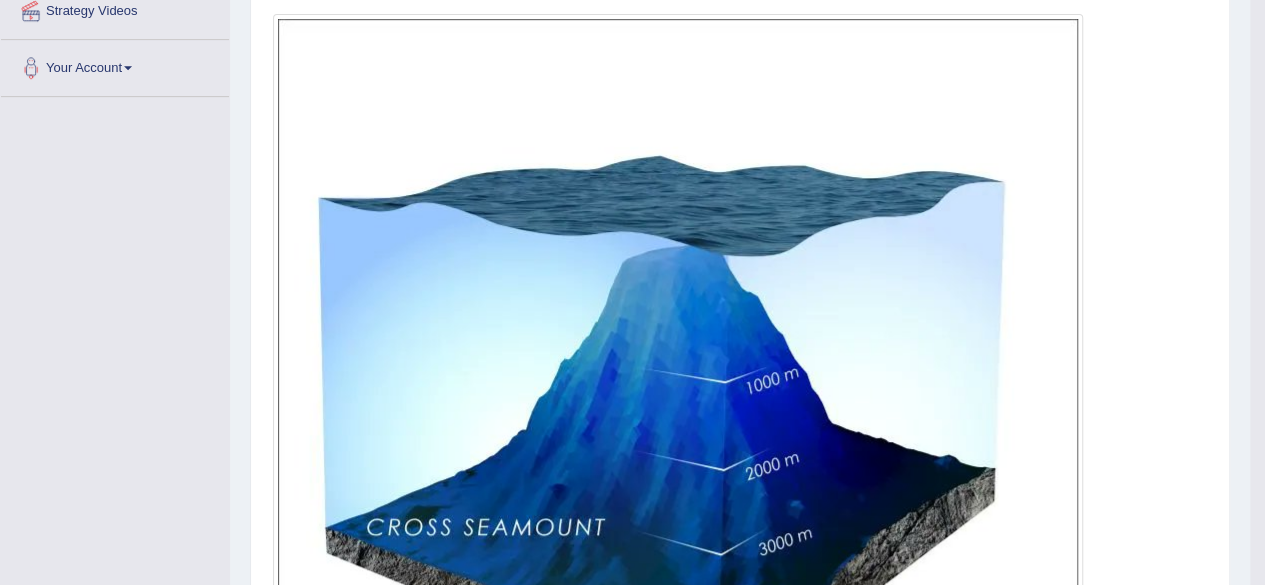 scroll, scrollTop: 0, scrollLeft: 0, axis: both 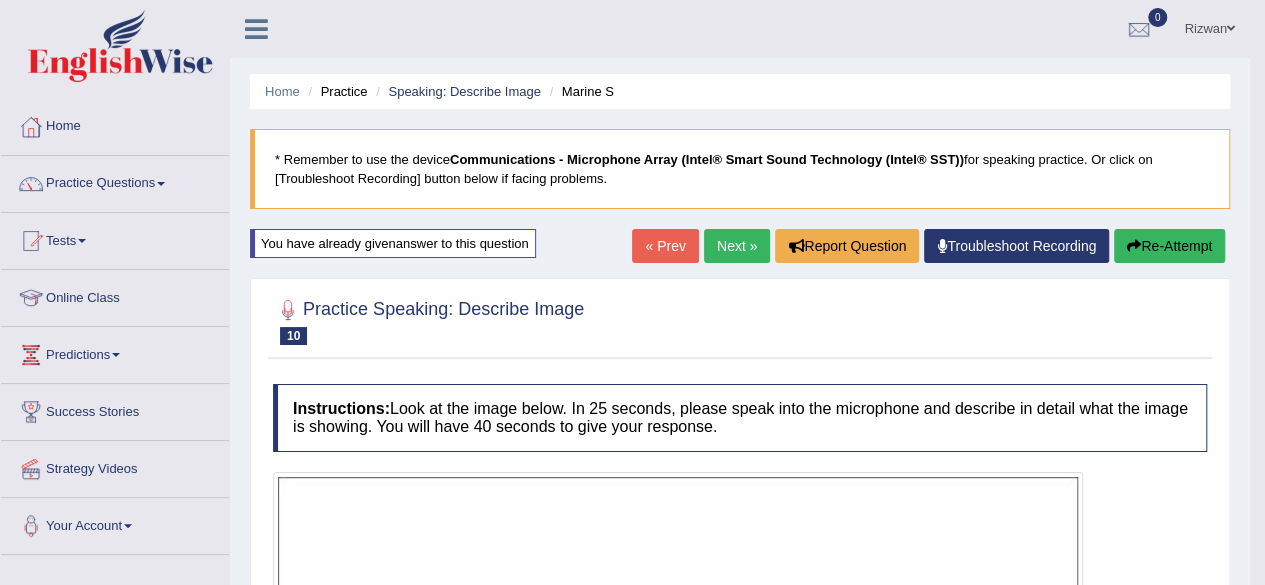 click on "Next »" at bounding box center (737, 246) 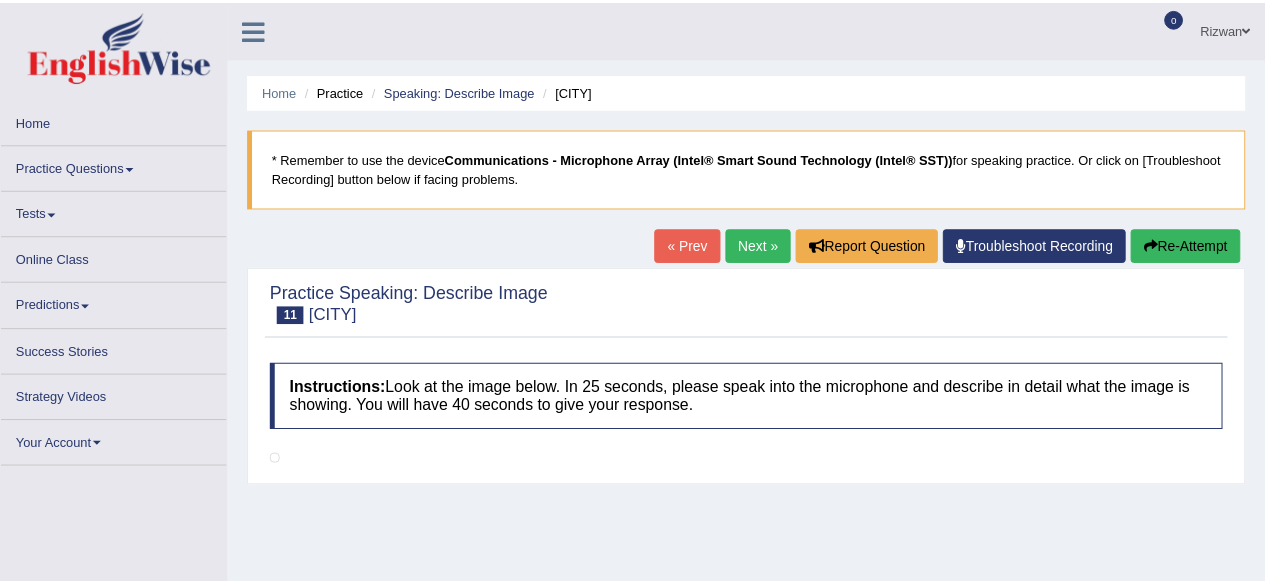 scroll, scrollTop: 0, scrollLeft: 0, axis: both 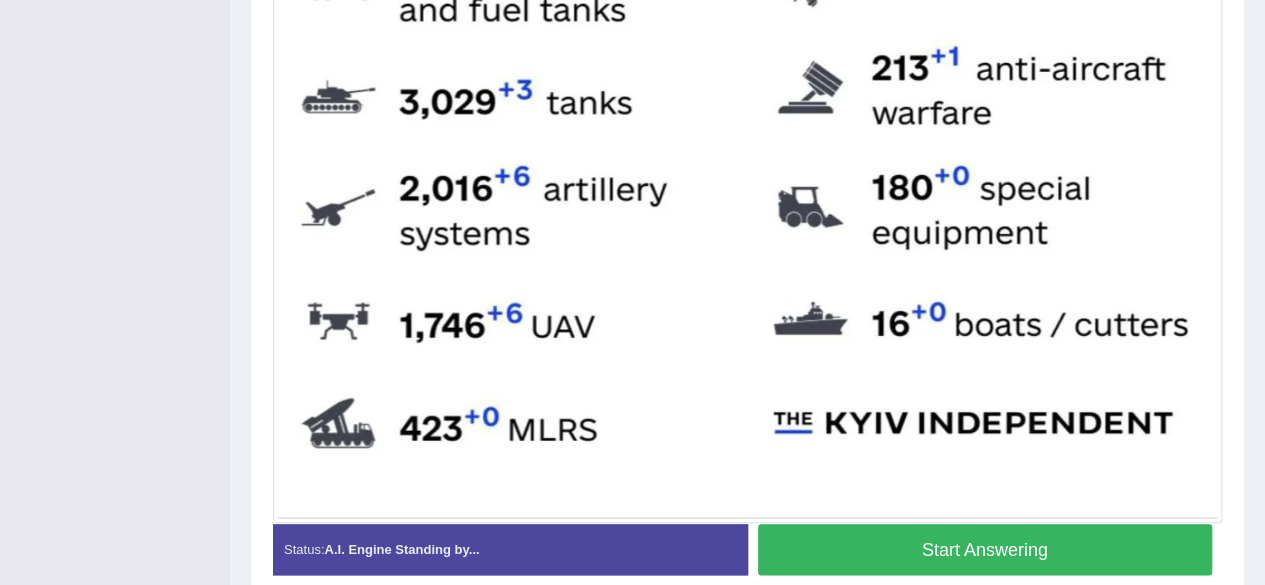 click on "Start Answering" at bounding box center (985, 549) 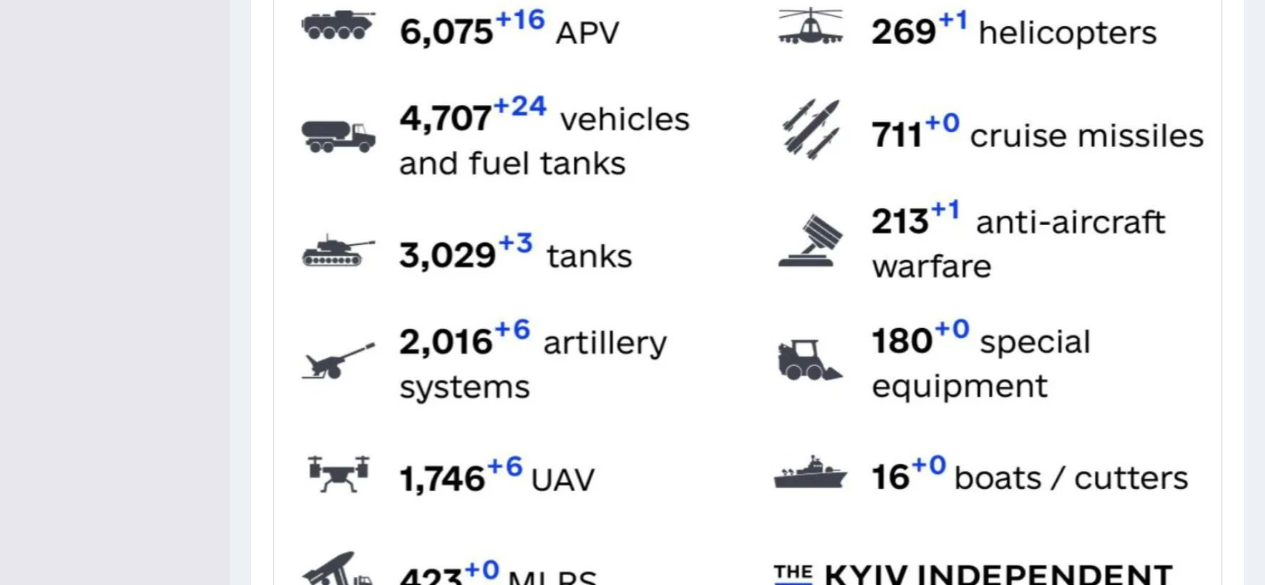 scroll, scrollTop: 998, scrollLeft: 0, axis: vertical 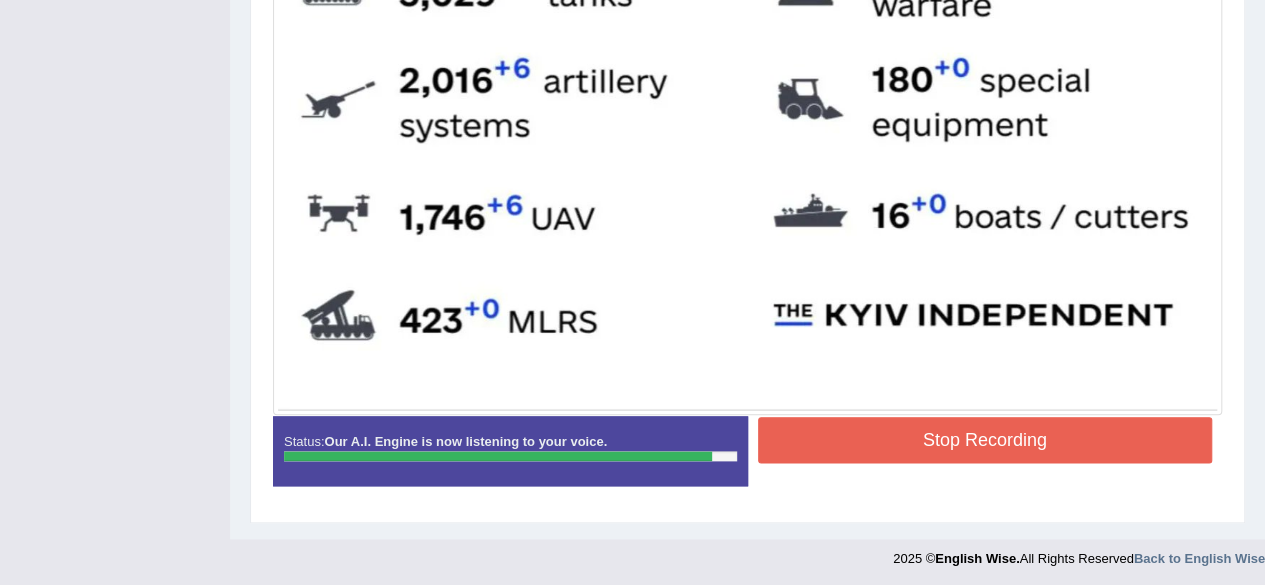 click on "Stop Recording" at bounding box center (985, 440) 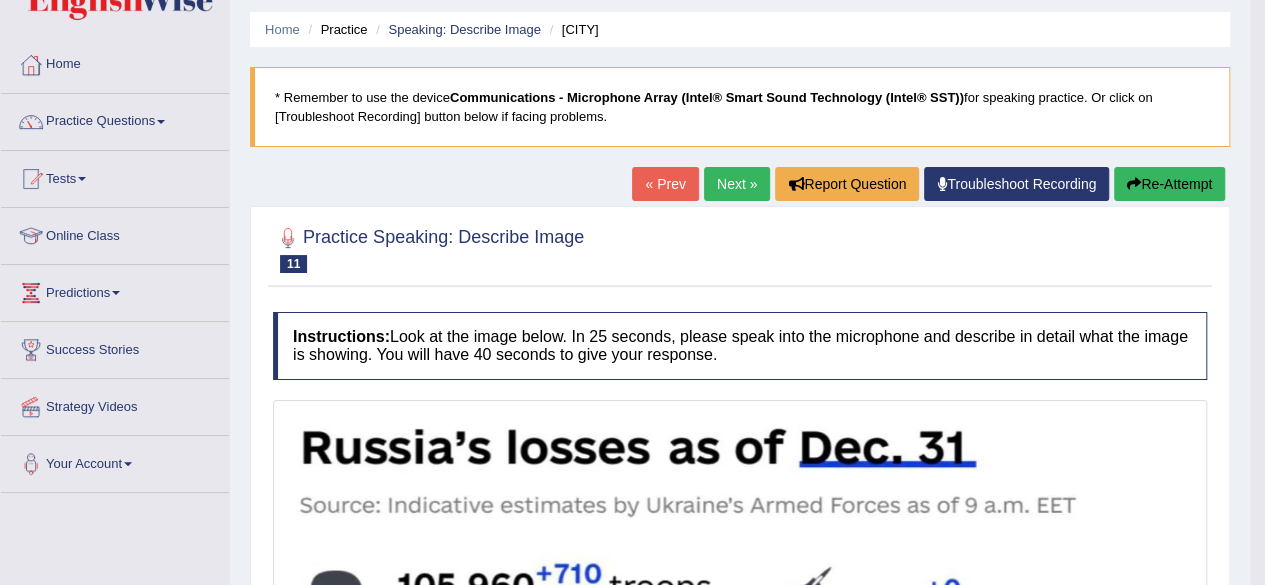 scroll, scrollTop: 0, scrollLeft: 0, axis: both 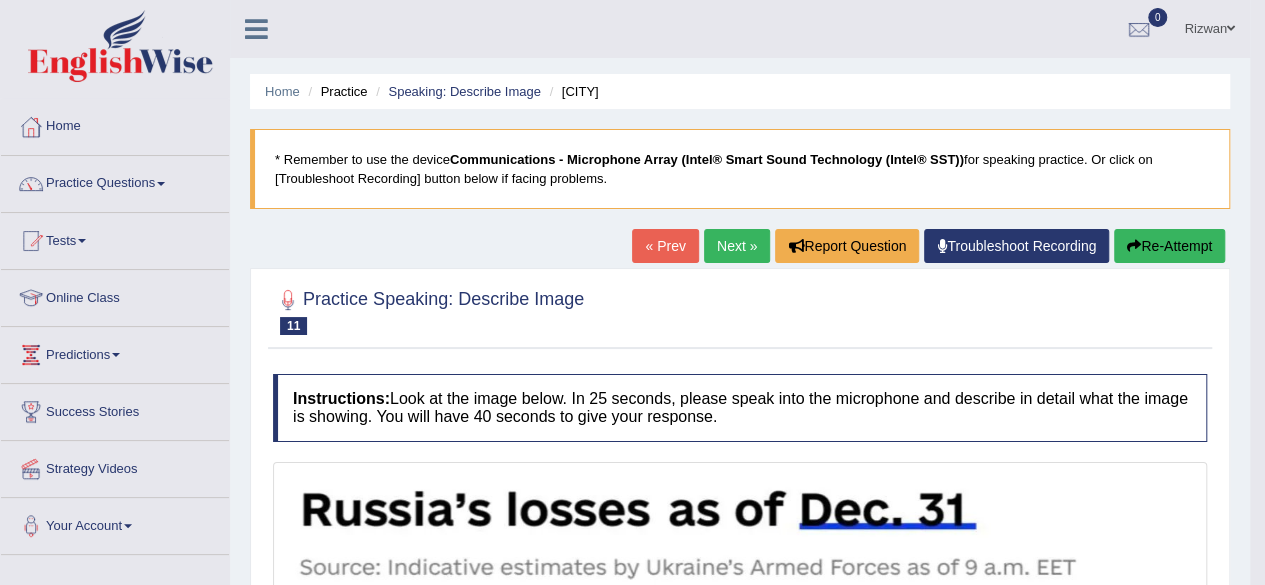 click on "Next »" at bounding box center (737, 246) 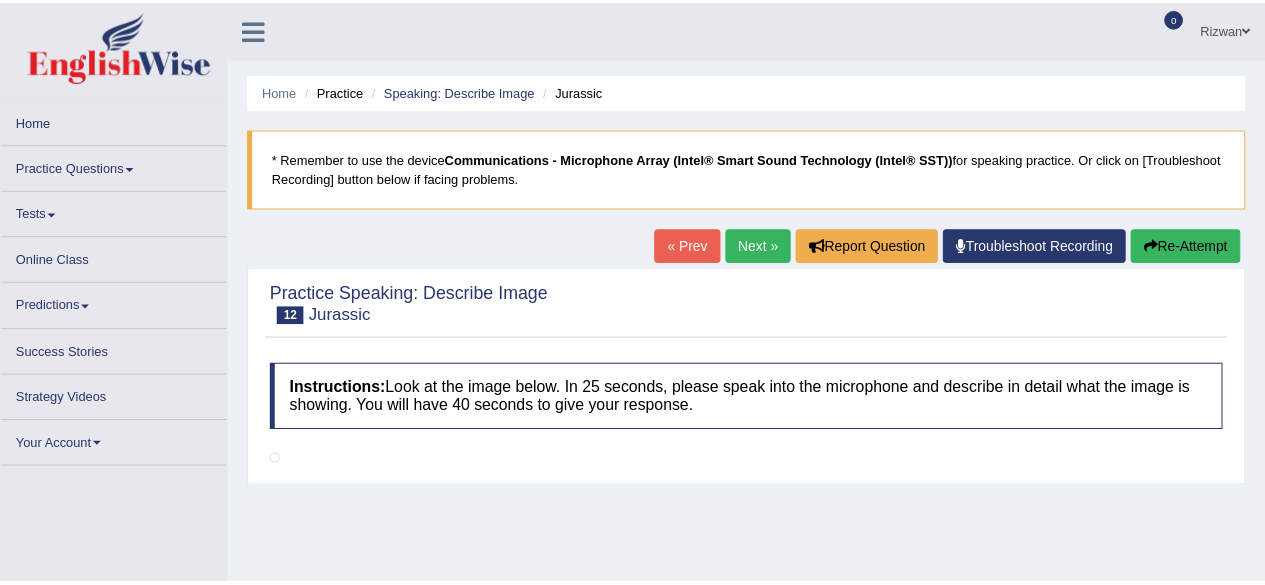 scroll, scrollTop: 0, scrollLeft: 0, axis: both 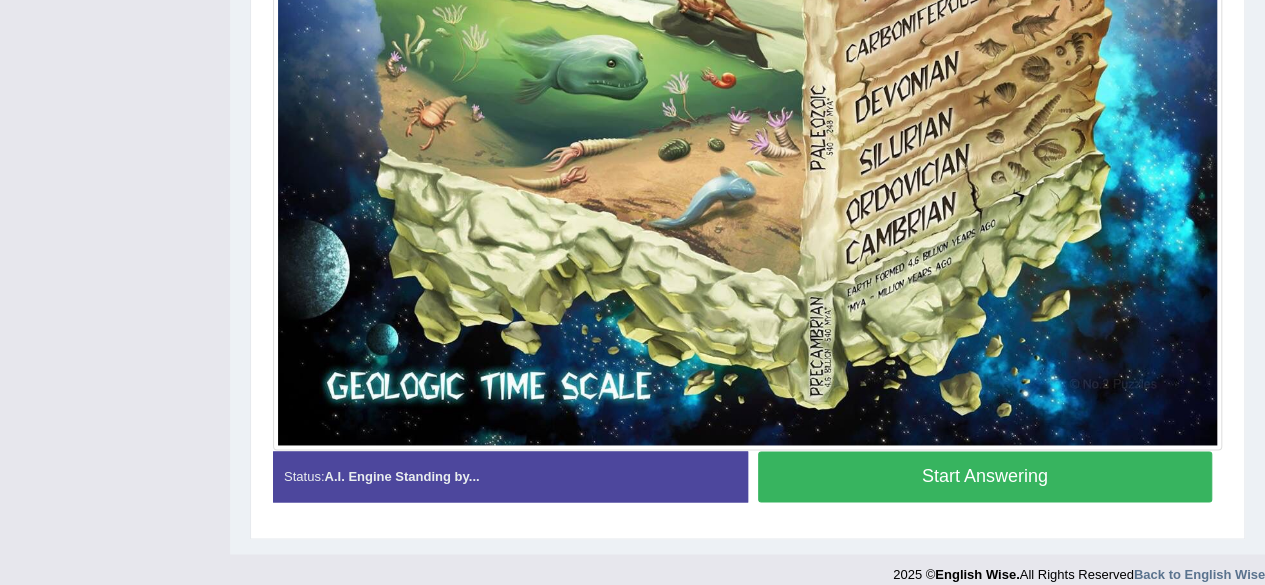 click at bounding box center (747, -214) 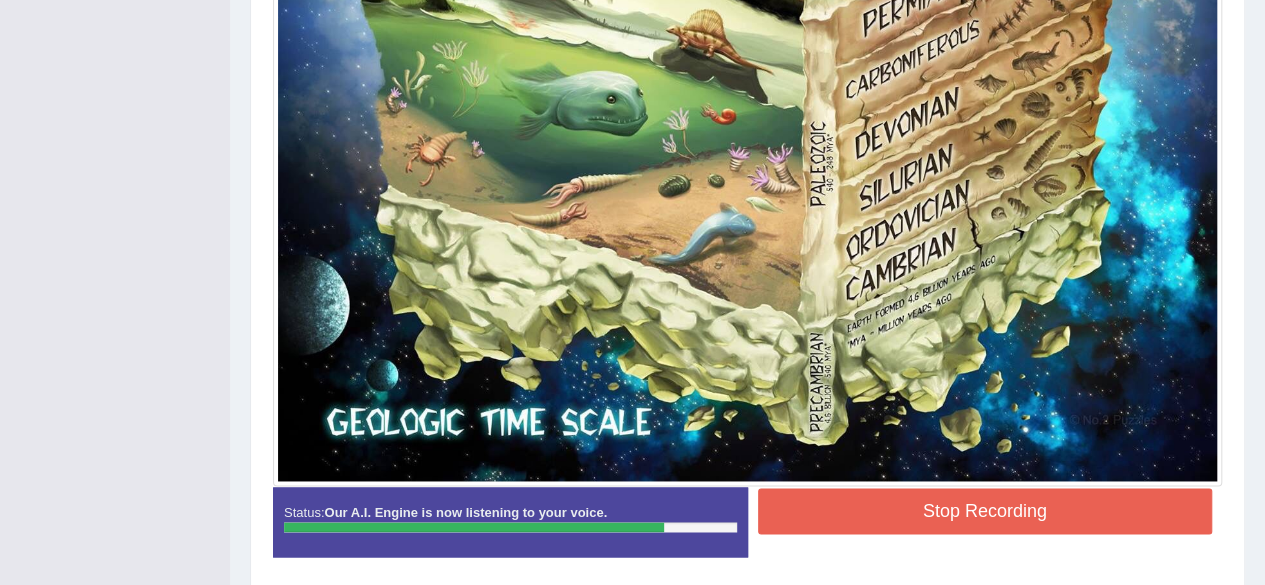 scroll, scrollTop: 1375, scrollLeft: 0, axis: vertical 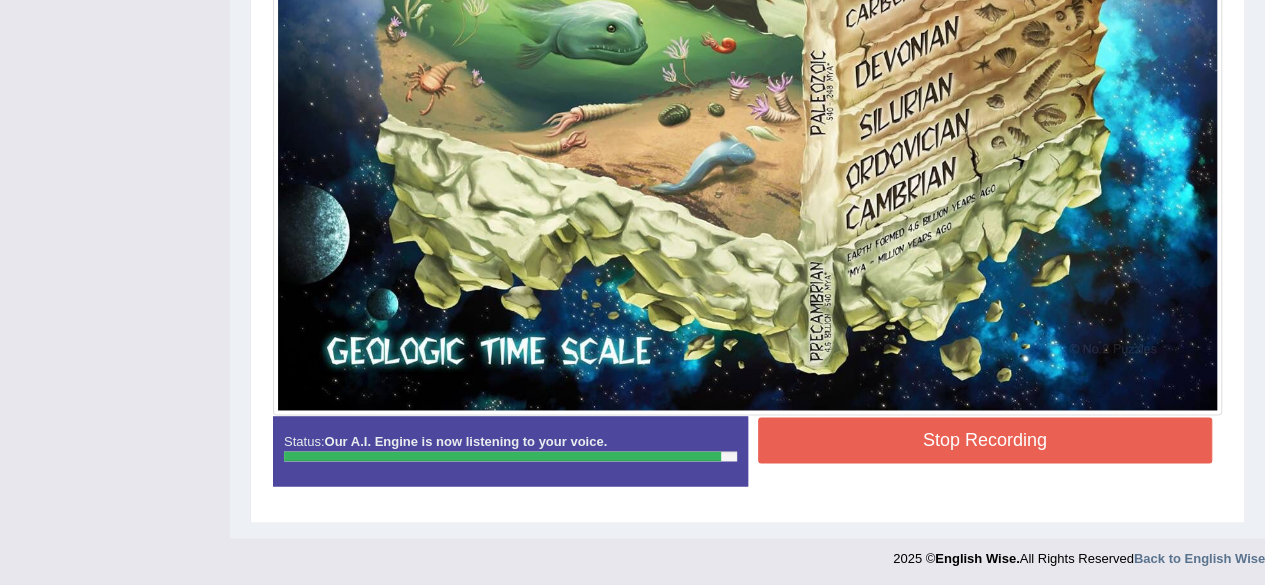 click on "Stop Recording" at bounding box center [985, 440] 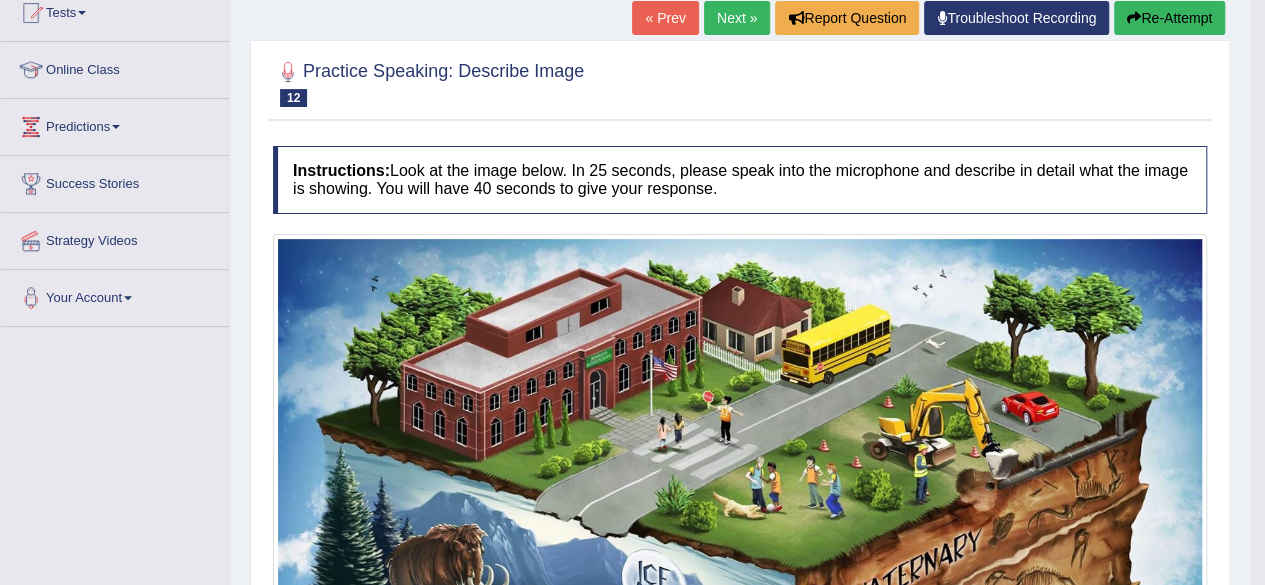 scroll, scrollTop: 0, scrollLeft: 0, axis: both 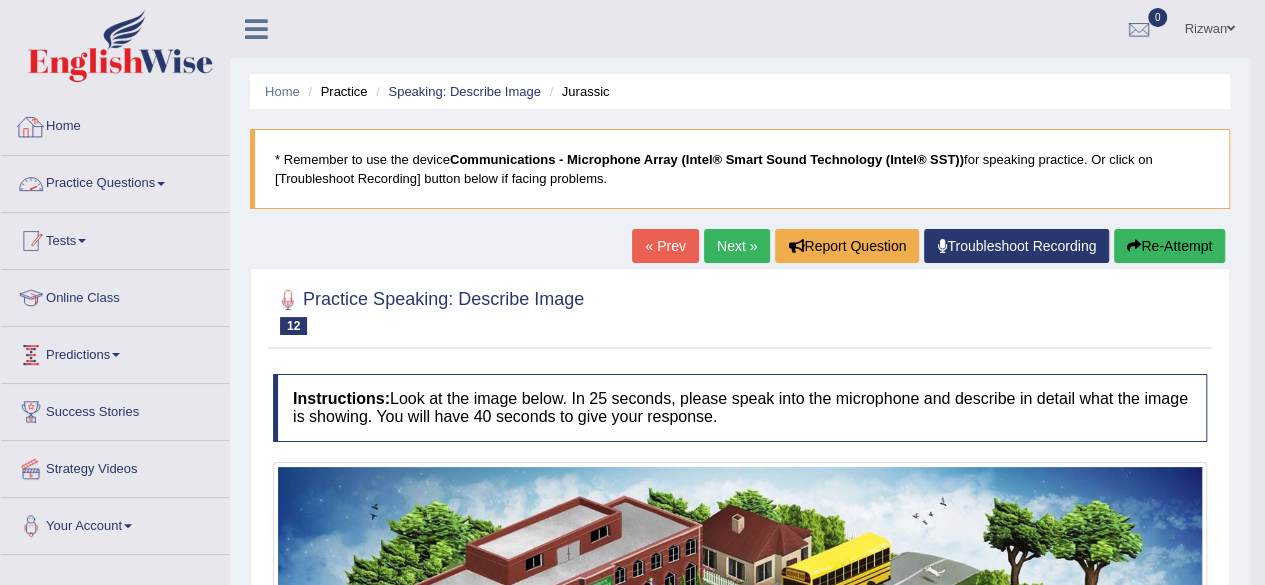 click on "Tests" at bounding box center [115, 238] 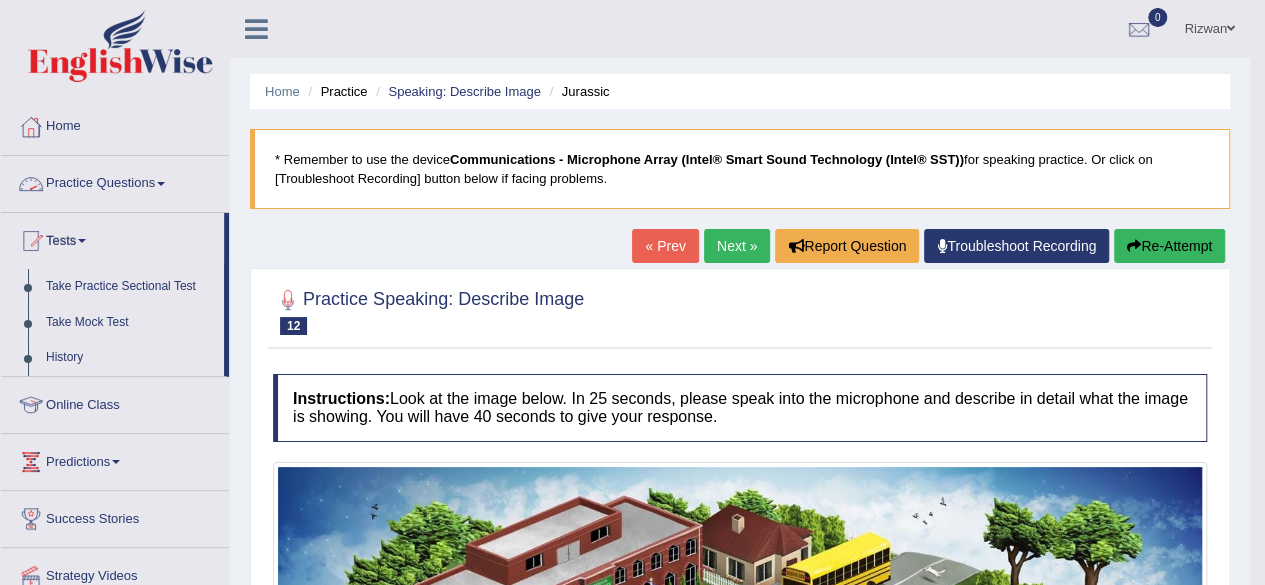click on "Practice Questions" at bounding box center [115, 181] 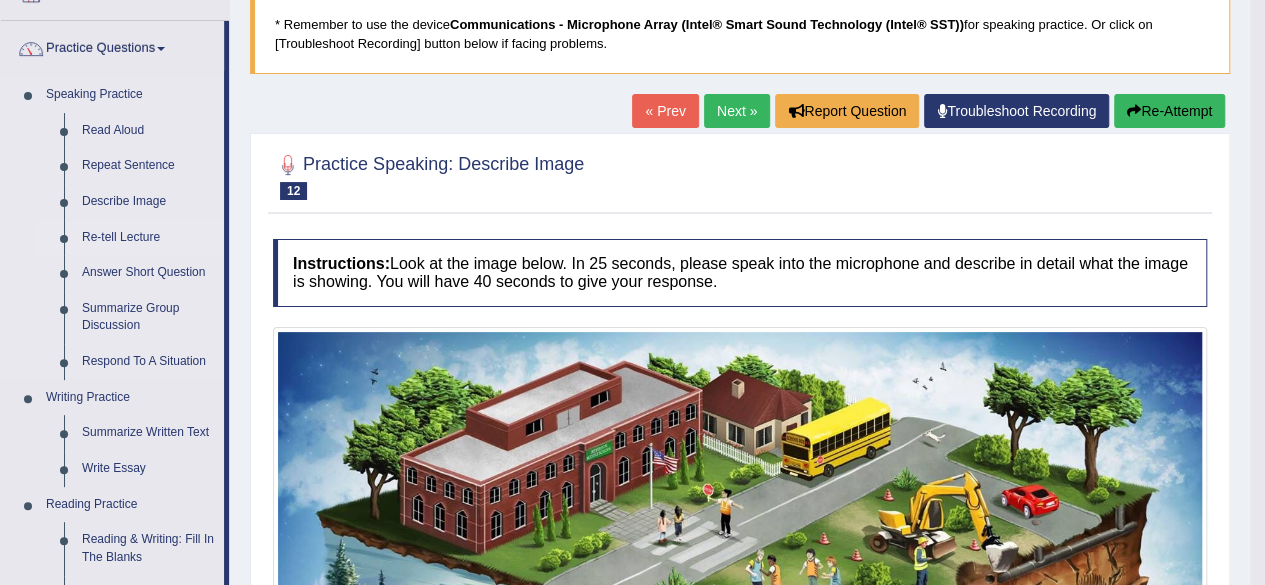 scroll, scrollTop: 136, scrollLeft: 0, axis: vertical 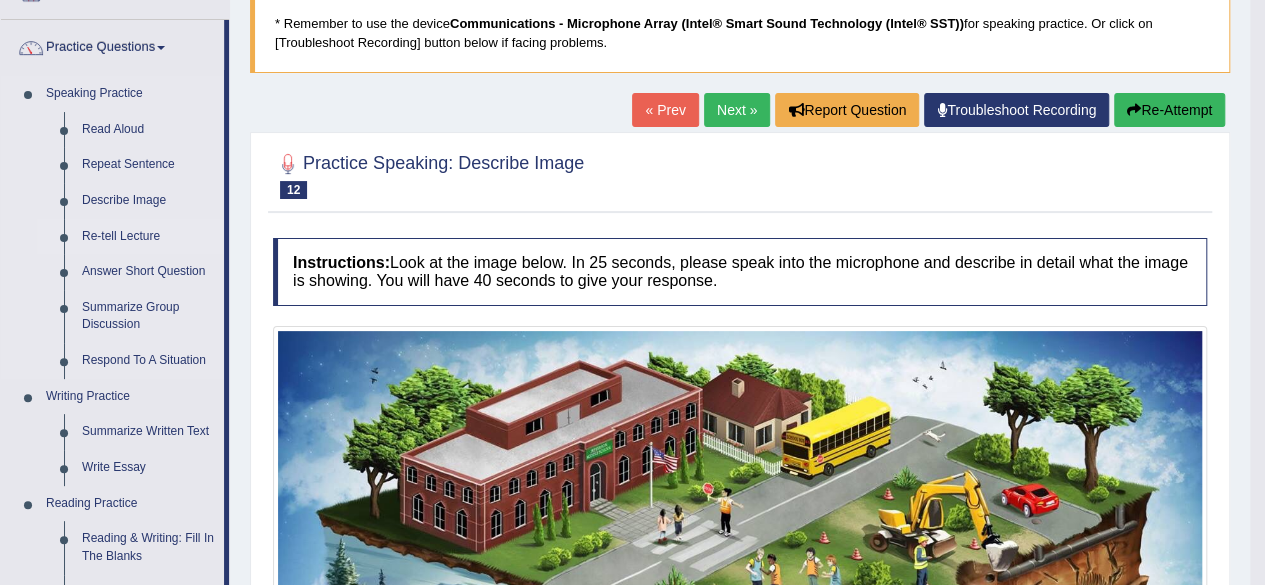 click on "Re-tell Lecture" at bounding box center (148, 237) 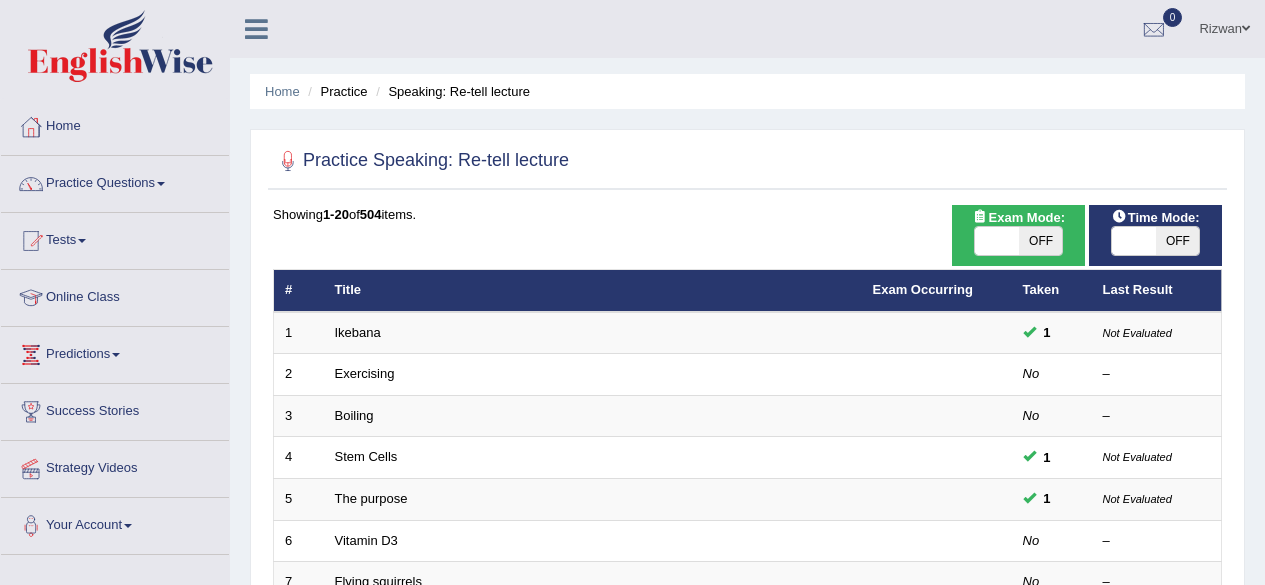scroll, scrollTop: 0, scrollLeft: 0, axis: both 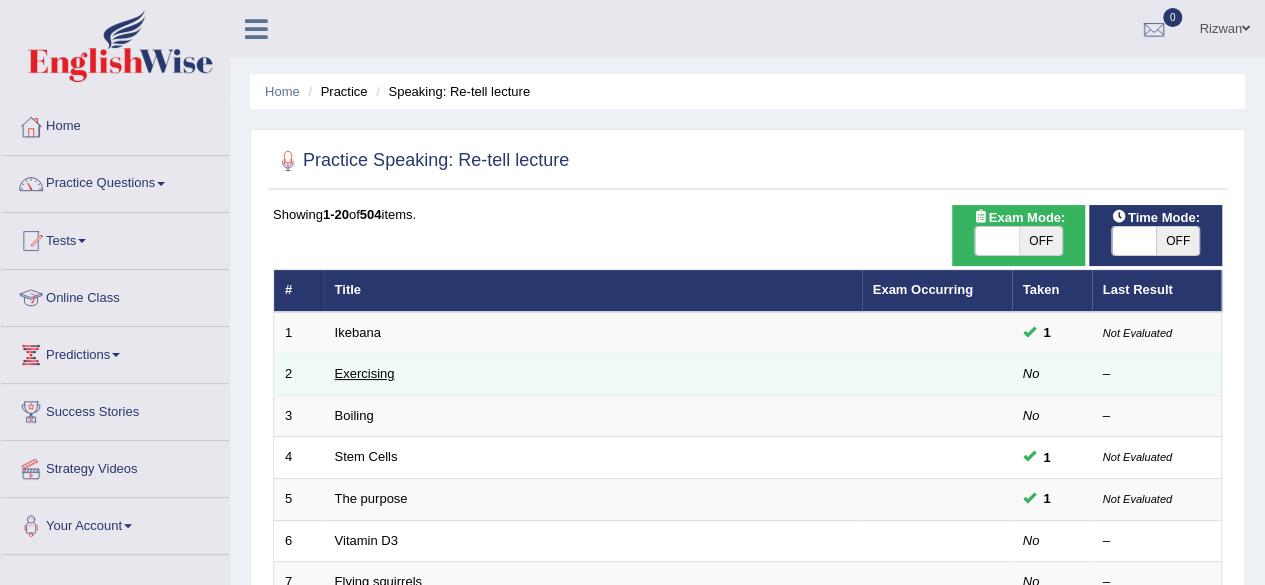 click on "Exercising" at bounding box center (365, 373) 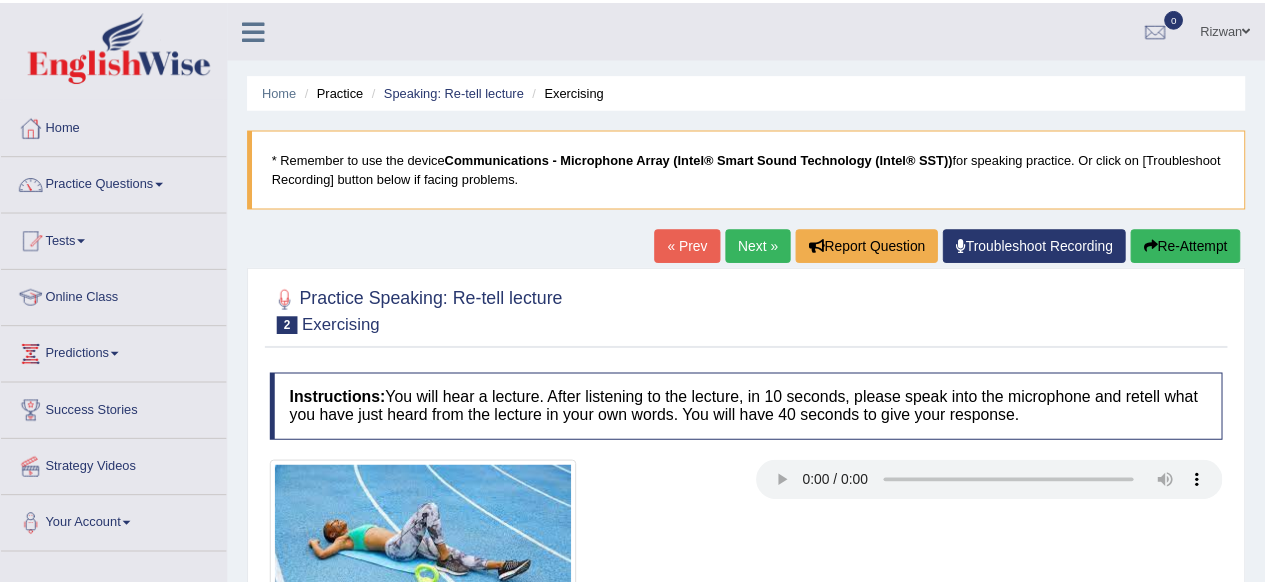 scroll, scrollTop: 0, scrollLeft: 0, axis: both 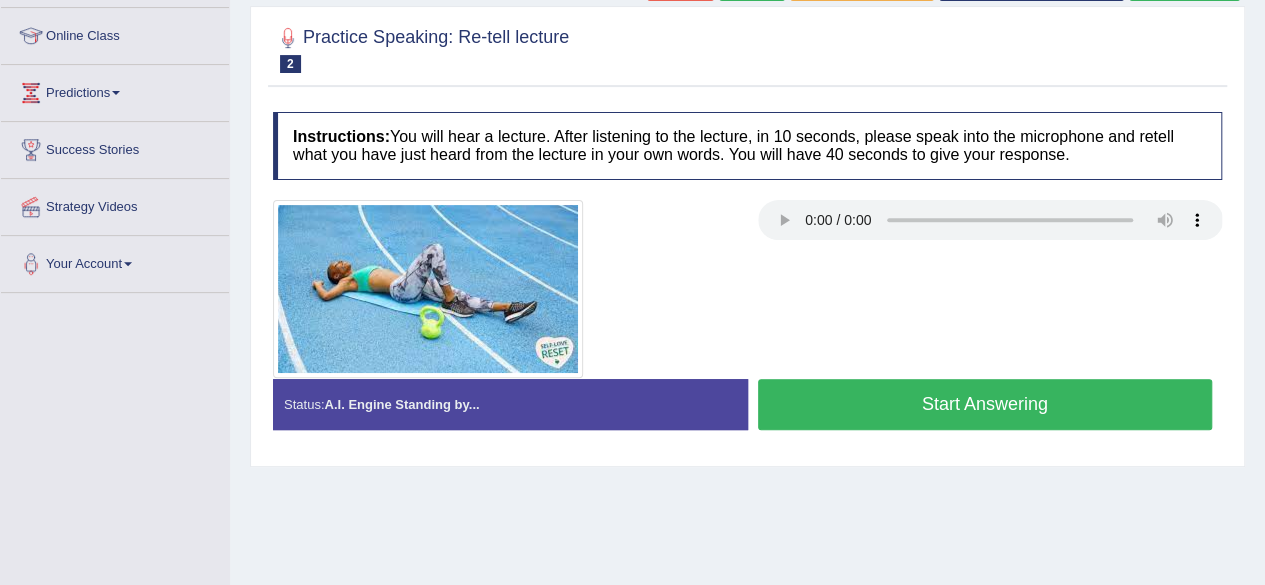 click on "Start Answering" at bounding box center (985, 404) 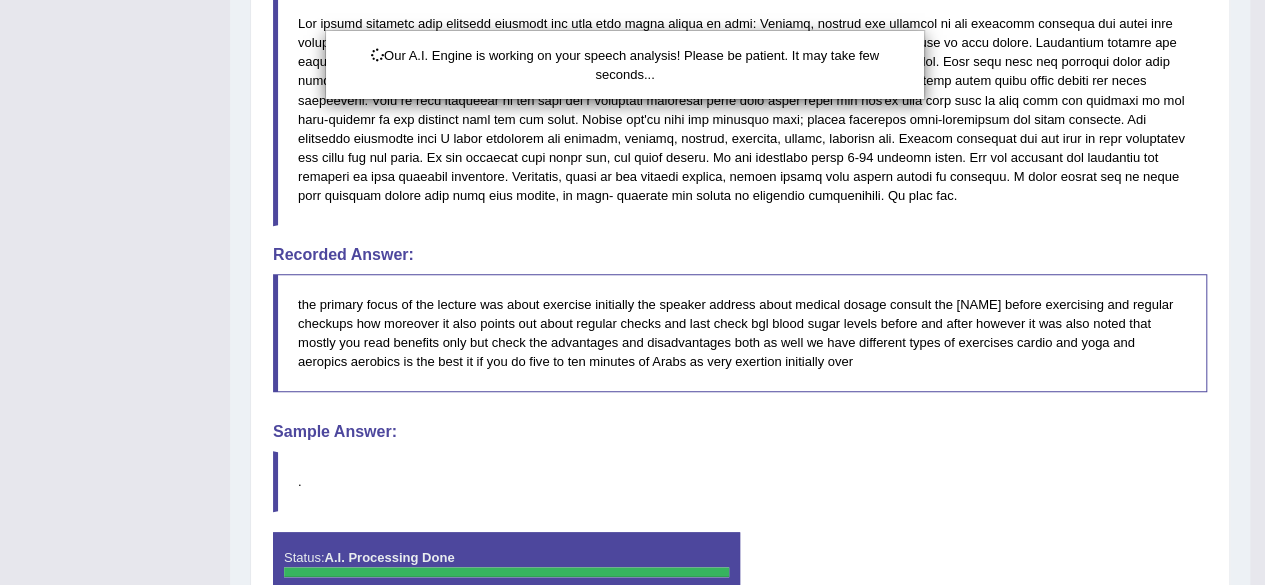 scroll, scrollTop: 797, scrollLeft: 0, axis: vertical 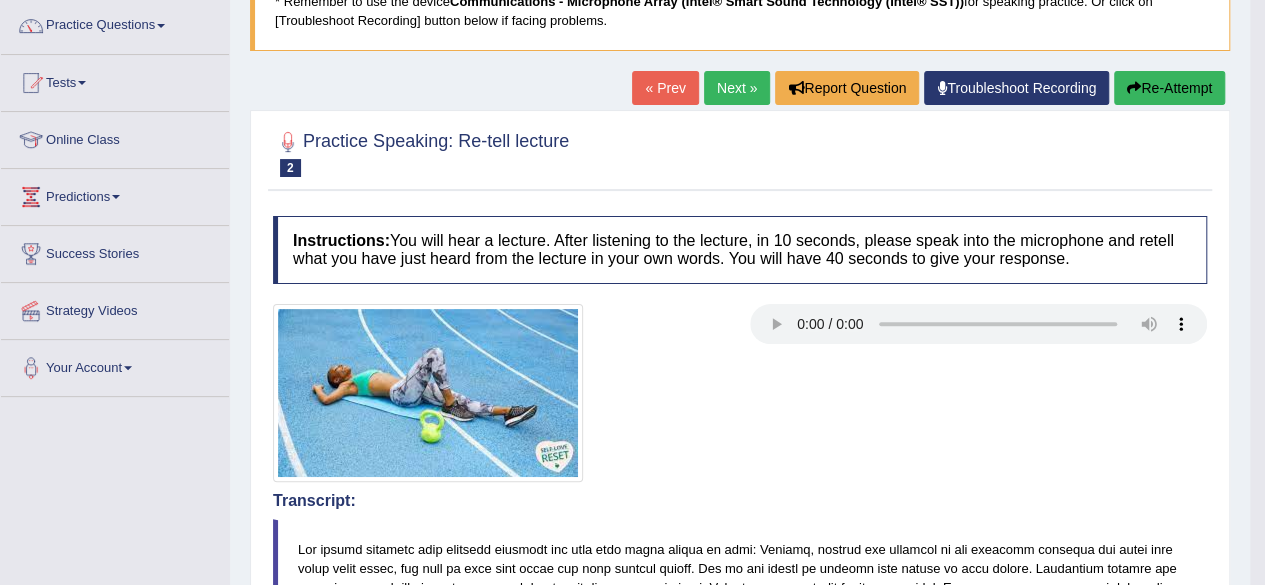 click on "Next »" at bounding box center [737, 88] 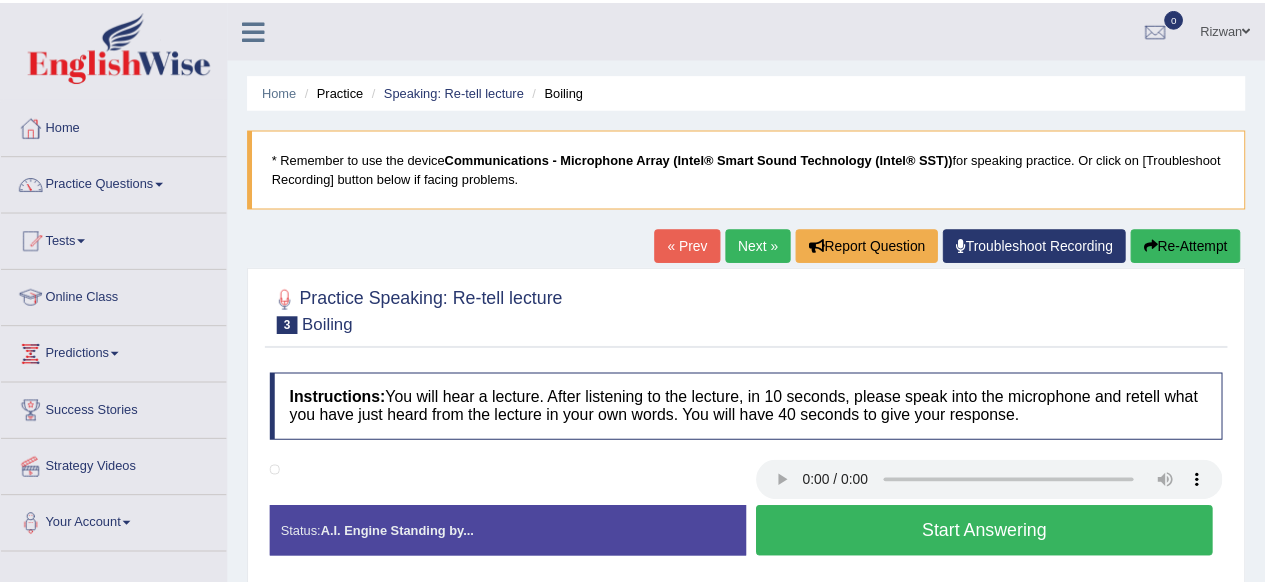 scroll, scrollTop: 0, scrollLeft: 0, axis: both 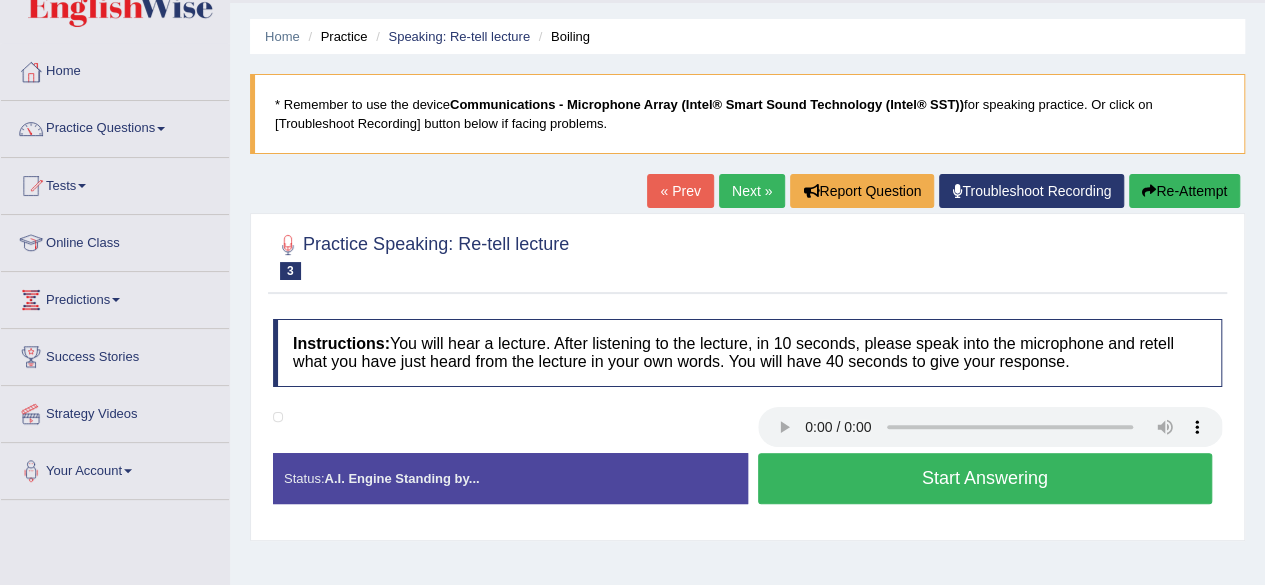 click on "Start Answering" at bounding box center [985, 478] 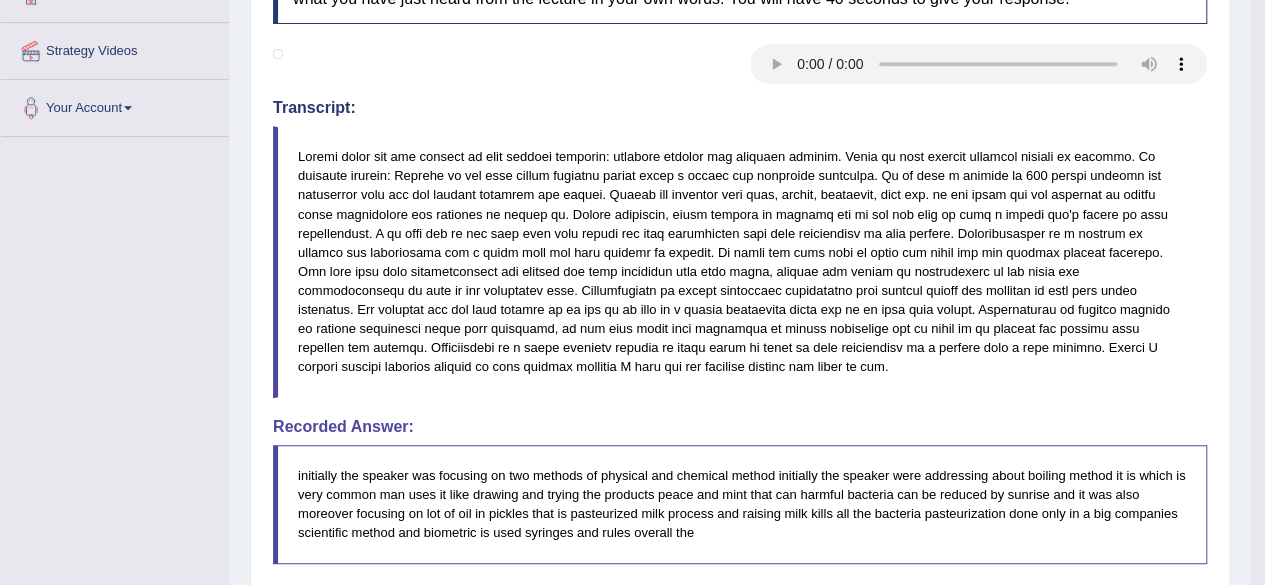 scroll, scrollTop: 0, scrollLeft: 0, axis: both 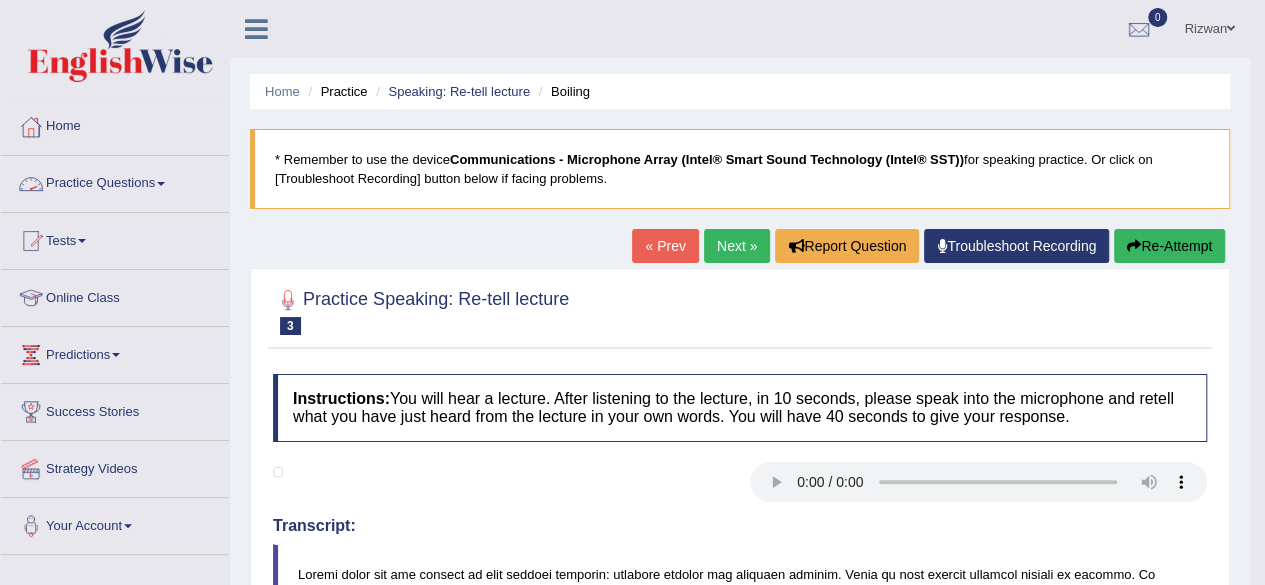 click on "Practice Questions" at bounding box center (115, 181) 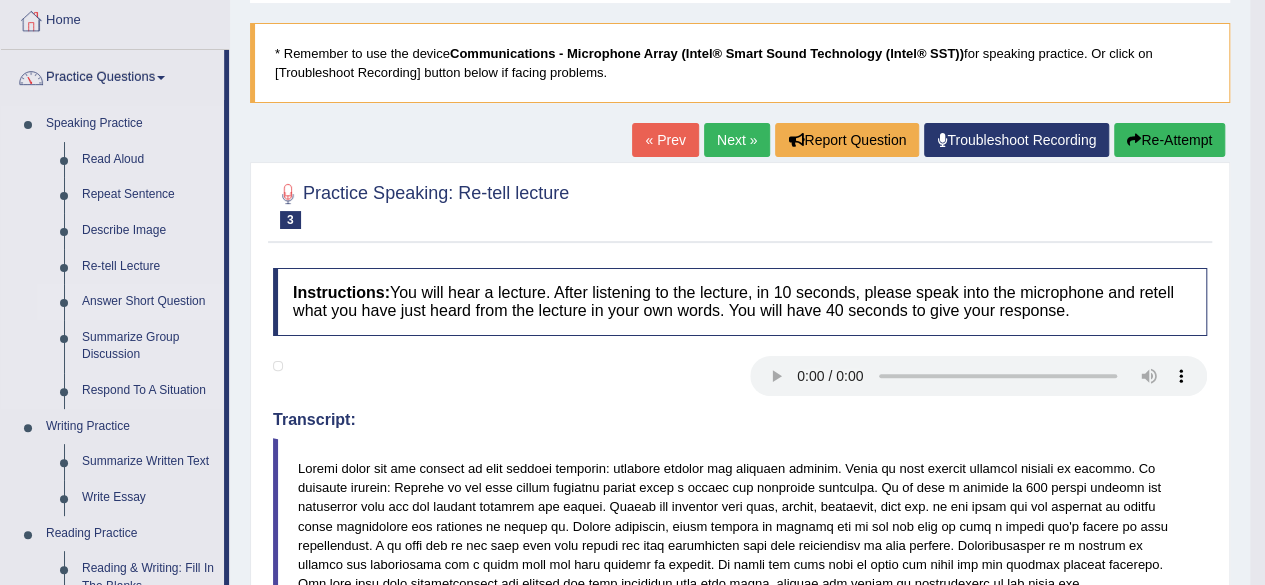 scroll, scrollTop: 108, scrollLeft: 0, axis: vertical 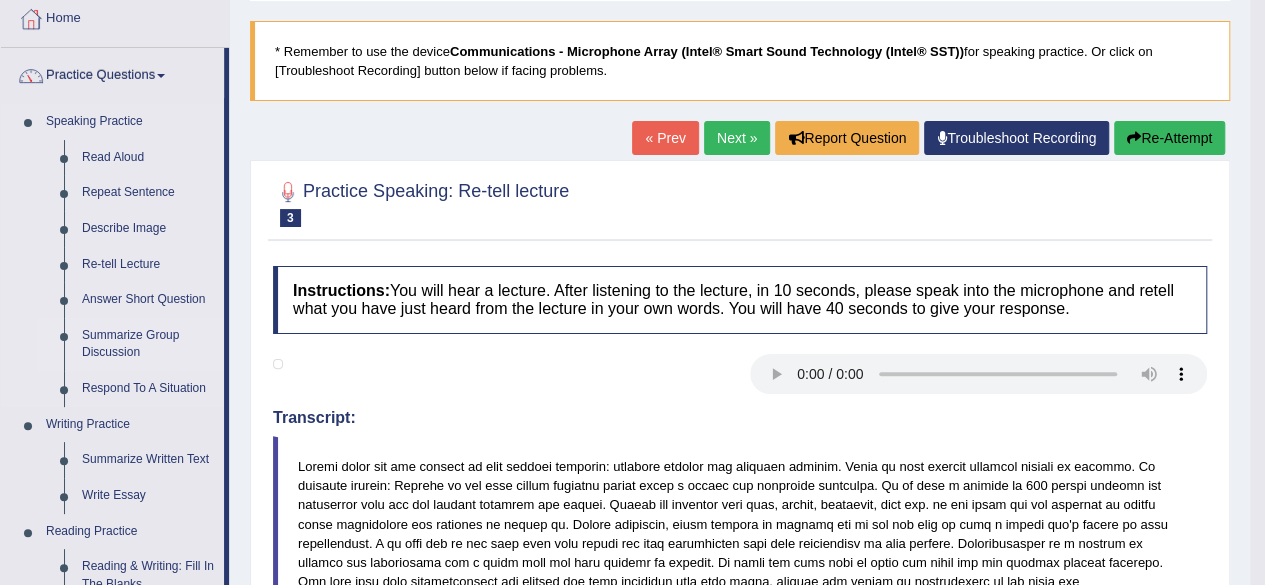 click on "Summarize Group Discussion" at bounding box center [148, 344] 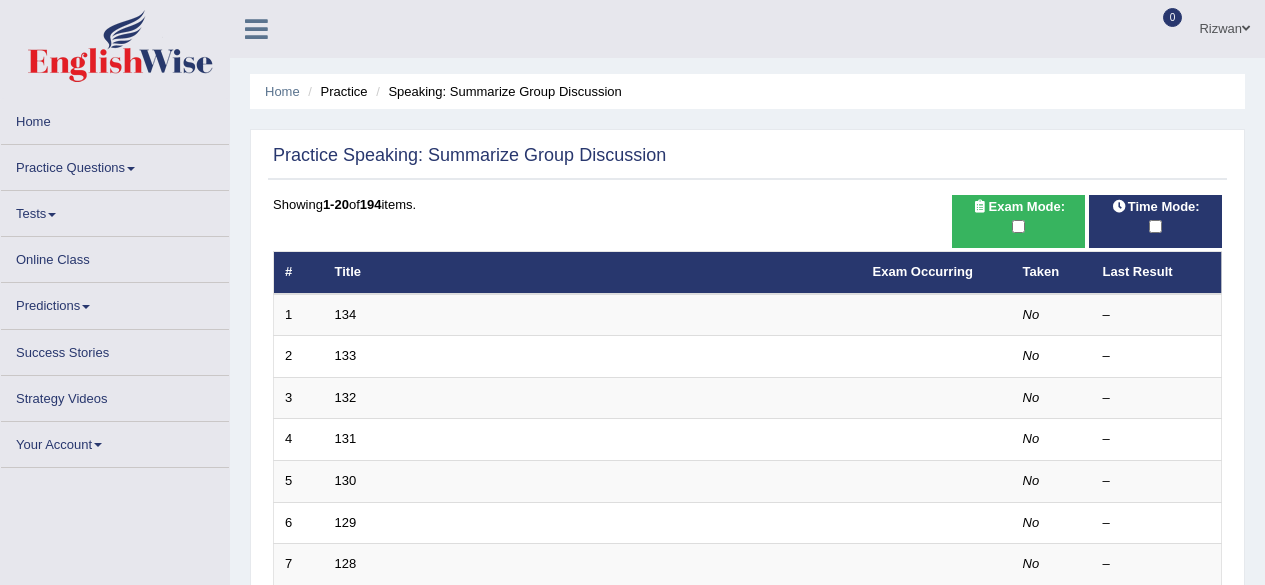 scroll, scrollTop: 0, scrollLeft: 0, axis: both 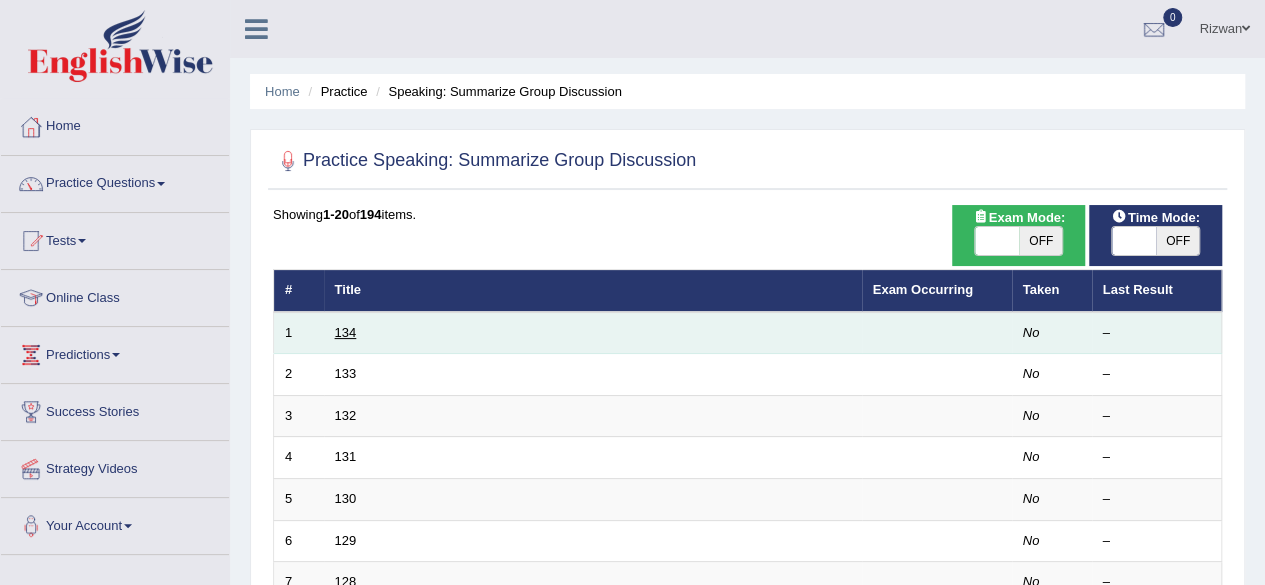 click on "134" at bounding box center [346, 332] 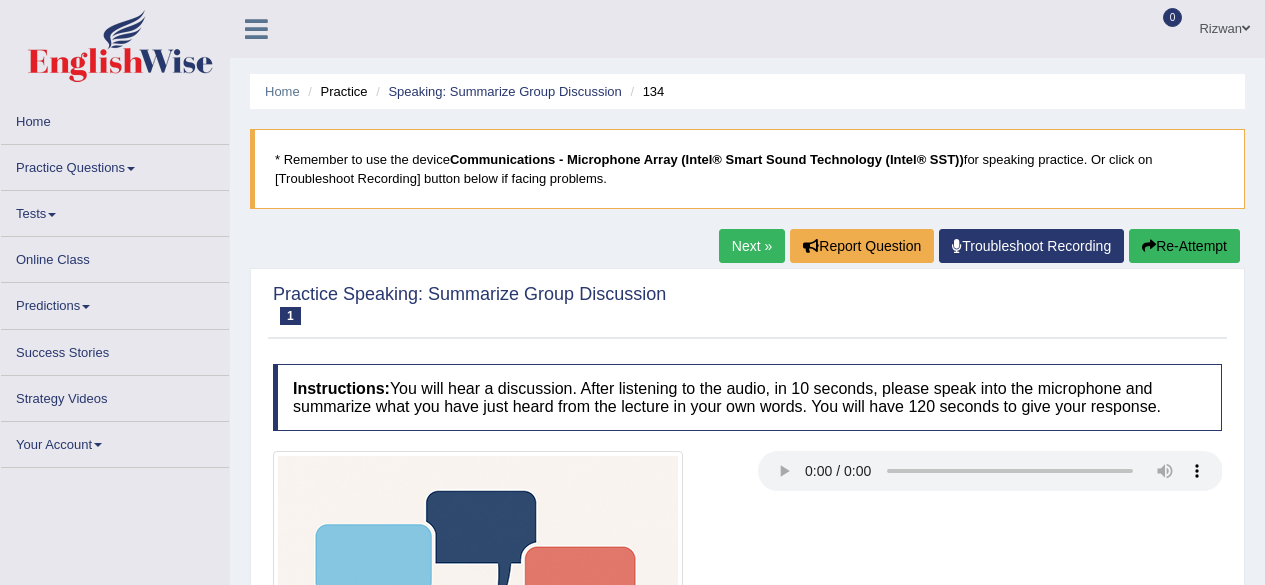 scroll, scrollTop: 0, scrollLeft: 0, axis: both 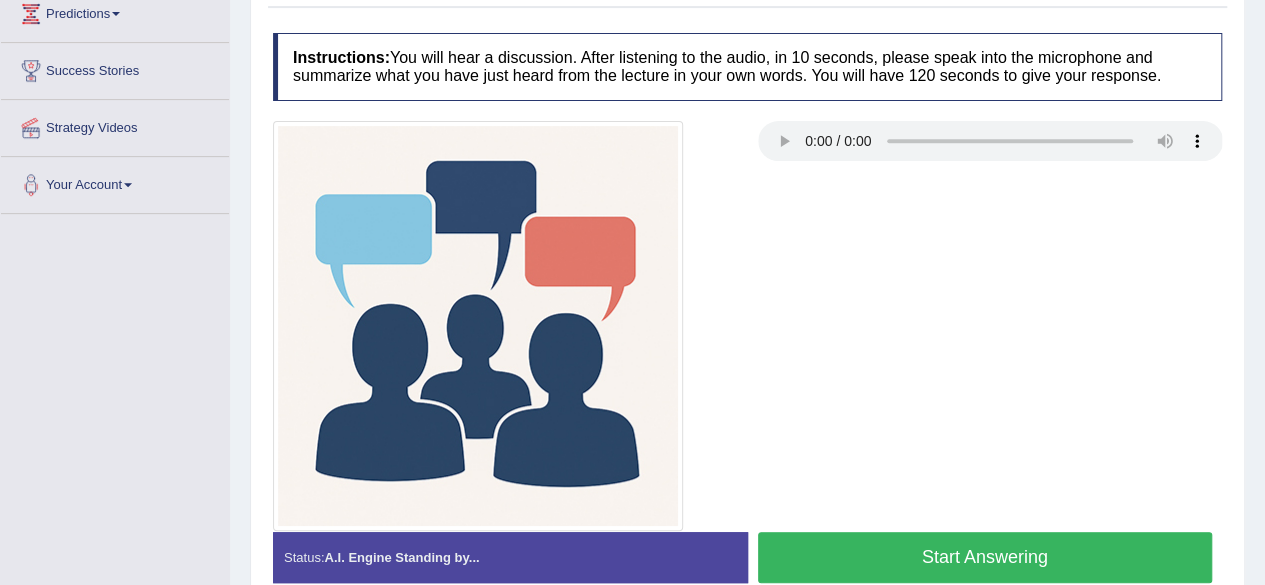 click on "Start Answering" at bounding box center [985, 557] 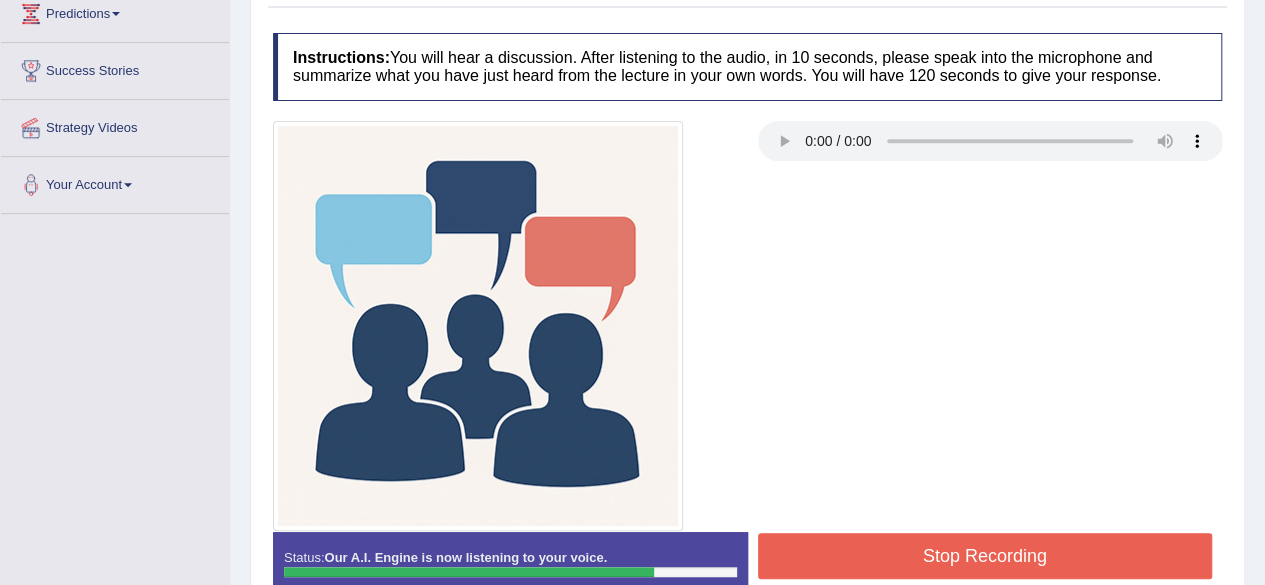 click on "Stop Recording" at bounding box center [985, 556] 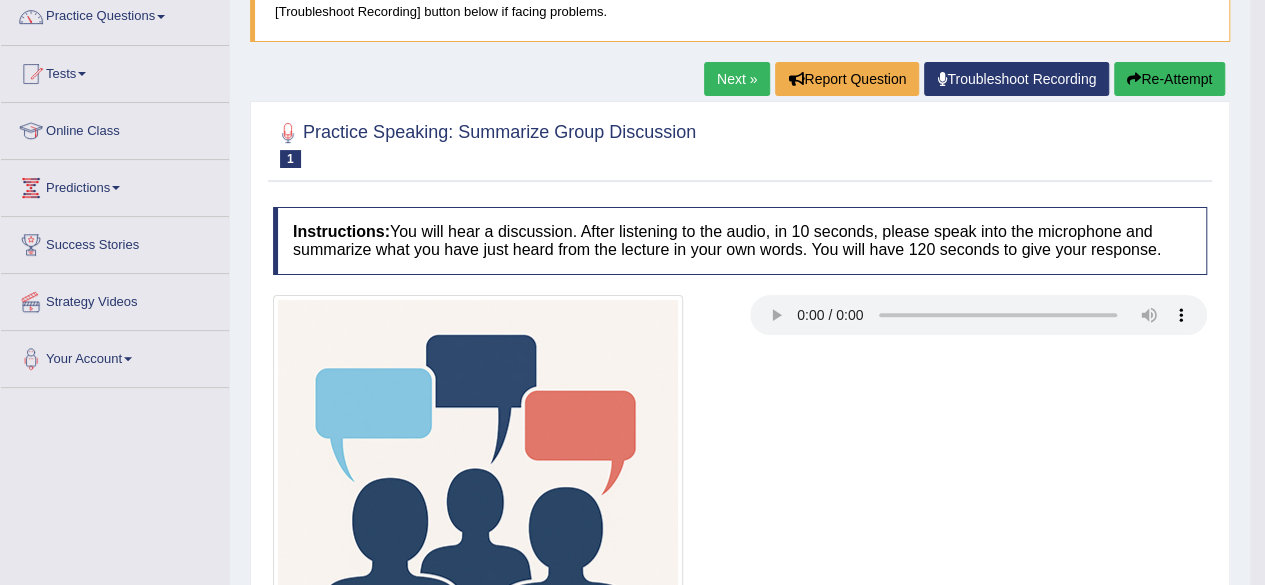 scroll, scrollTop: 0, scrollLeft: 0, axis: both 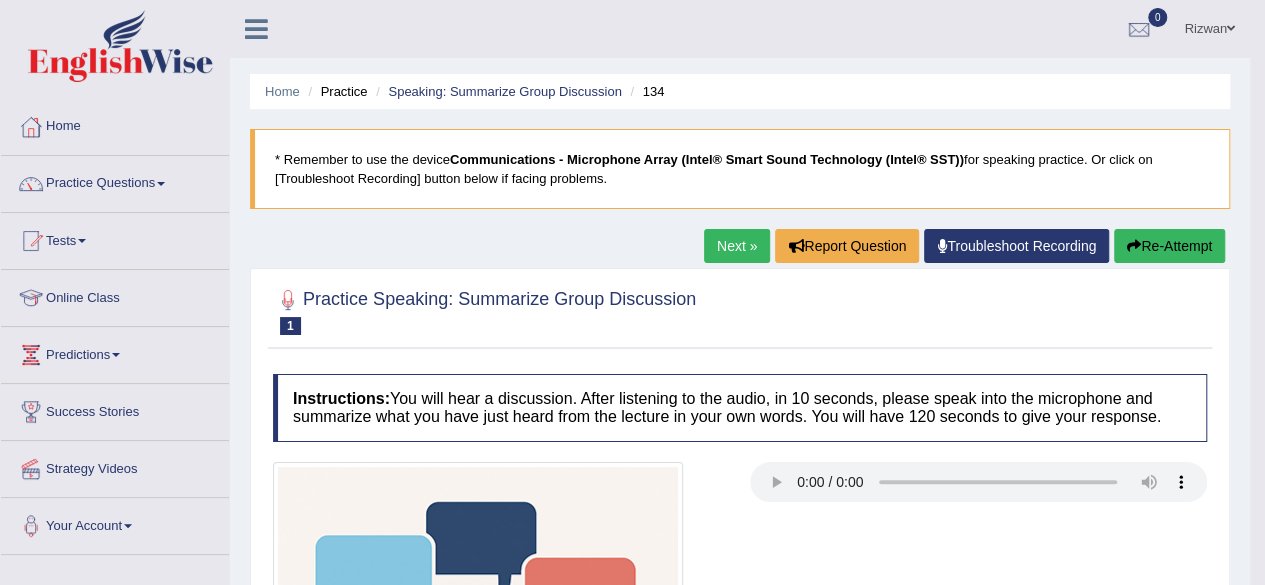 click on "Next »" at bounding box center [737, 246] 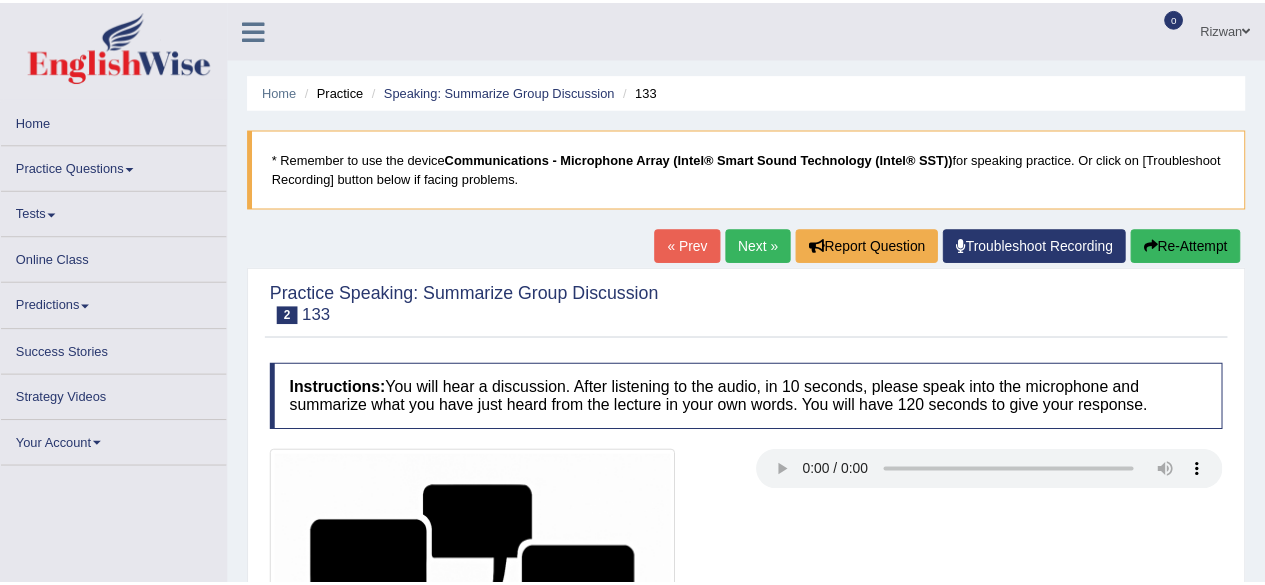 scroll, scrollTop: 0, scrollLeft: 0, axis: both 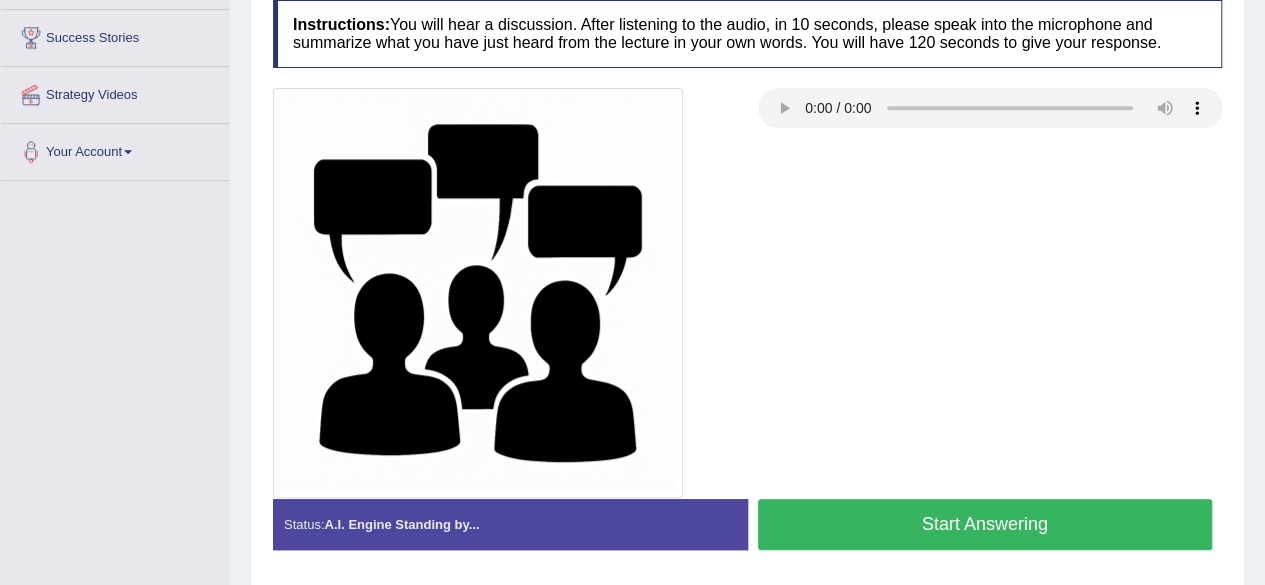 type 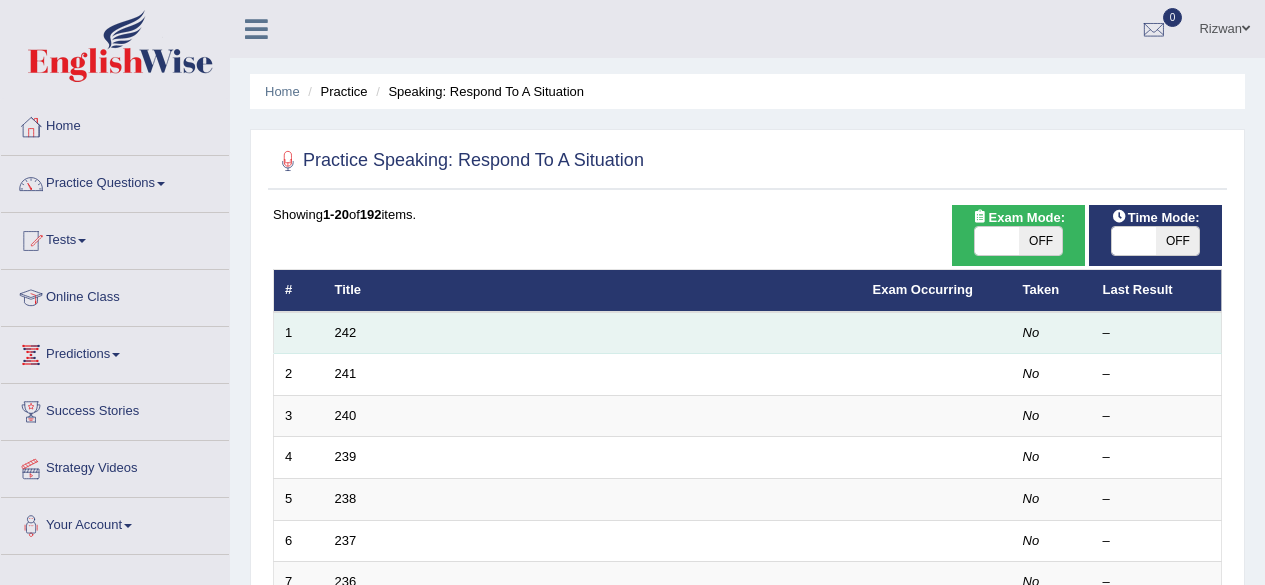 scroll, scrollTop: 0, scrollLeft: 0, axis: both 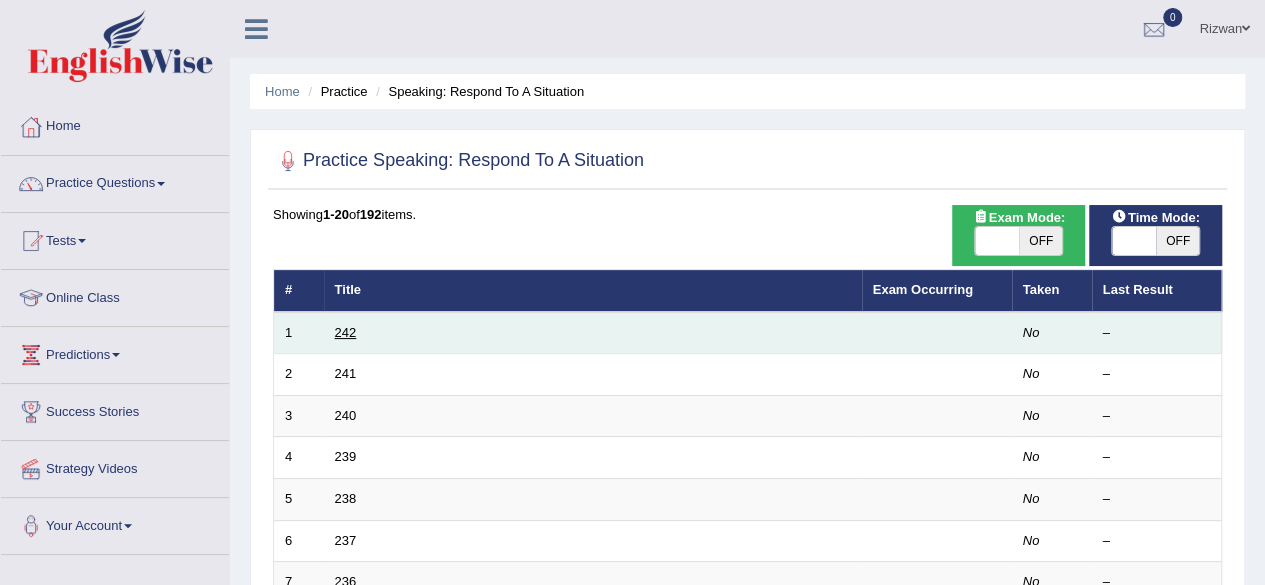 click on "242" at bounding box center (346, 332) 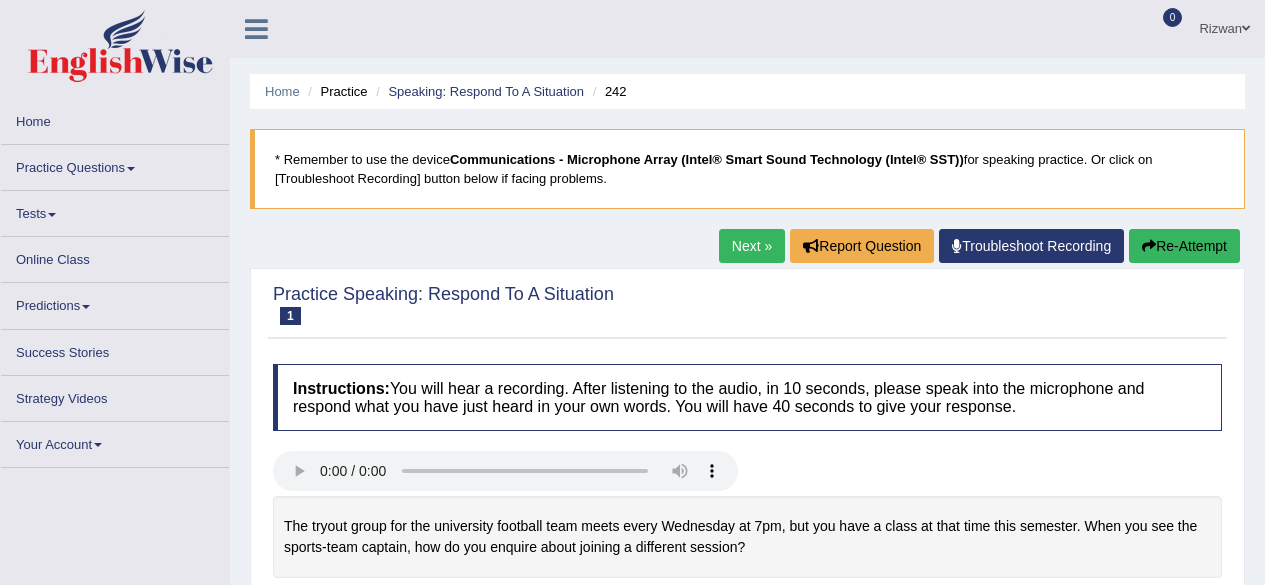 scroll, scrollTop: 0, scrollLeft: 0, axis: both 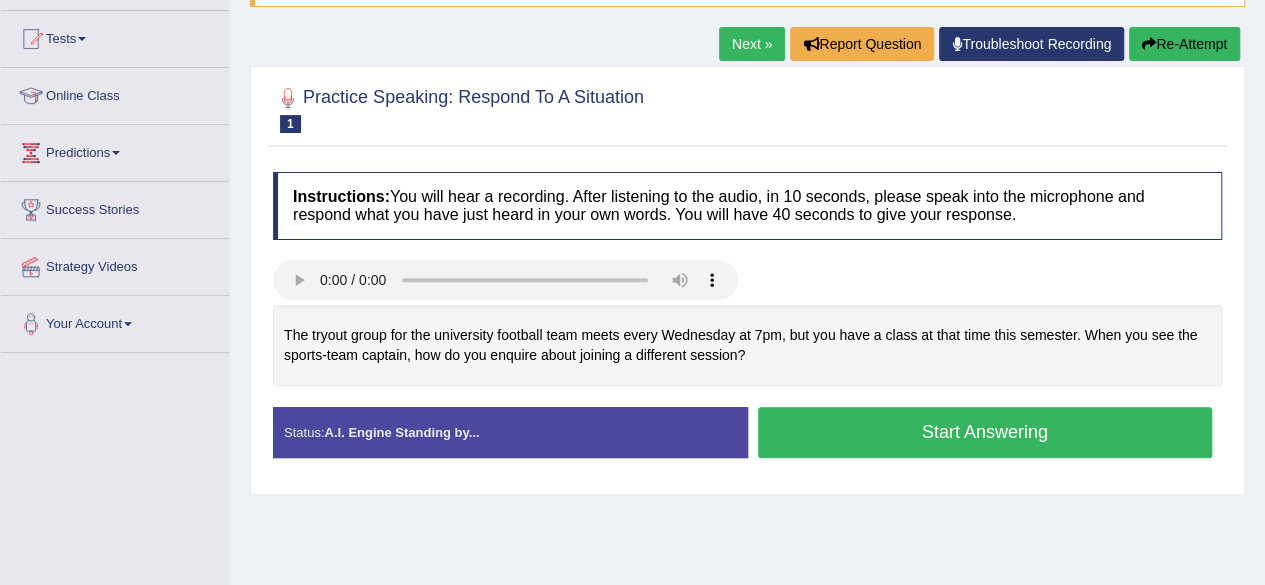 click on "Start Answering" at bounding box center [985, 432] 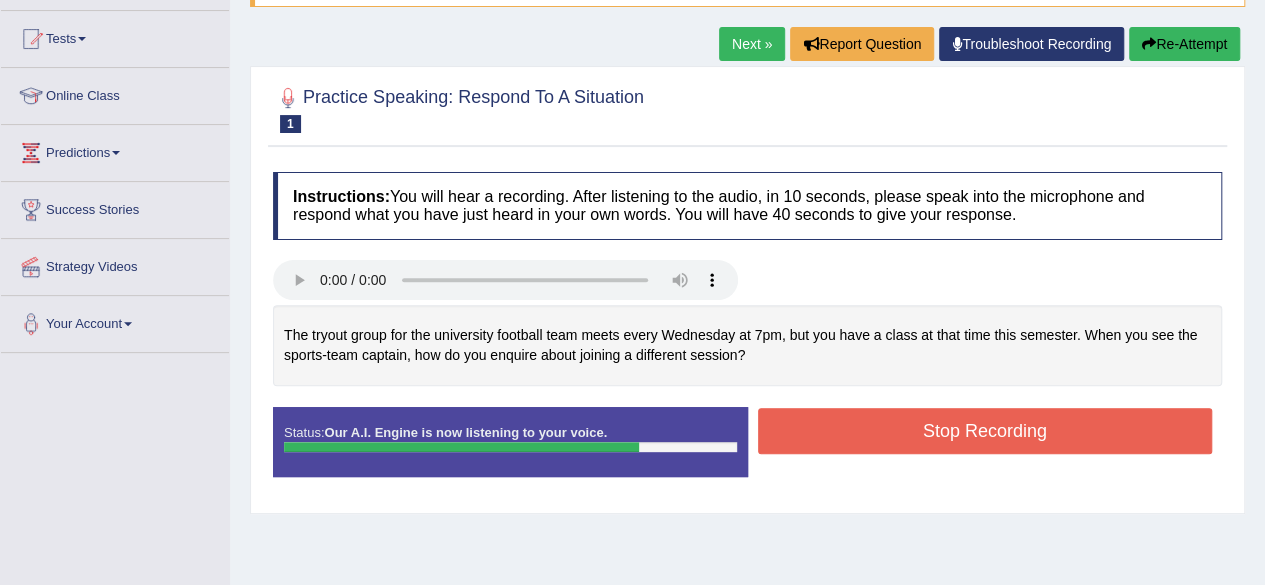 click on "Stop Recording" at bounding box center [985, 431] 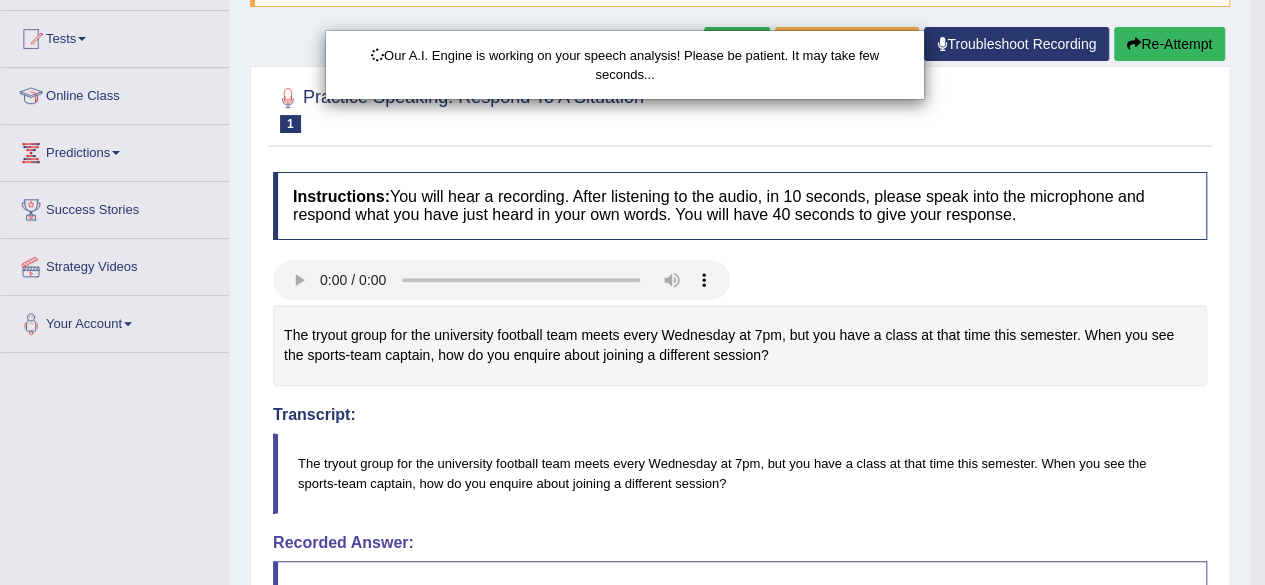 scroll, scrollTop: 583, scrollLeft: 0, axis: vertical 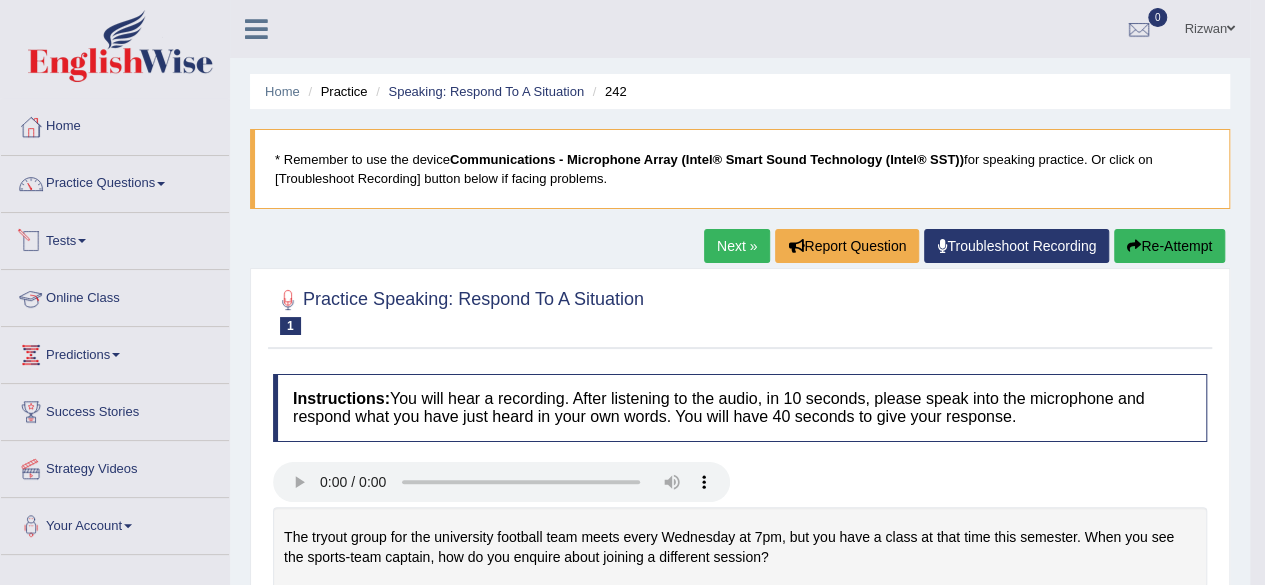click on "Practice Questions   Speaking Practice Read Aloud
Repeat Sentence
Describe Image
Re-tell Lecture
Answer Short Question
Summarize Group Discussion
Respond To A Situation
Writing Practice  Summarize Written Text
Write Essay
Reading Practice  Reading & Writing: Fill In The Blanks
Choose Multiple Answers
Re-order Paragraphs
Fill In The Blanks
Choose Single Answer
Listening Practice  Summarize Spoken Text
Highlight Incorrect Words
Highlight Correct Summary
Select Missing Word
Choose Single Answer
Choose Multiple Answers
Fill In The Blanks
Write From Dictation
Pronunciation" at bounding box center [115, 184] 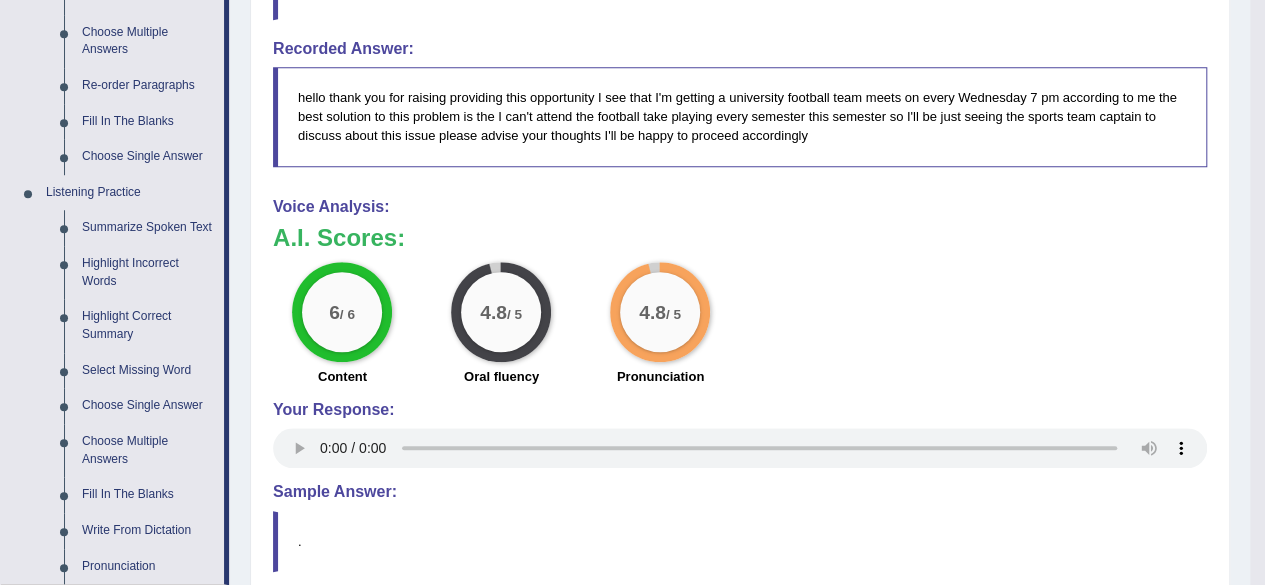scroll, scrollTop: 695, scrollLeft: 0, axis: vertical 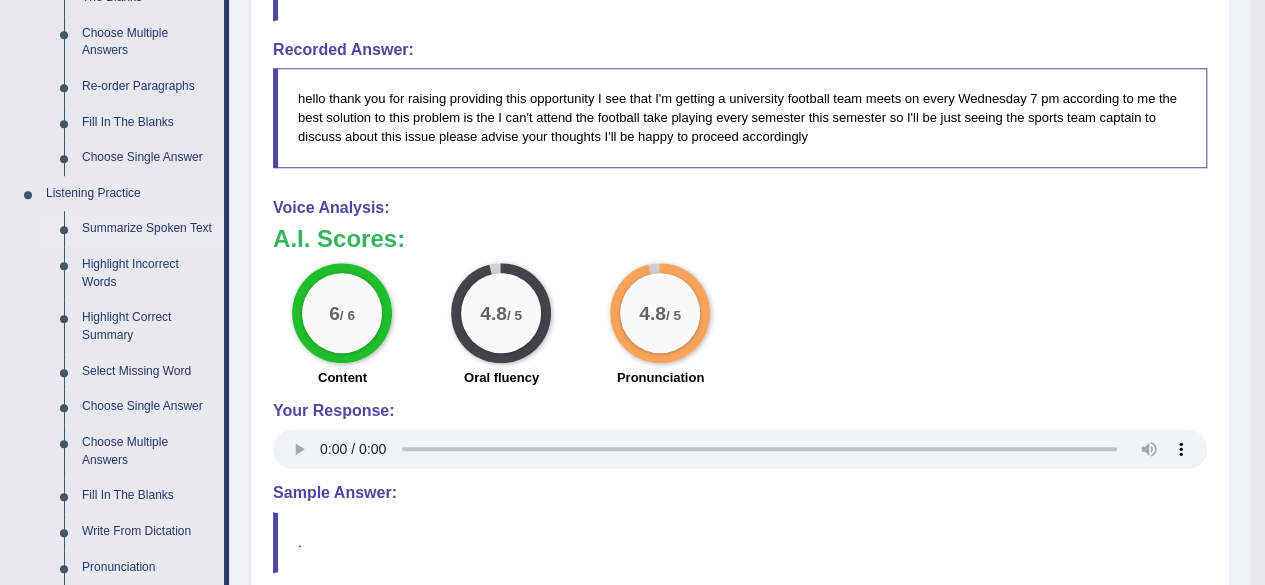 click on "Summarize Spoken Text" at bounding box center [148, 229] 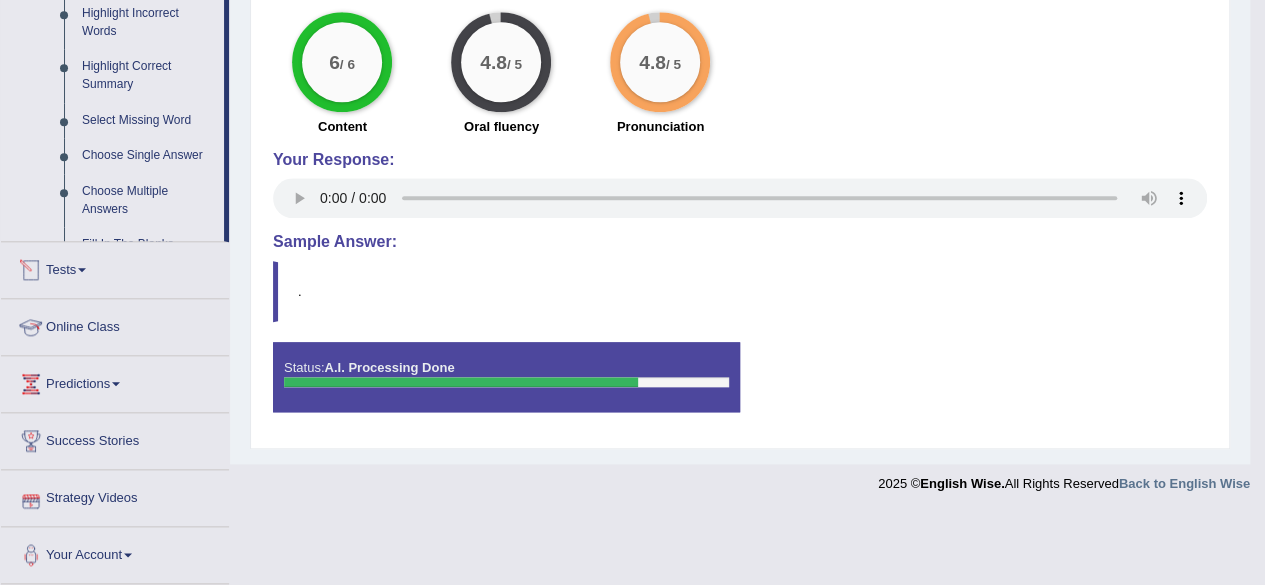 scroll, scrollTop: 869, scrollLeft: 0, axis: vertical 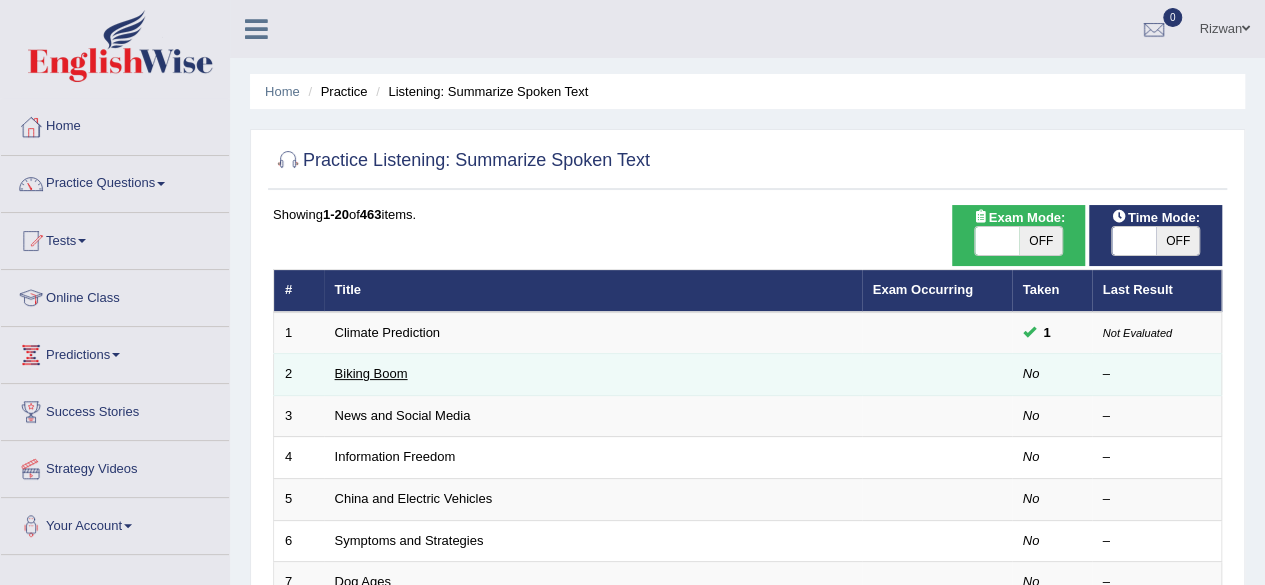 click on "Biking Boom" at bounding box center [371, 373] 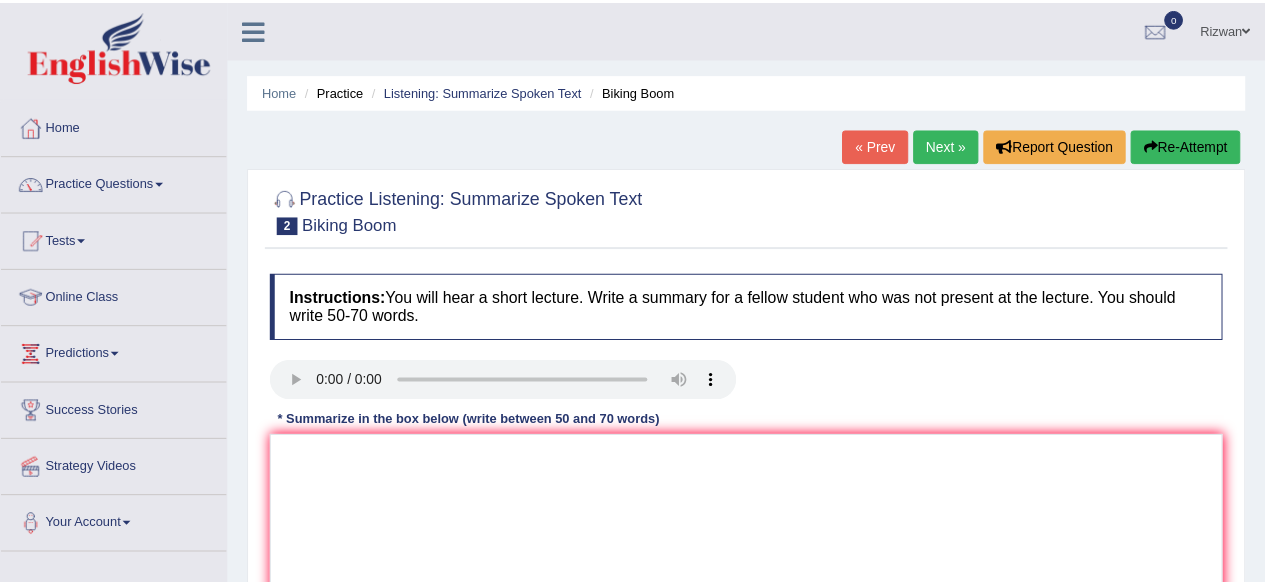 scroll, scrollTop: 0, scrollLeft: 0, axis: both 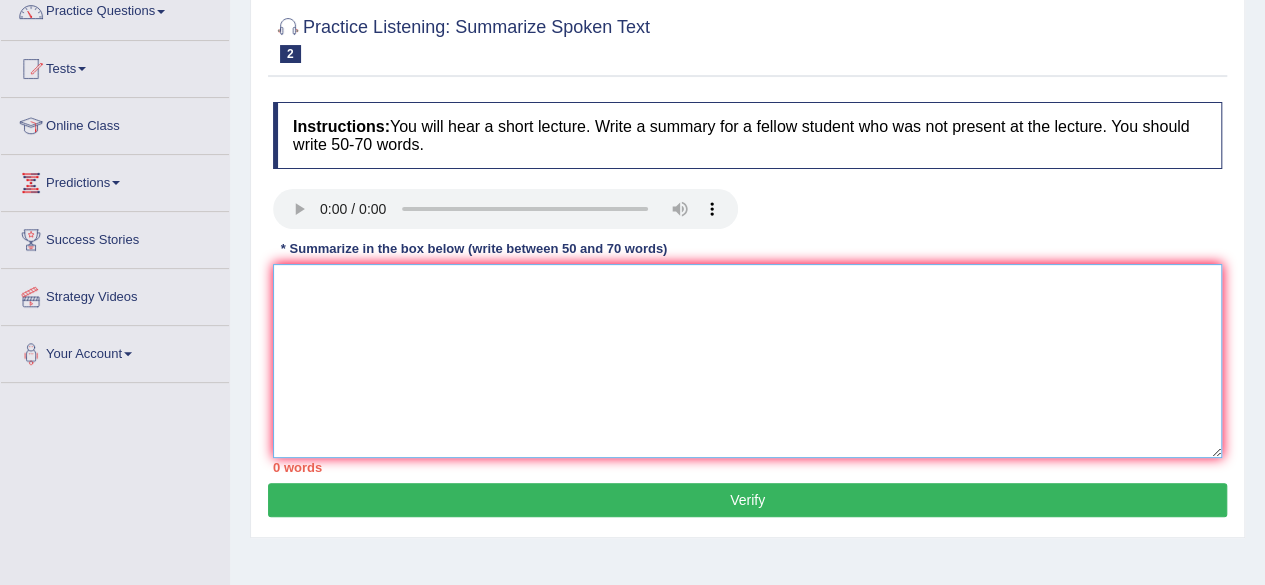 click at bounding box center [747, 361] 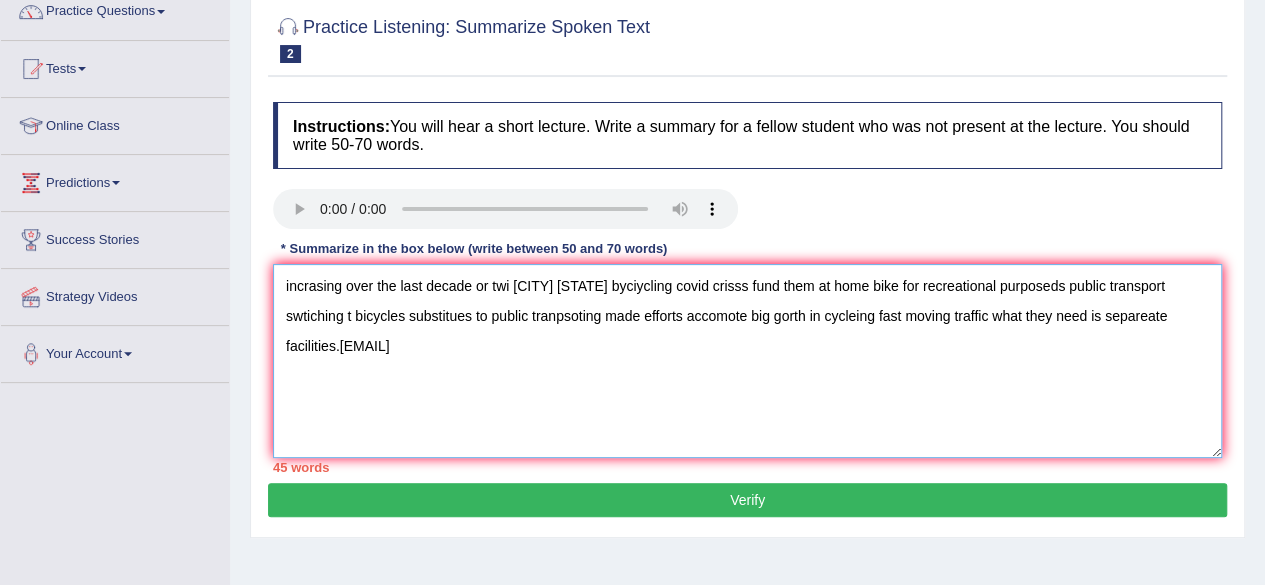 drag, startPoint x: 439, startPoint y: 347, endPoint x: 282, endPoint y: 282, distance: 169.92351 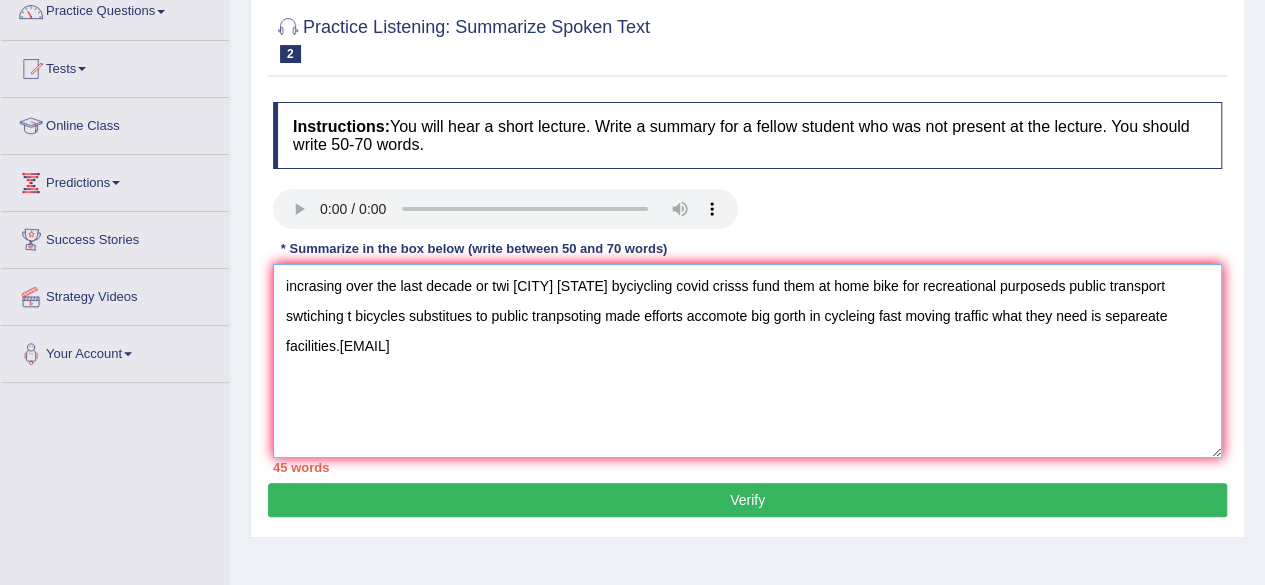scroll, scrollTop: 0, scrollLeft: 0, axis: both 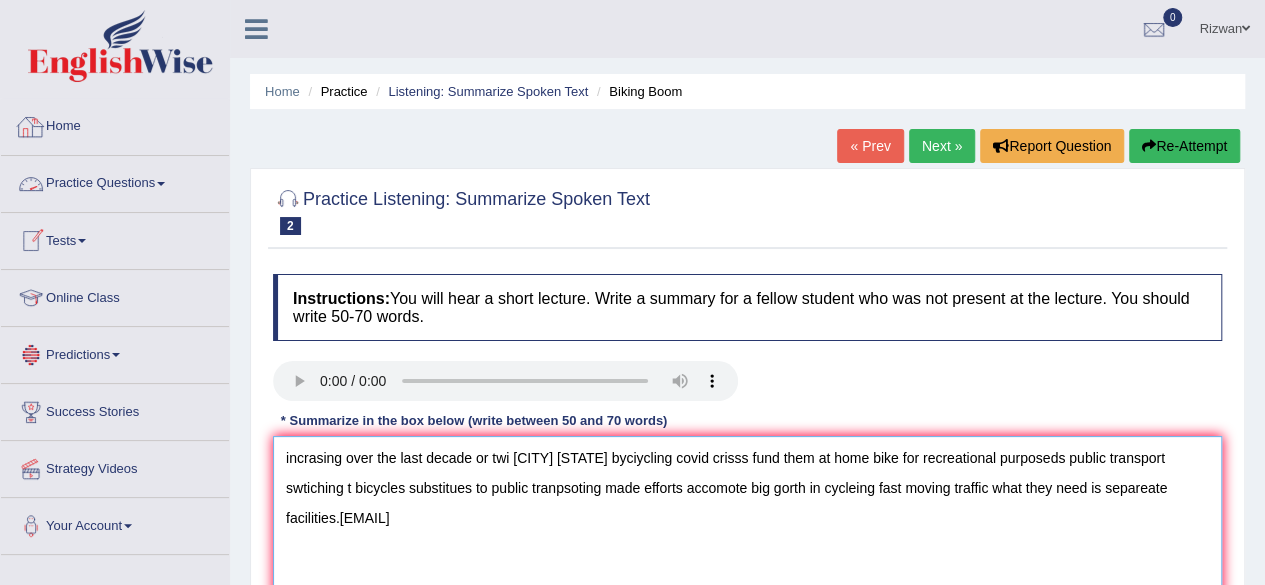 type on "incrasing over the last decade or twi wahinoton dc byciycling covid crisss fund them at home bike for recreational purposeds public transport swtiching t bicycles substitues to public tranpsoting made efforts accomote big gorth in cycleing fast moving traffic what they need is separeate facilities." 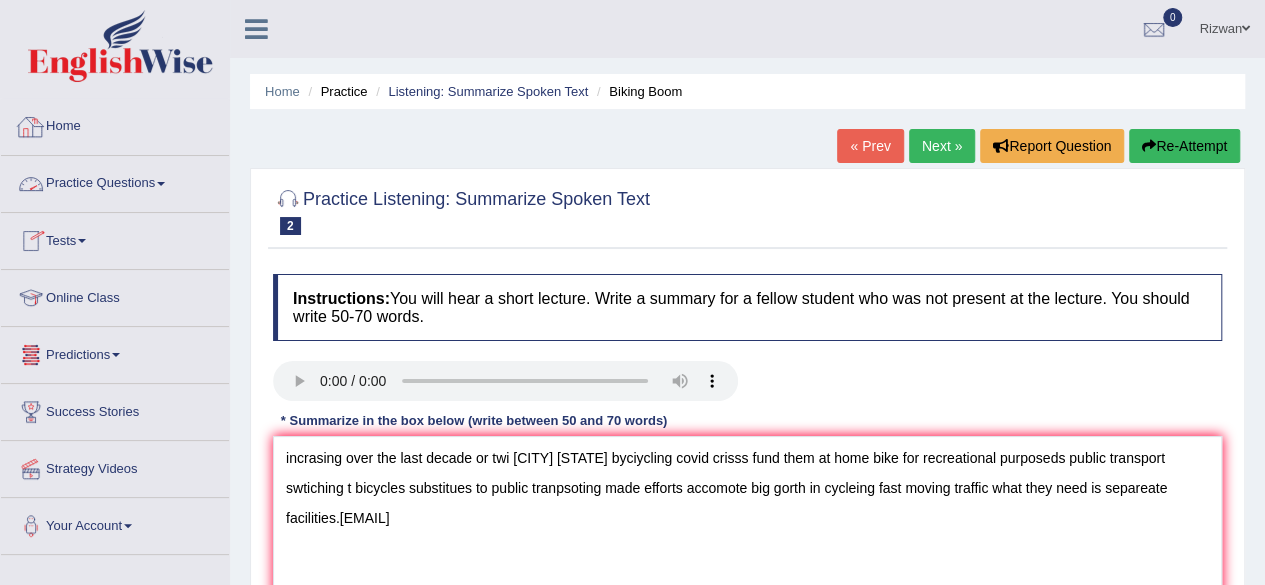 click on "Home" at bounding box center (115, 124) 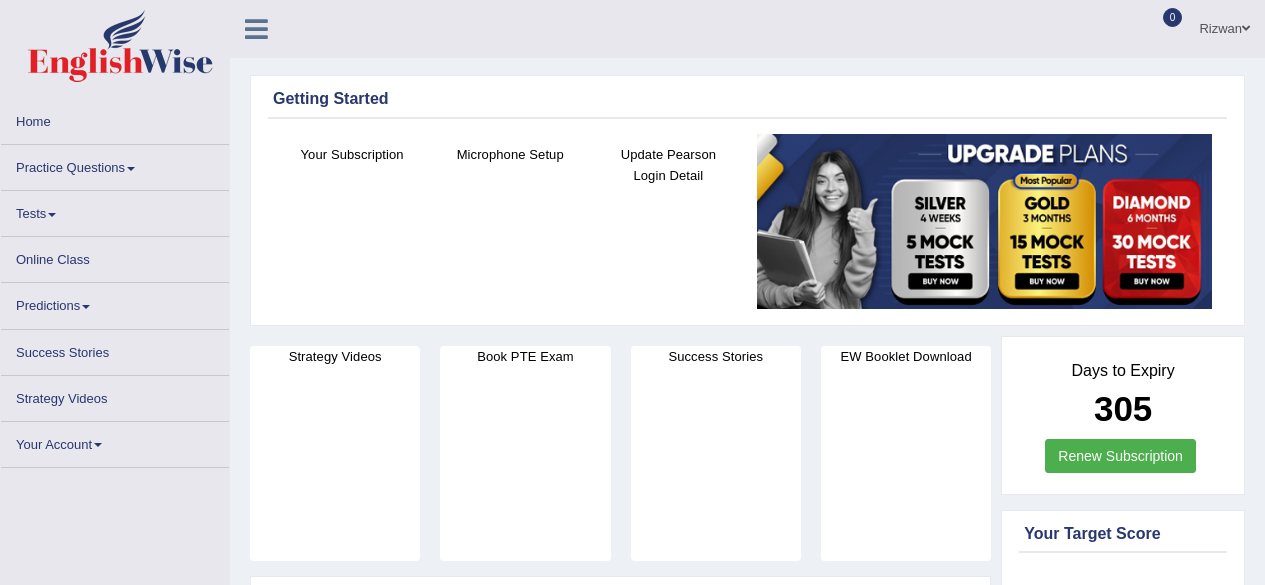 scroll, scrollTop: 0, scrollLeft: 0, axis: both 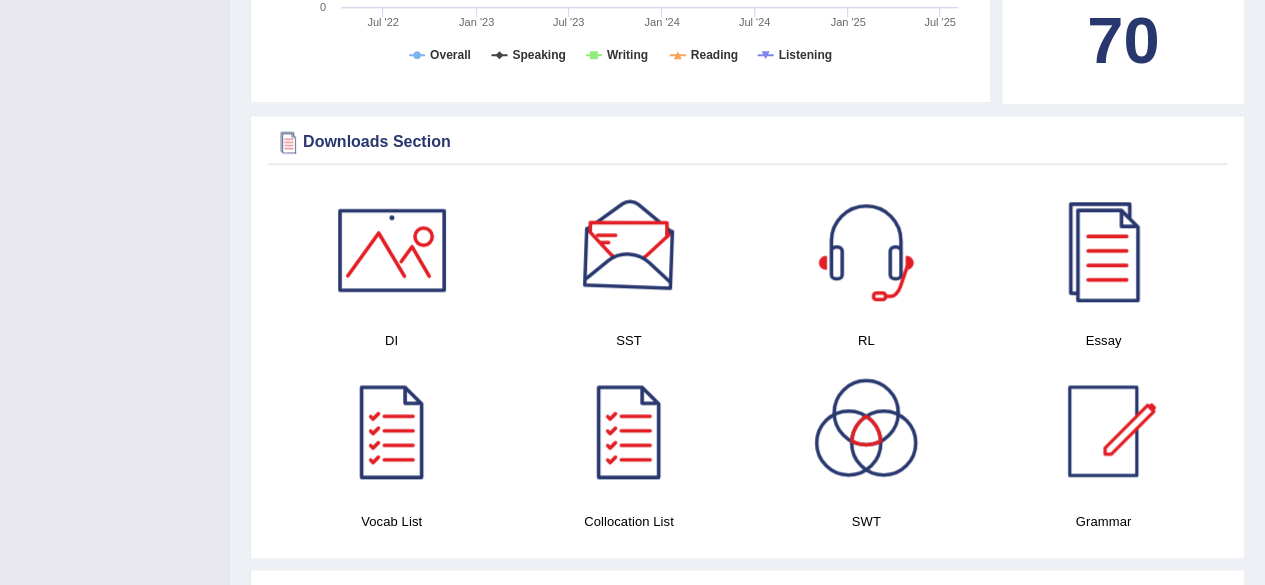 click at bounding box center (629, 250) 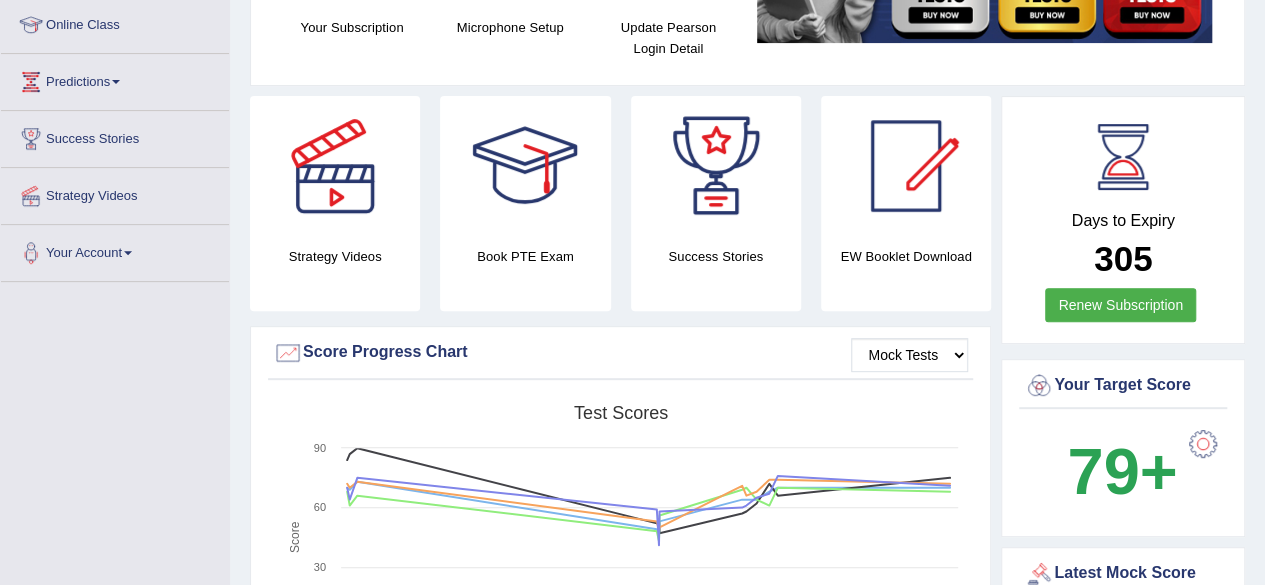 scroll, scrollTop: 0, scrollLeft: 0, axis: both 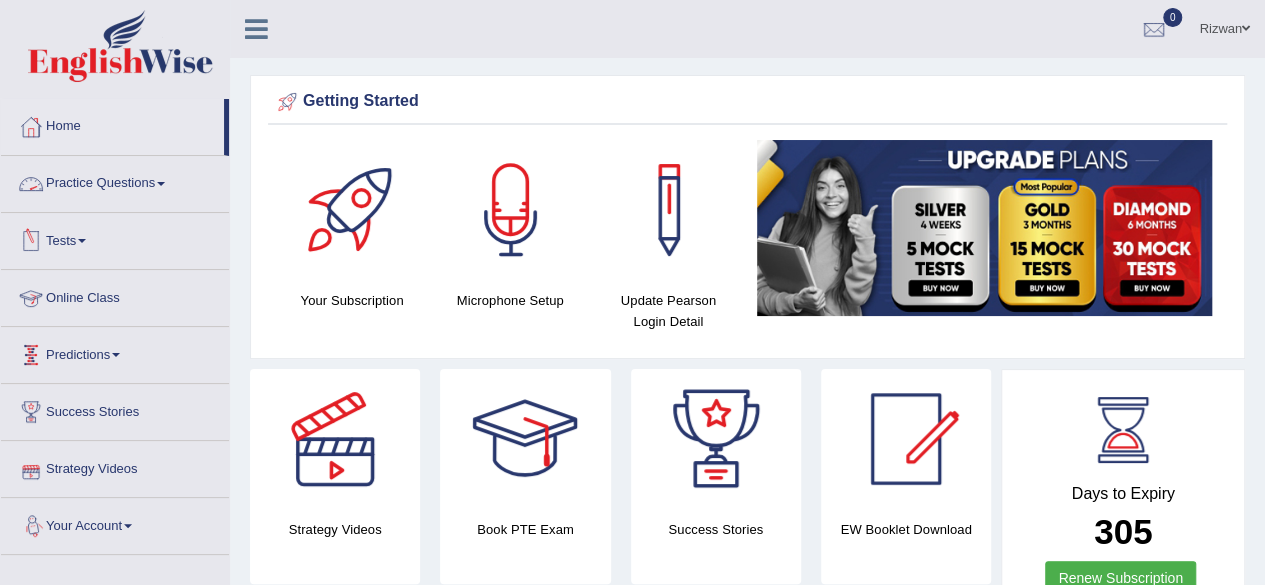 click on "Practice Questions" at bounding box center (115, 181) 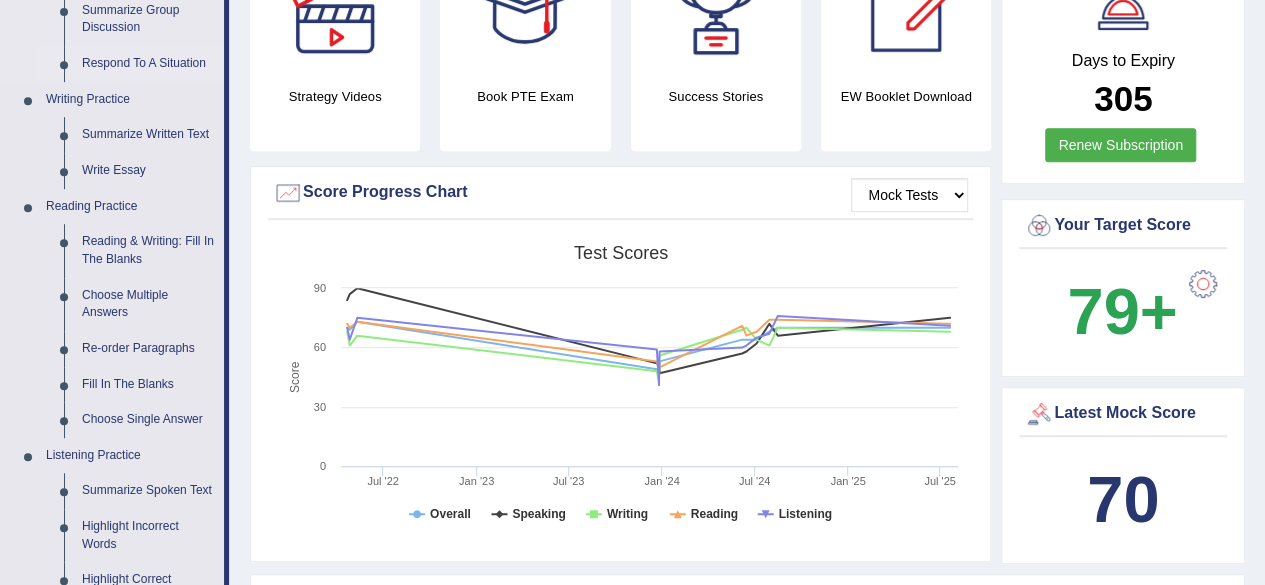 scroll, scrollTop: 567, scrollLeft: 0, axis: vertical 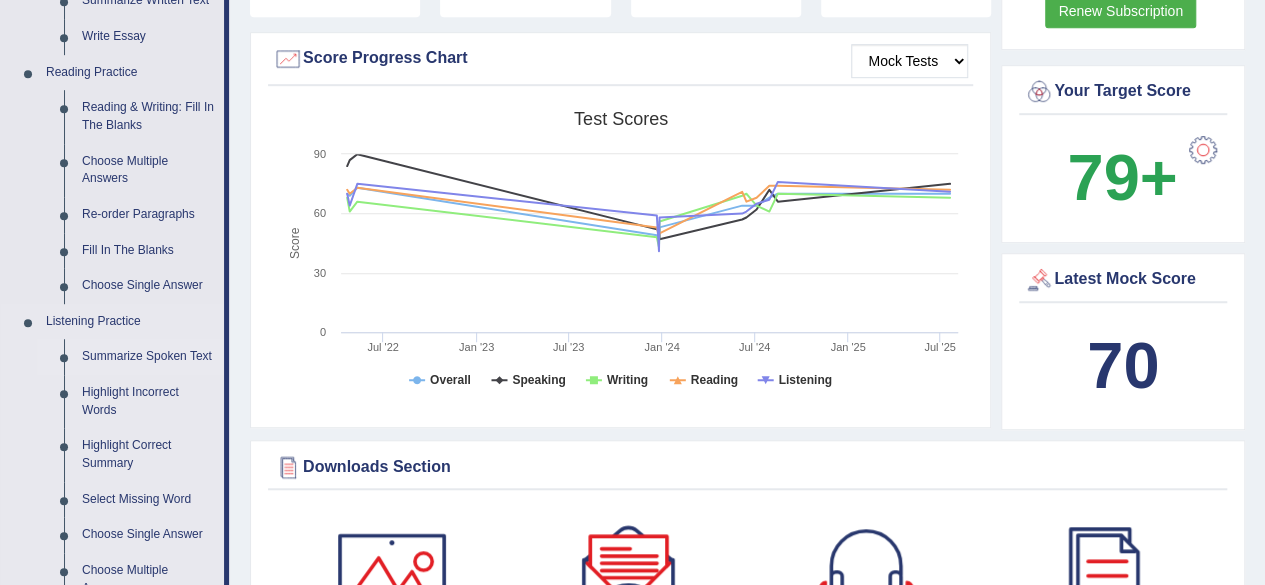 click on "Summarize Spoken Text" at bounding box center [148, 357] 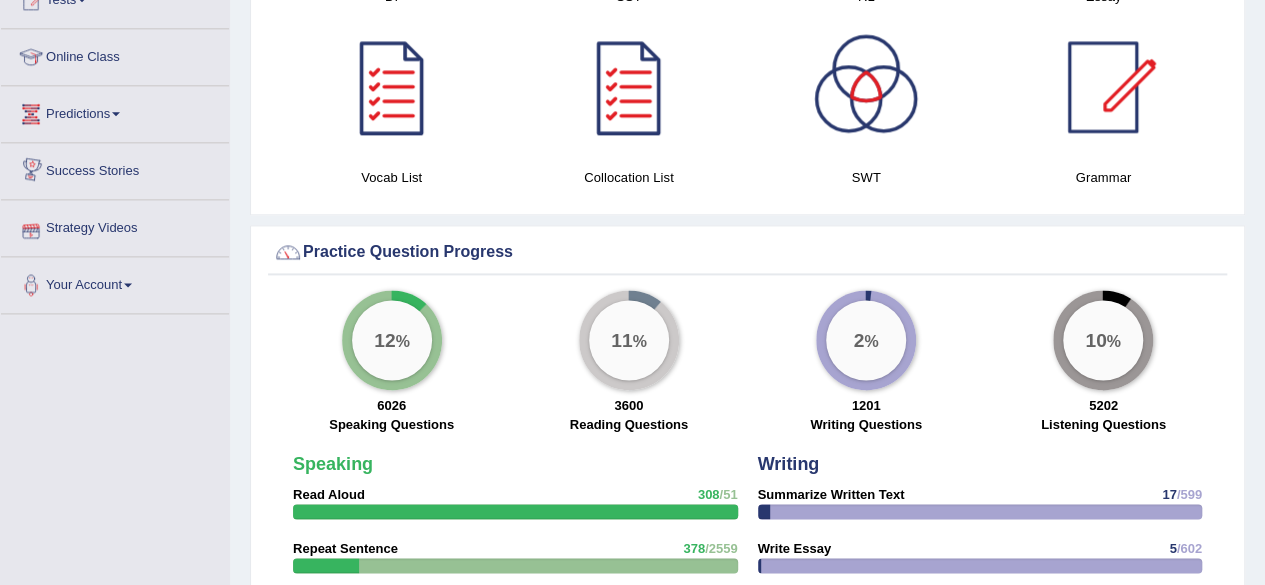 scroll, scrollTop: 1070, scrollLeft: 0, axis: vertical 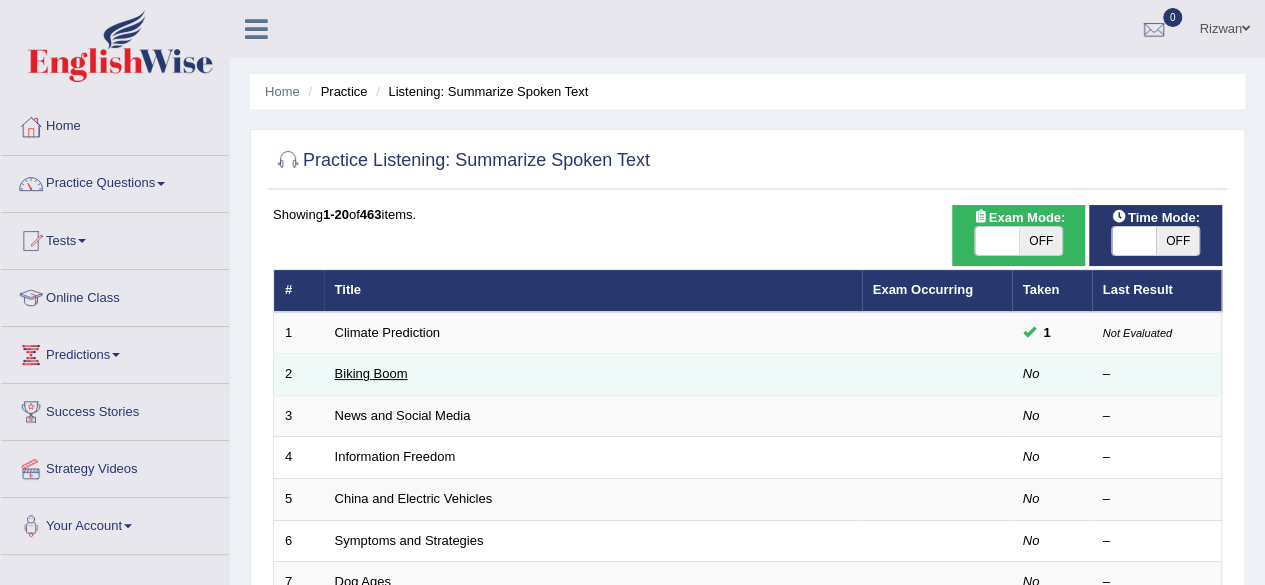 click on "Biking Boom" at bounding box center (371, 373) 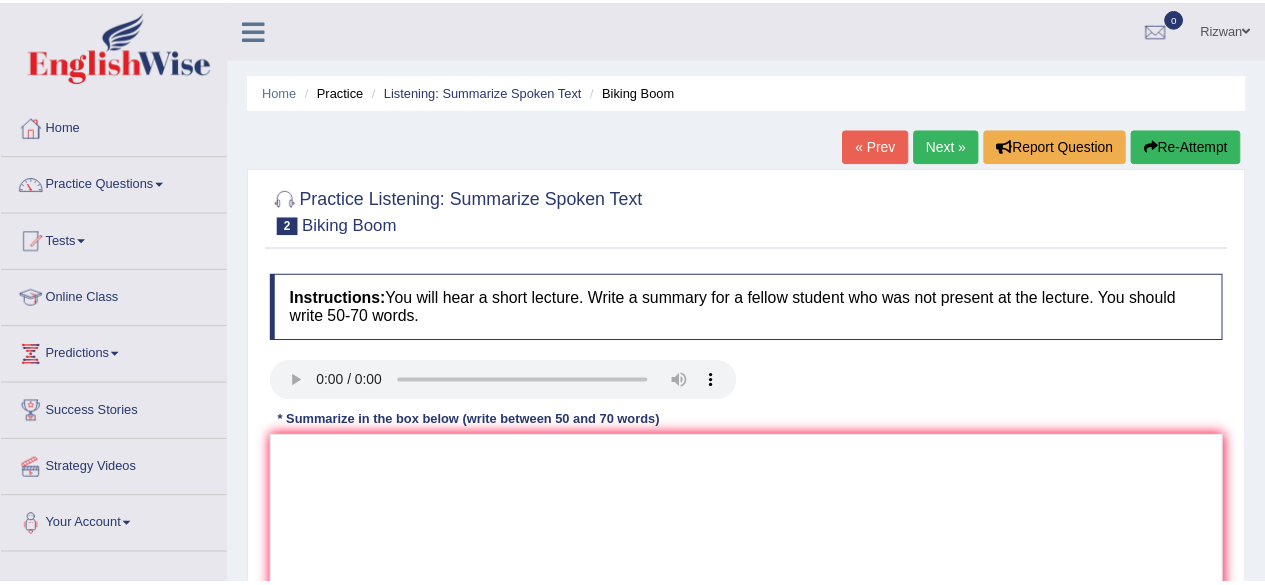 scroll, scrollTop: 0, scrollLeft: 0, axis: both 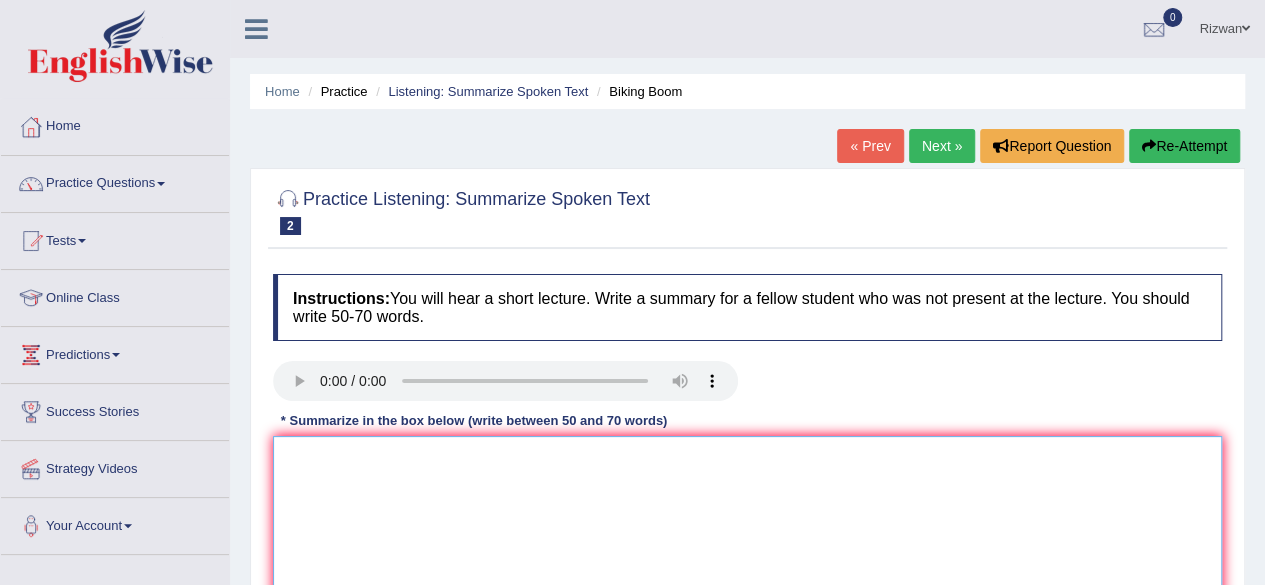 click at bounding box center [747, 533] 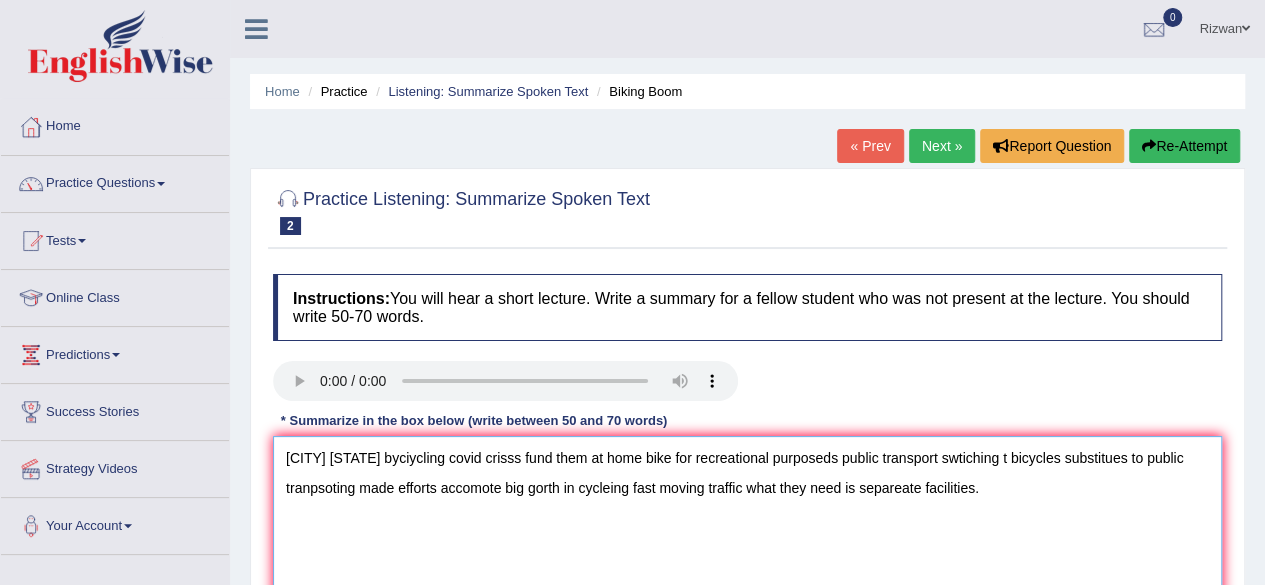 click on "[CITY] [STATE] byciycling covid crisss fund them at home bike for recreational purposeds public transport swtiching t bicycles substitues to public tranpsoting made efforts accomote big gorth in cycleing fast moving traffic what they need is separeate facilities." at bounding box center (747, 533) 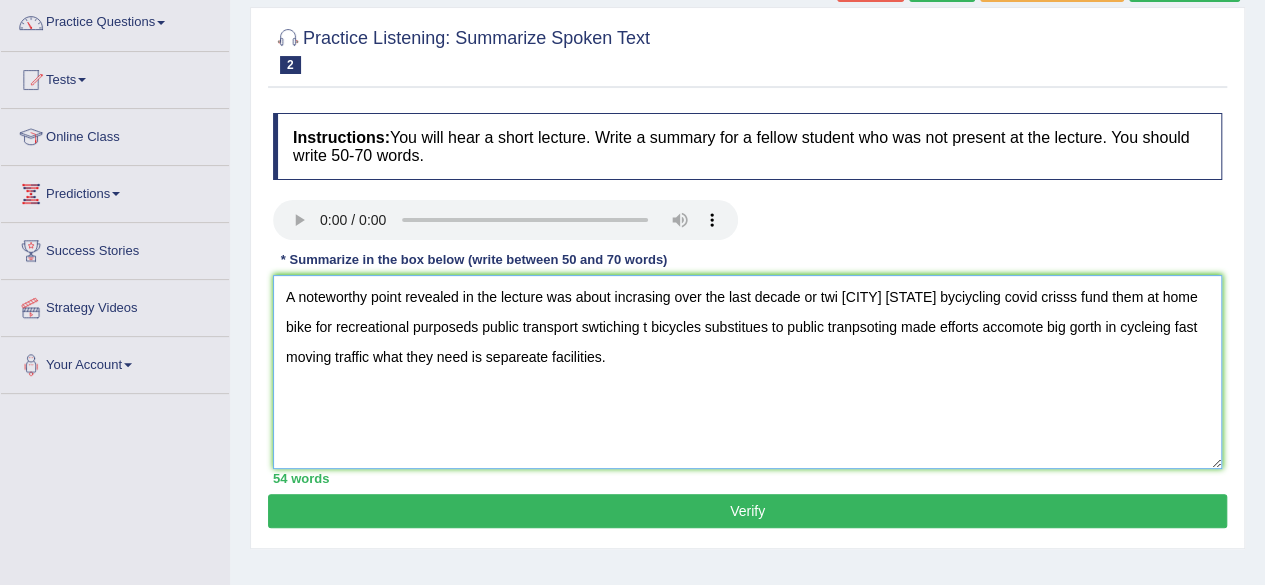 scroll, scrollTop: 159, scrollLeft: 0, axis: vertical 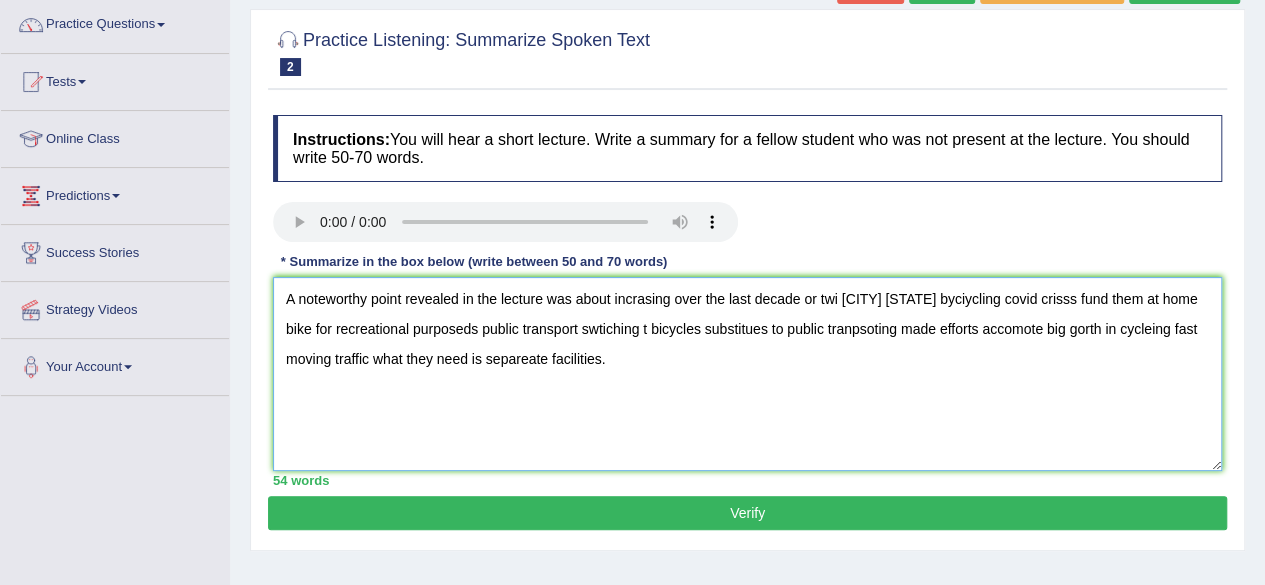 click on "A noteworthy point revealed in the lecture was about incrasing over the last decade or twi wahinoton dc byciycling covid crisss fund them at home bike for recreational purposeds public transport swtiching t bicycles substitues to public tranpsoting made efforts accomote big gorth in cycleing fast moving traffic what they need is separeate facilities." at bounding box center (747, 374) 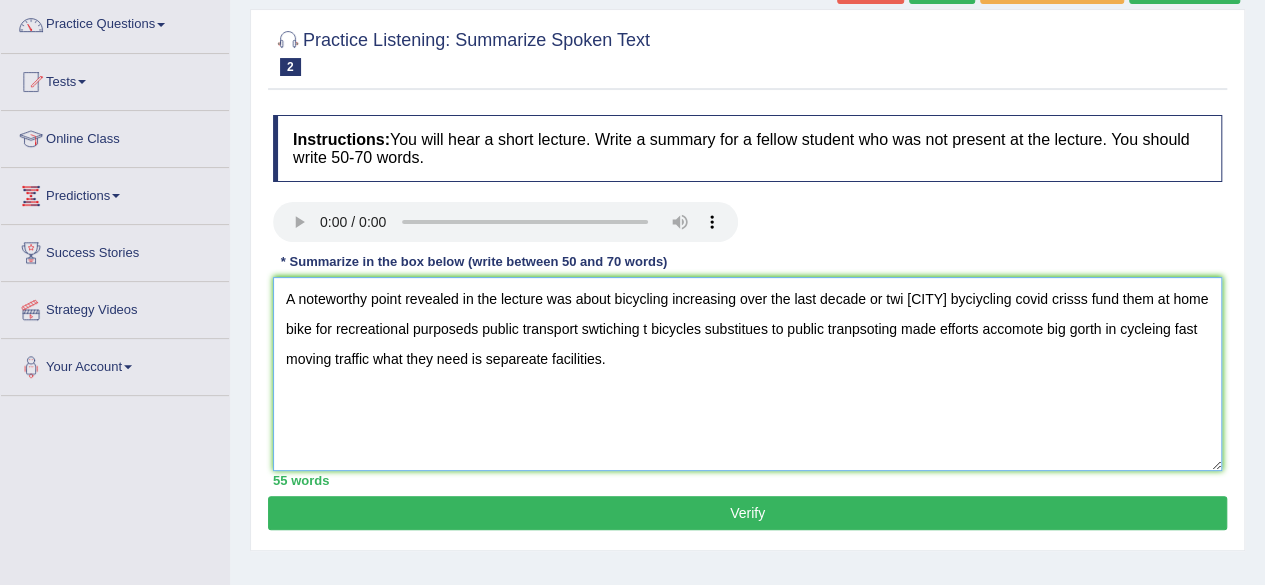 click on "A noteworthy point revealed in the lecture was about bicycling increasing over the last decade or twi wahinoton dc byciycling covid crisss fund them at home bike for recreational purposeds public transport swtiching t bicycles substitues to public tranpsoting made efforts accomote big gorth in cycleing fast moving traffic what they need is separeate facilities." at bounding box center [747, 374] 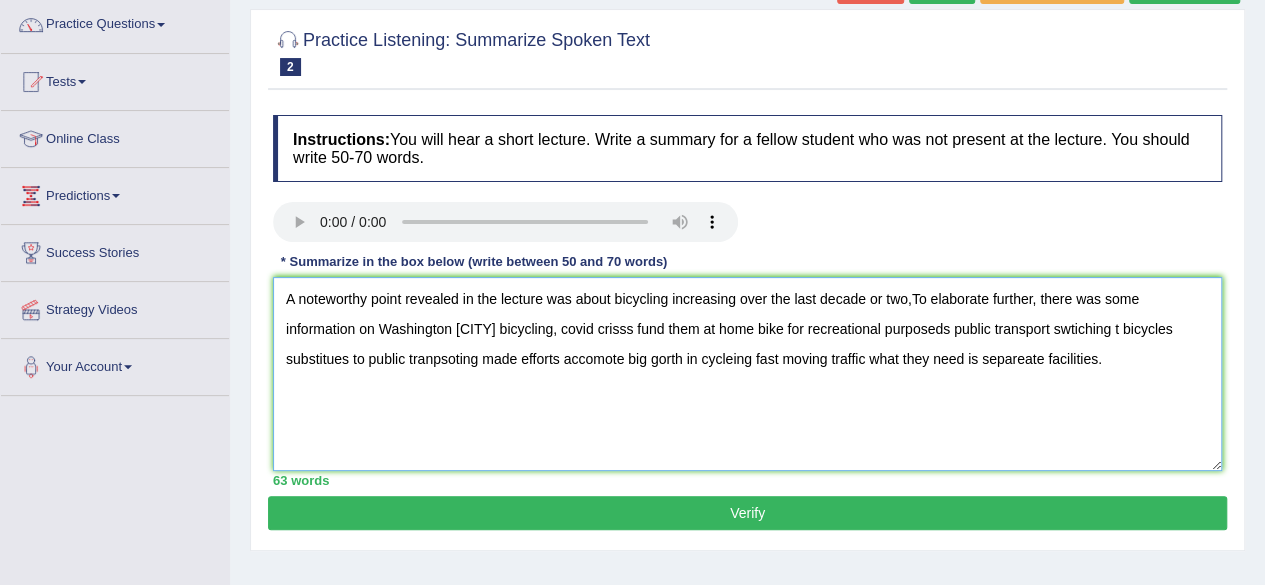 click on "A noteworthy point revealed in the lecture was about bicycling increasing over the last decade or two,To elaborate further, there was some information on Washington DC bicycling, covid crisss fund them at home bike for recreational purposeds public transport swtiching t bicycles substitues to public tranpsoting made efforts accomote big gorth in cycleing fast moving traffic what they need is separeate facilities." at bounding box center [747, 374] 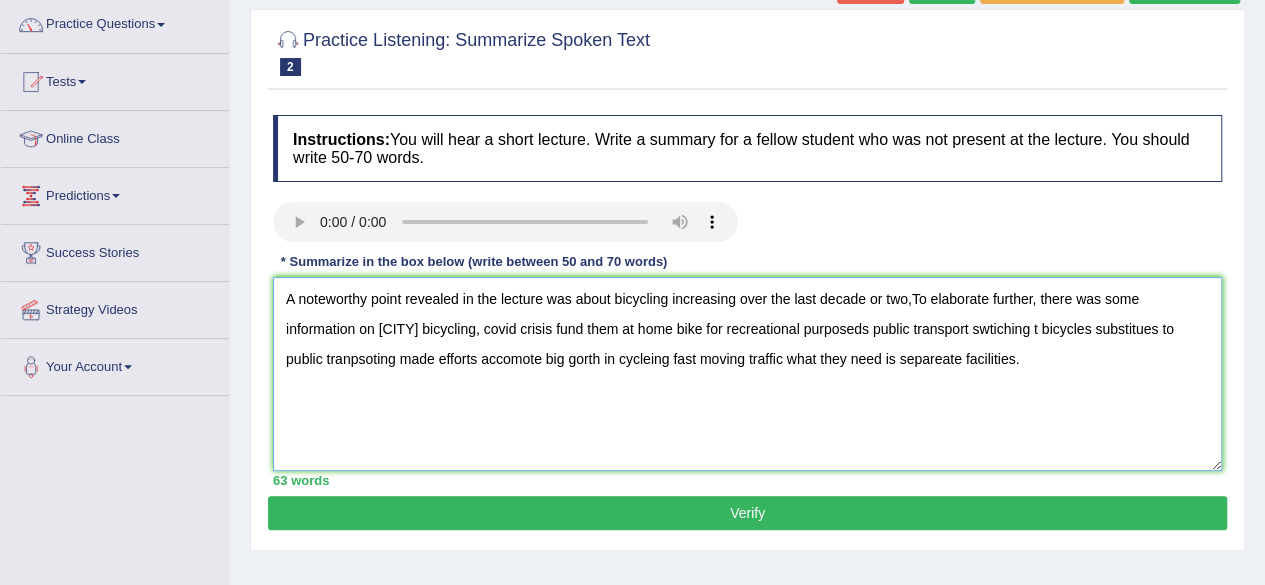 click on "A noteworthy point revealed in the lecture was about bicycling increasing over the last decade or two,To elaborate further, there was some information on Washington DC bicycling, covid crisis fund them at home bike for recreational purposeds public transport swtiching t bicycles substitues to public tranpsoting made efforts accomote big gorth in cycleing fast moving traffic what they need is separeate facilities." at bounding box center [747, 374] 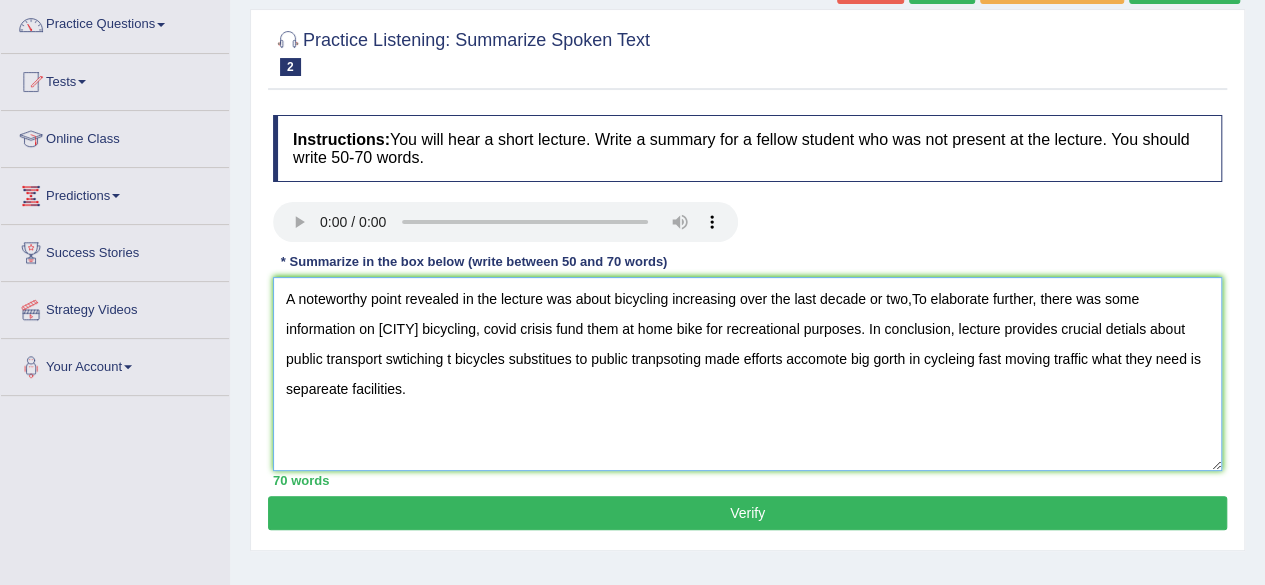 click on "A noteworthy point revealed in the lecture was about bicycling increasing over the last decade or two,To elaborate further, there was some information on Washington DC bicycling, covid crisis fund them at home bike for recreational purposes. In conclusion, lecture provides crucial detials about public transport swtiching t bicycles substitues to public tranpsoting made efforts accomote big gorth in cycleing fast moving traffic what they need is separeate facilities." at bounding box center (747, 374) 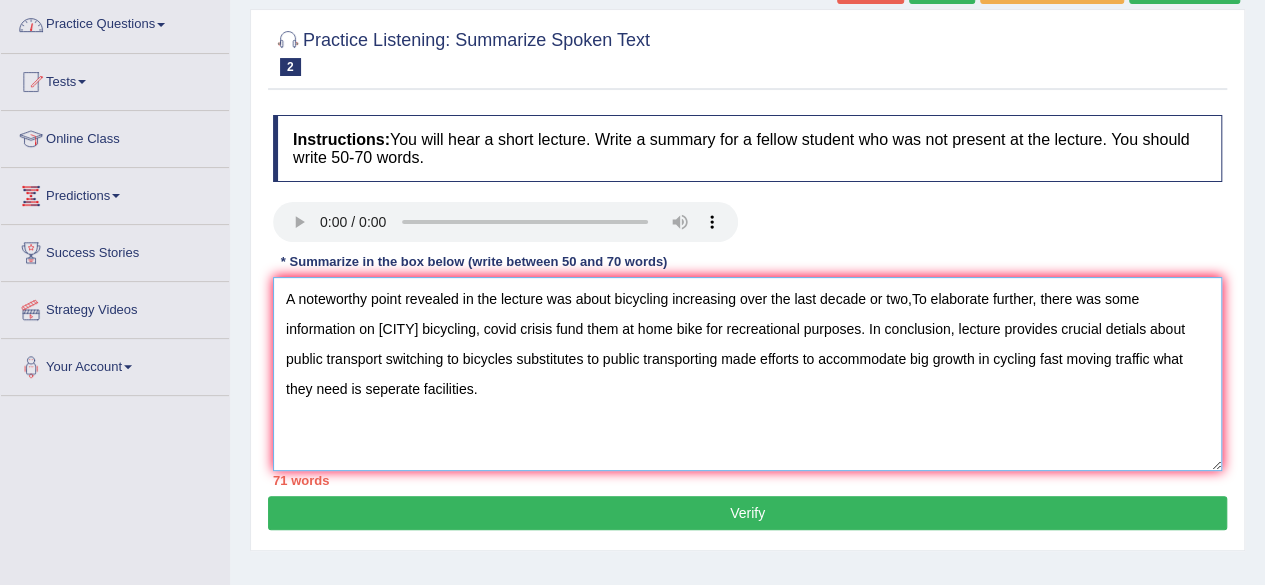 click on "A noteworthy point revealed in the lecture was about bicycling increasing over the last decade or two,To elaborate further, there was some information on Washington DC bicycling, covid crisis fund them at home bike for recreational purposes. In conclusion, lecture provides crucial detials about public transport switching to bicycles substitutes to public transporting made efforts to accommodate big growth in cycling fast moving traffic what they need is seperate facilities." at bounding box center (747, 374) 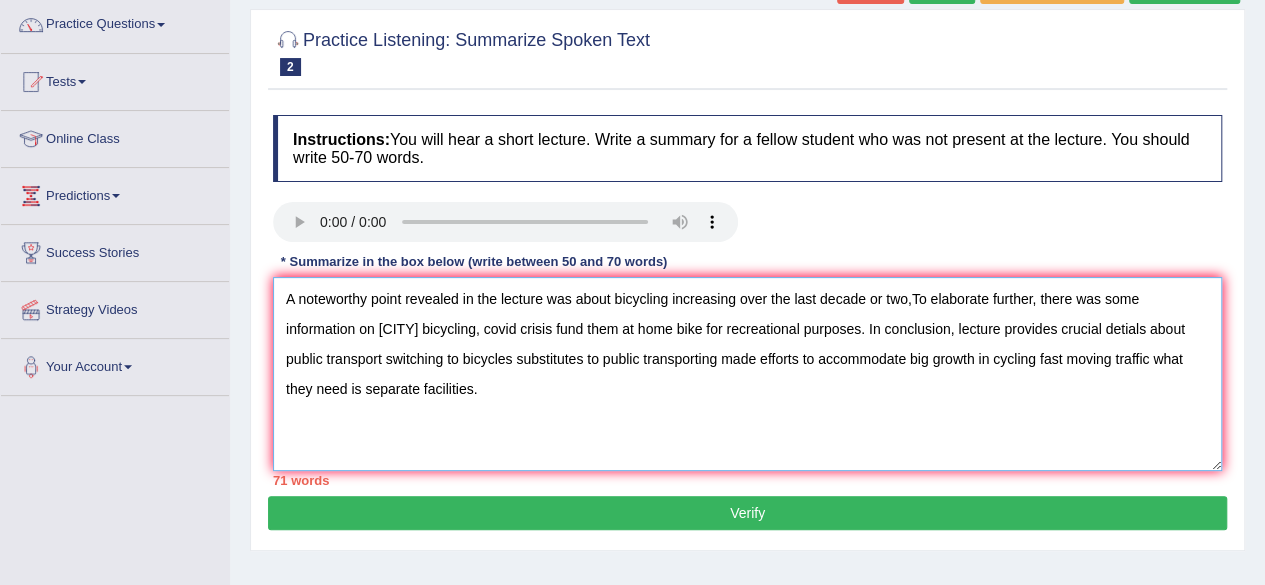 click on "A noteworthy point revealed in the lecture was about bicycling increasing over the last decade or two,To elaborate further, there was some information on Washington DC bicycling, covid crisis fund them at home bike for recreational purposes. In conclusion, lecture provides crucial detials about public transport switching to bicycles substitutes to public transporting made efforts to accommodate big growth in cycling fast moving traffic what they need is separate facilities." at bounding box center [747, 374] 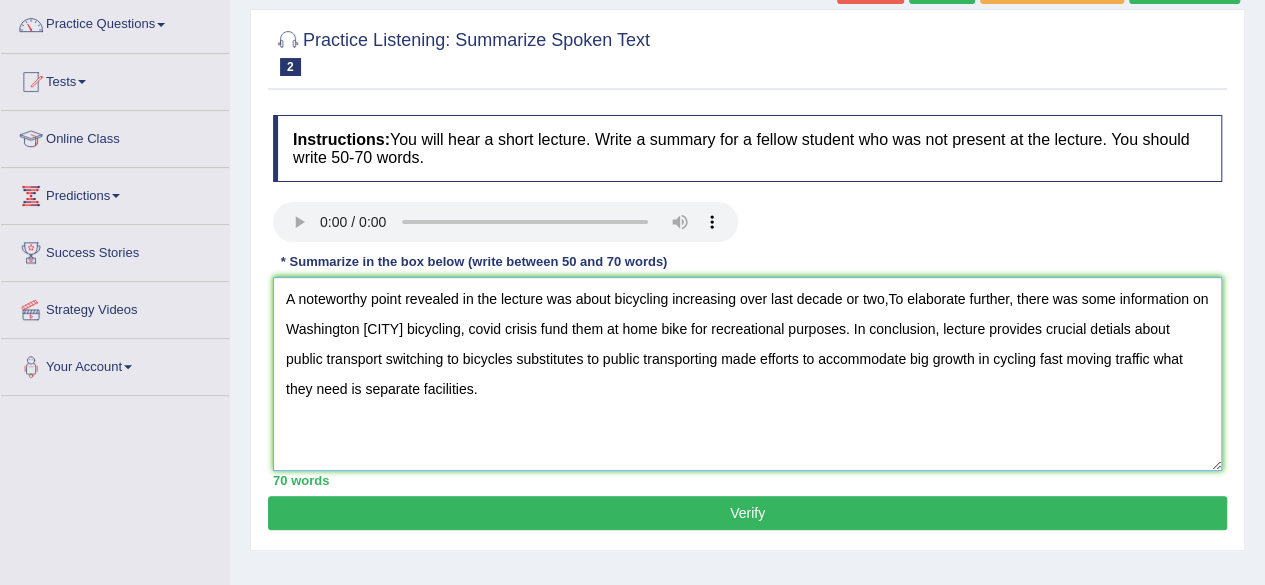 click on "A noteworthy point revealed in the lecture was about bicycling increasing over last decade or two,To elaborate further, there was some information on Washington DC bicycling, covid crisis fund them at home bike for recreational purposes. In conclusion, lecture provides crucial detials about public transport switching to bicycles substitutes to public transporting made efforts to accommodate big growth in cycling fast moving traffic what they need is separate facilities." at bounding box center [747, 374] 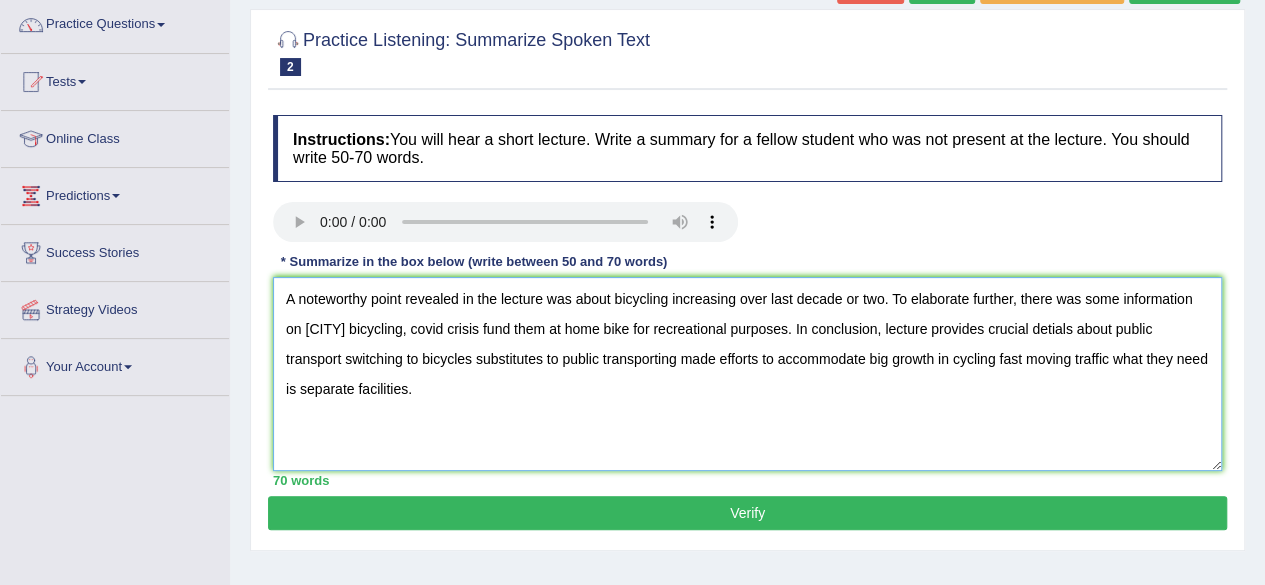 click on "A noteworthy point revealed in the lecture was about bicycling increasing over last decade or two. To elaborate further, there was some information on Washington DC bicycling, covid crisis fund them at home bike for recreational purposes. In conclusion, lecture provides crucial detials about public transport switching to bicycles substitutes to public transporting made efforts to accommodate big growth in cycling fast moving traffic what they need is separate facilities." at bounding box center (747, 374) 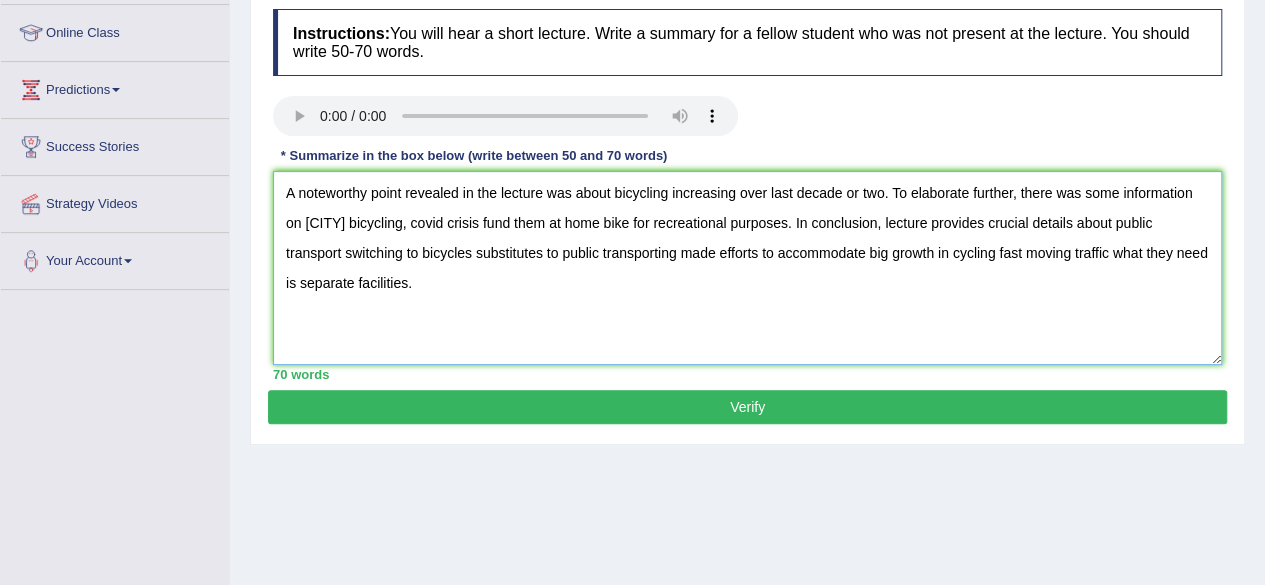 scroll, scrollTop: 266, scrollLeft: 0, axis: vertical 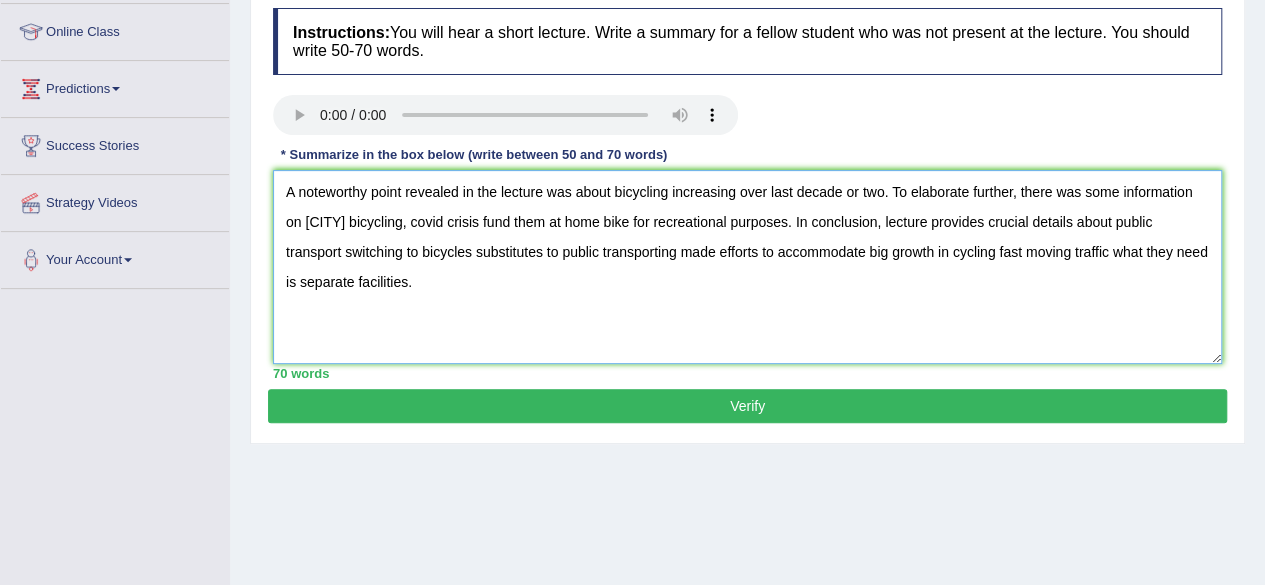 type on "A noteworthy point revealed in the lecture was about bicycling increasing over last decade or two. To elaborate further, there was some information on Washington DC bicycling, covid crisis fund them at home bike for recreational purposes. In conclusion, lecture provides crucial details about public transport switching to bicycles substitutes to public transporting made efforts to accommodate big growth in cycling fast moving traffic what they need is separate facilities." 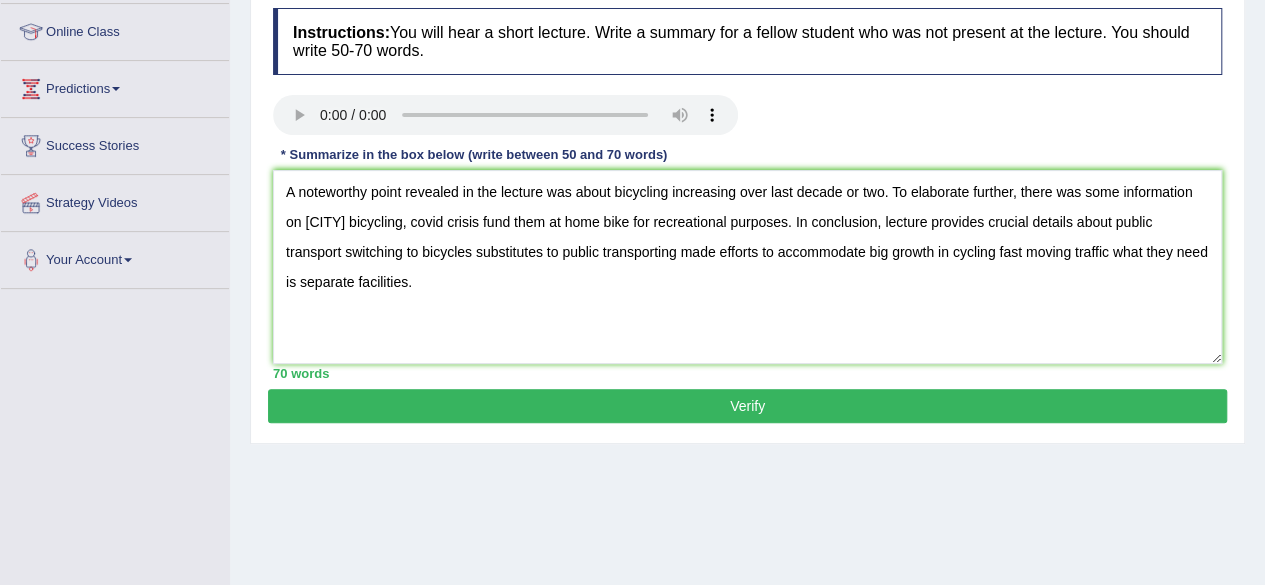 click on "Verify" at bounding box center (747, 406) 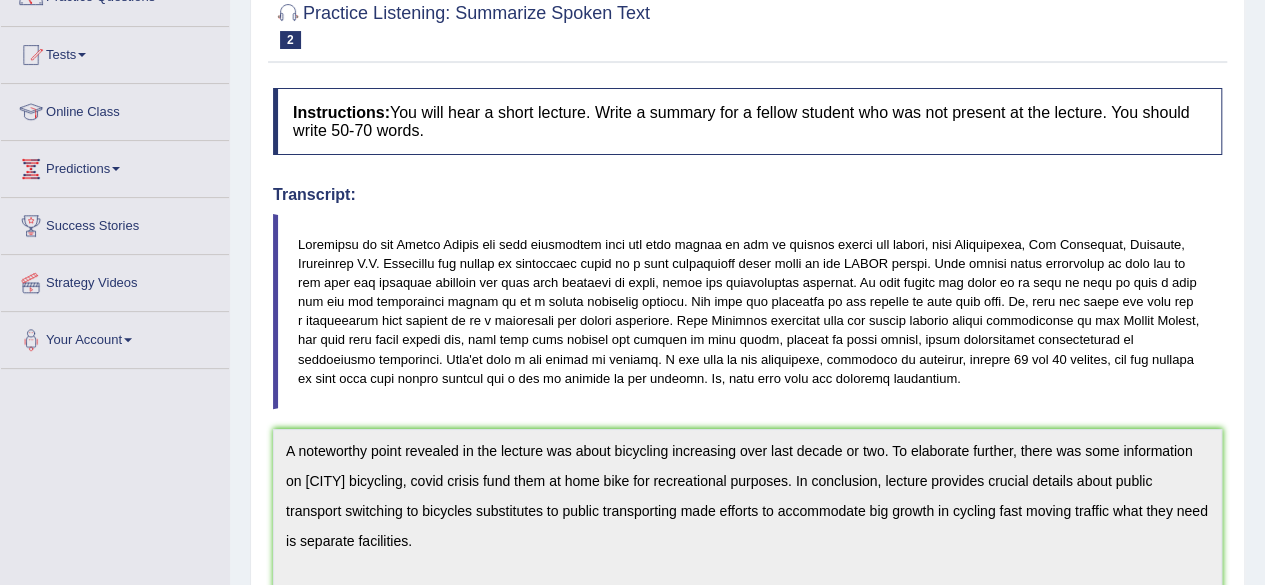 scroll, scrollTop: 0, scrollLeft: 0, axis: both 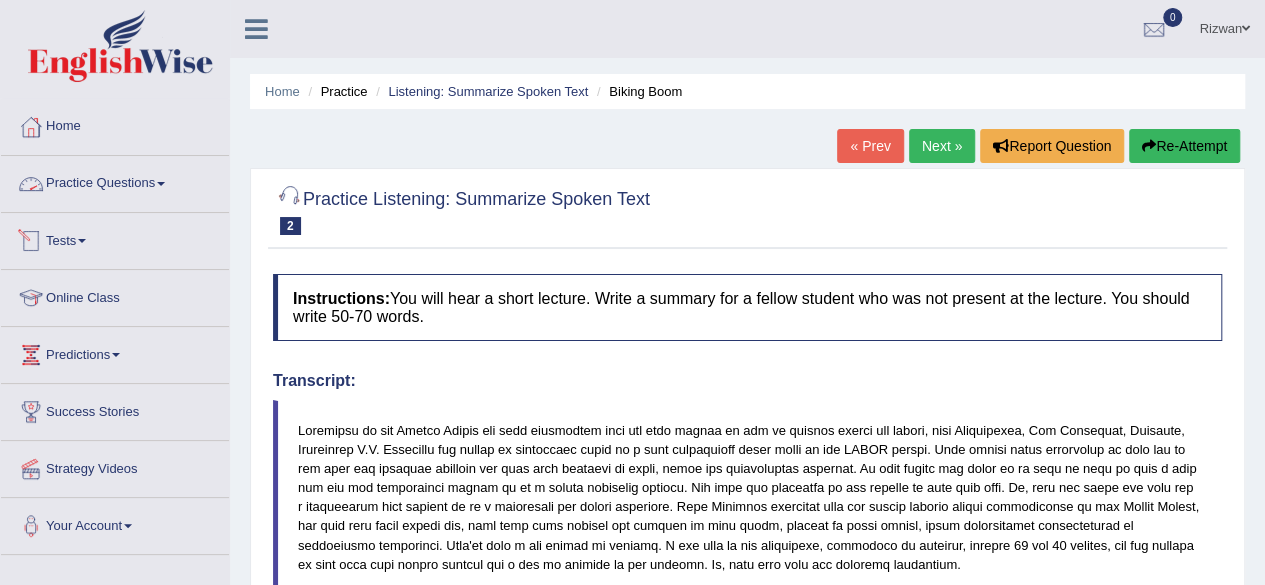 click at bounding box center [31, 184] 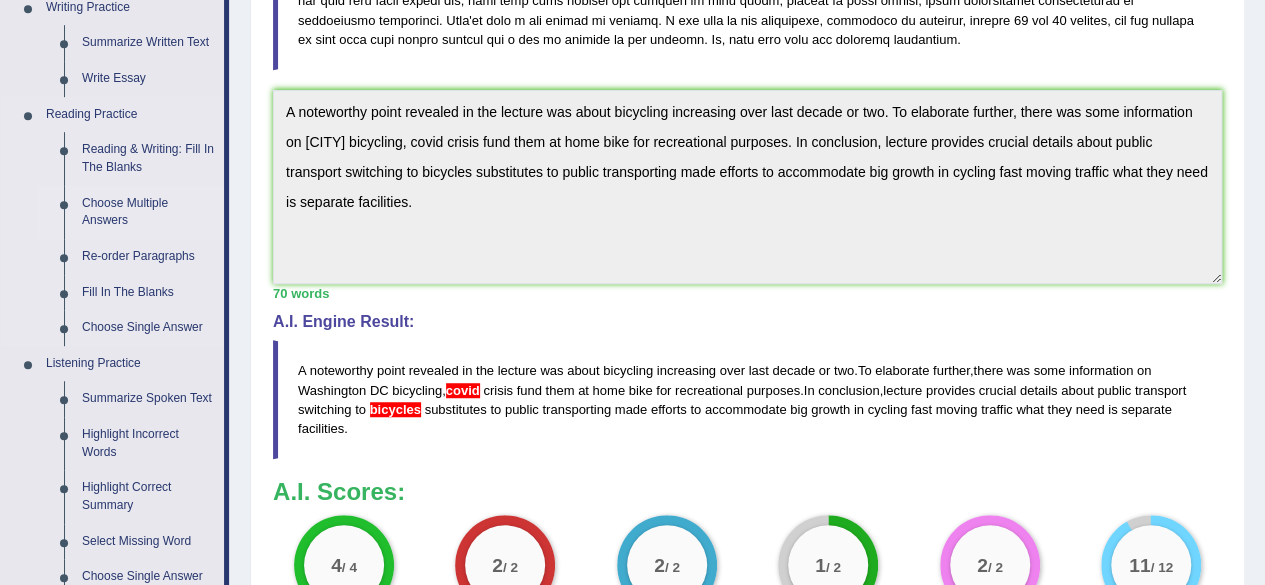 scroll, scrollTop: 520, scrollLeft: 0, axis: vertical 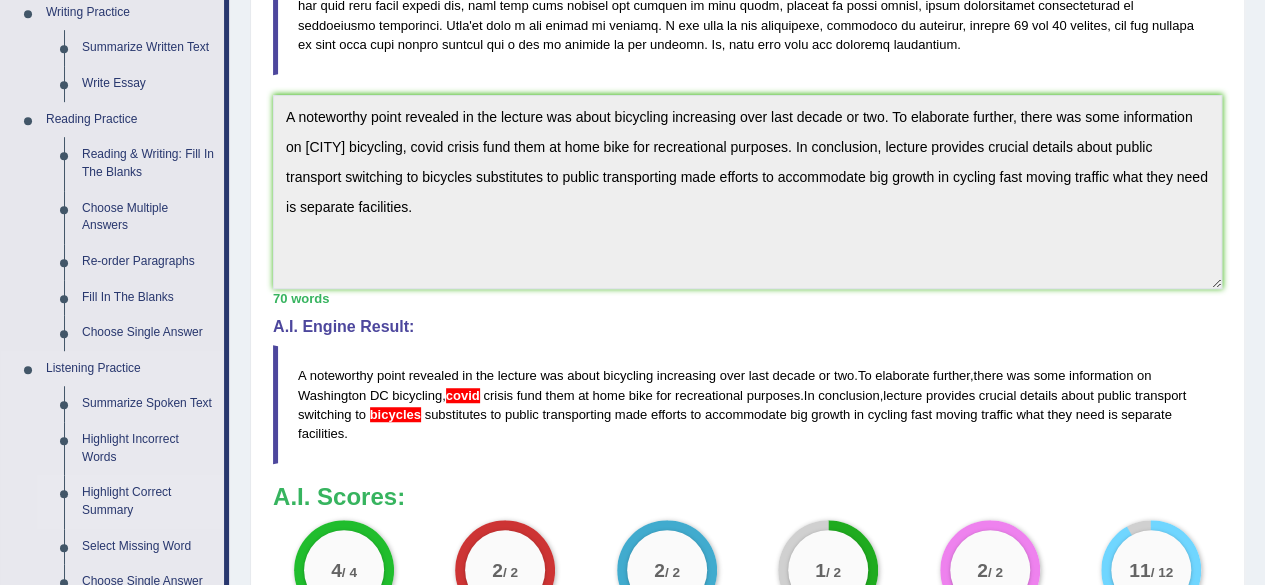 click on "Highlight Correct Summary" at bounding box center [148, 501] 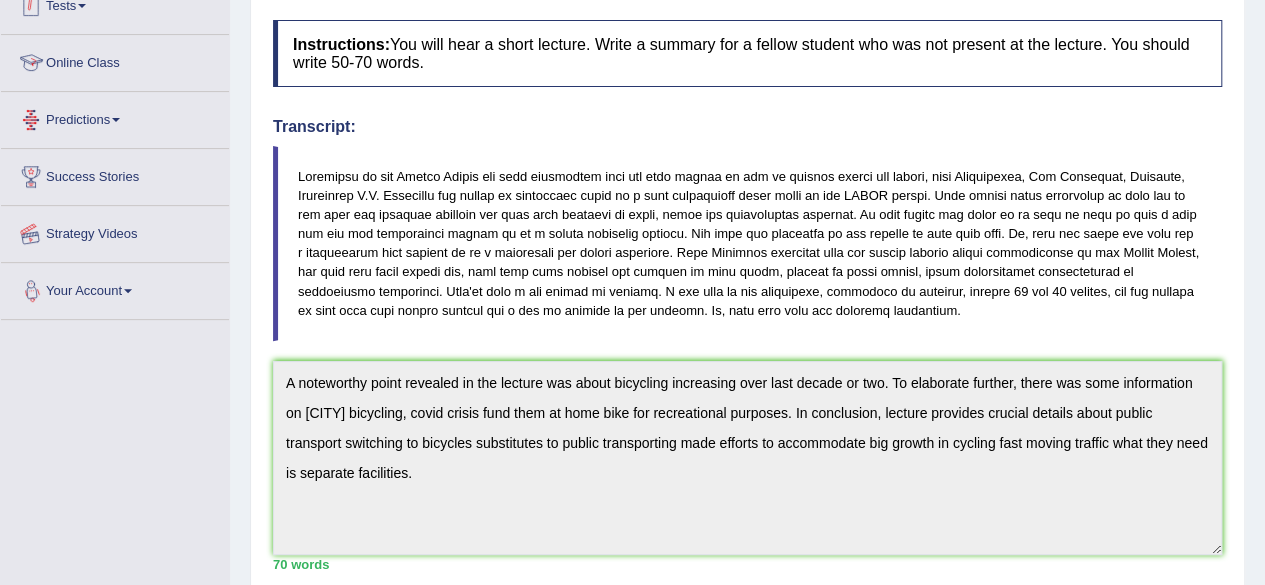 scroll, scrollTop: 330, scrollLeft: 0, axis: vertical 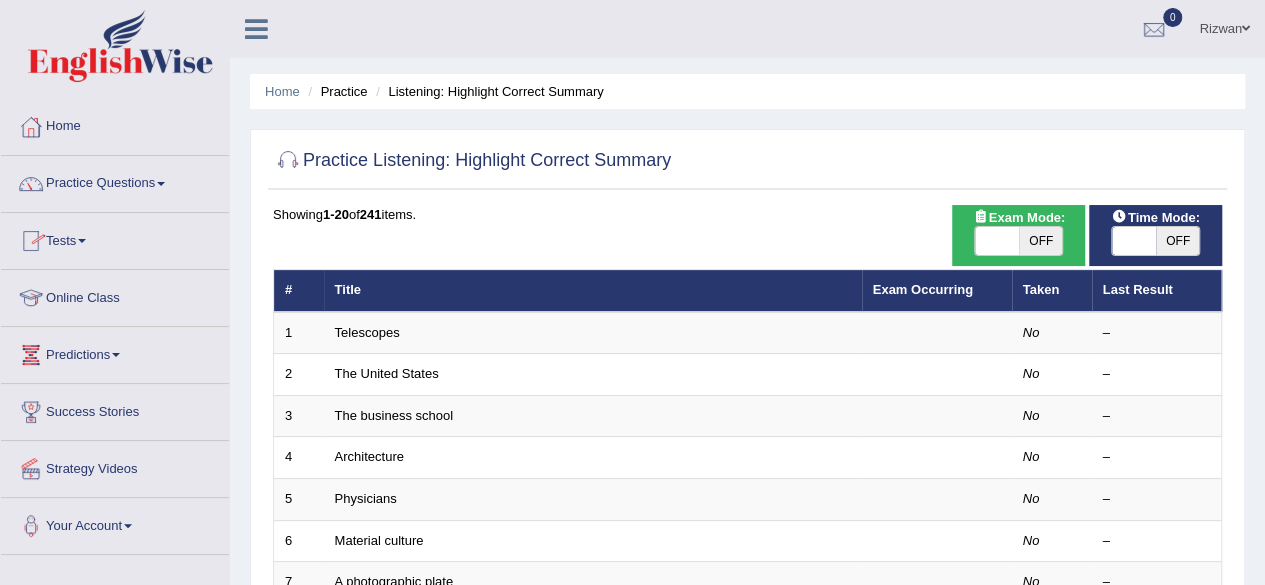click on "Practice Questions   Speaking Practice Read Aloud
Repeat Sentence
Describe Image
Re-tell Lecture
Answer Short Question
Summarize Group Discussion
Respond To A Situation
Writing Practice  Summarize Written Text
Write Essay
Reading Practice  Reading & Writing: Fill In The Blanks
Choose Multiple Answers
Re-order Paragraphs
Fill In The Blanks
Choose Single Answer
Listening Practice  Summarize Spoken Text
Highlight Incorrect Words
Highlight Correct Summary
Select Missing Word
Choose Single Answer
Choose Multiple Answers
Fill In The Blanks
Write From Dictation
Pronunciation" at bounding box center (115, 184) 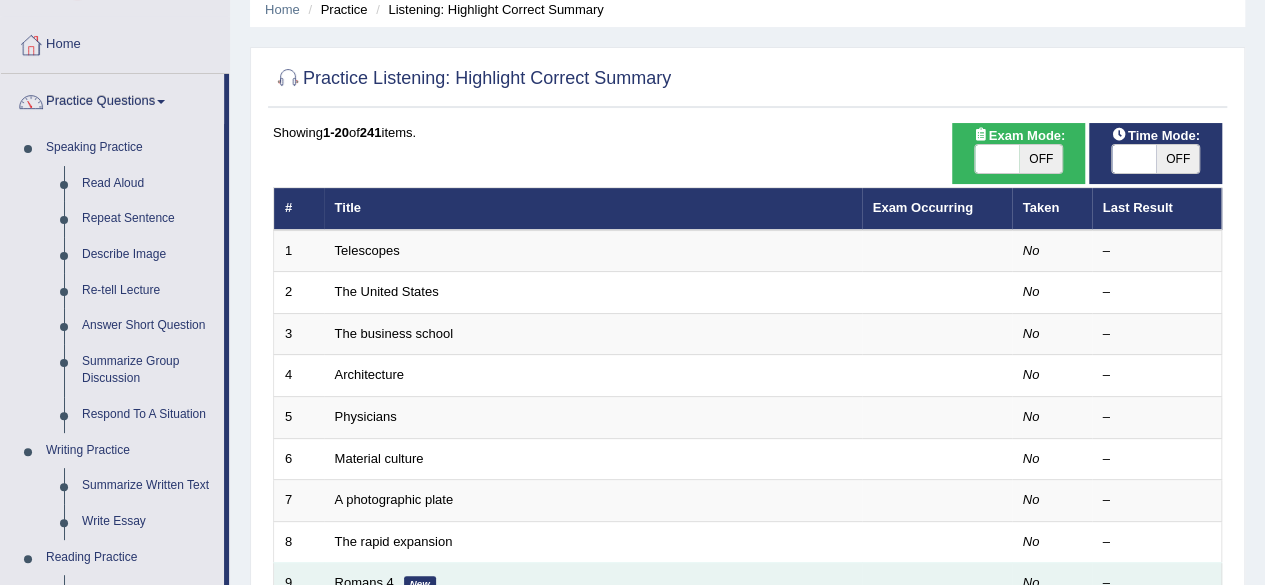 scroll, scrollTop: 66, scrollLeft: 0, axis: vertical 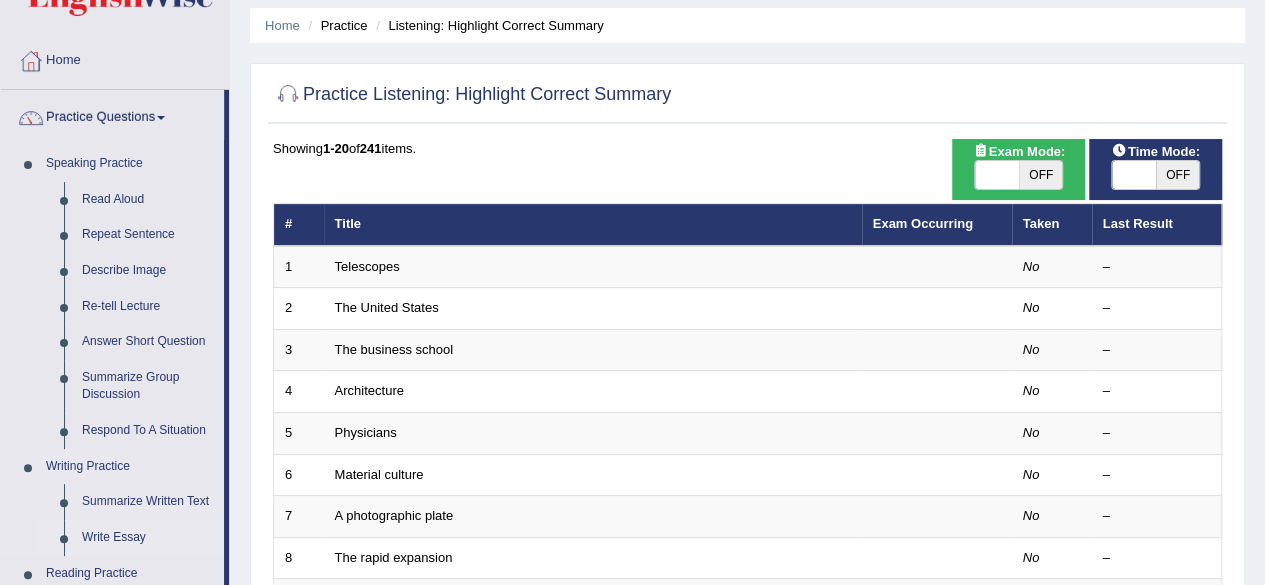 click on "Write Essay" at bounding box center (148, 538) 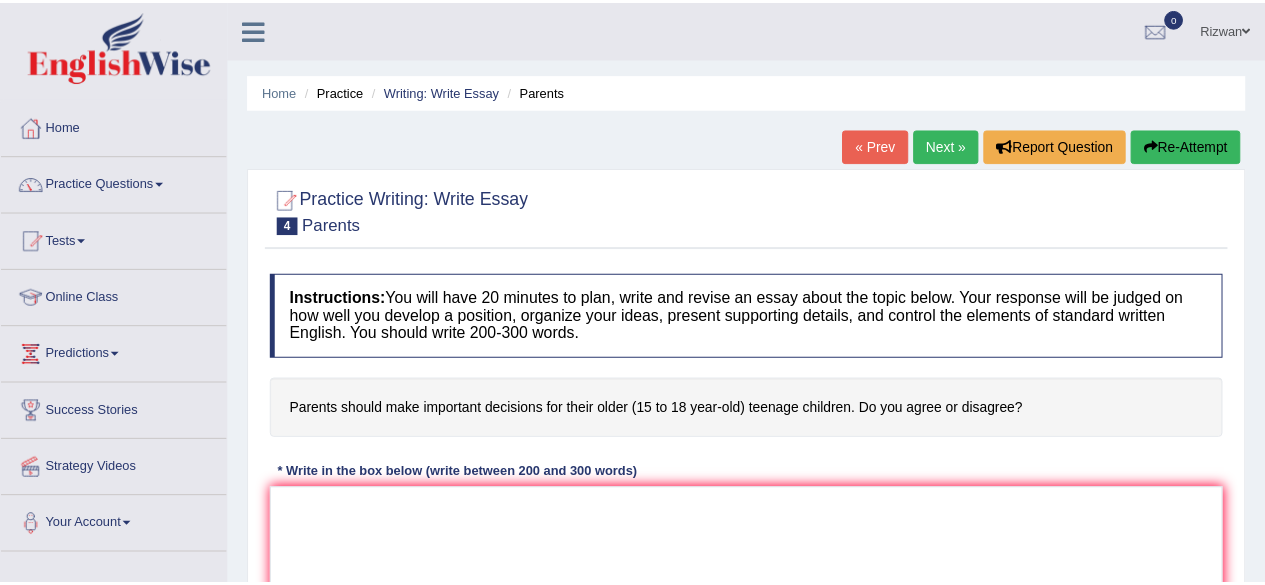 scroll, scrollTop: 198, scrollLeft: 0, axis: vertical 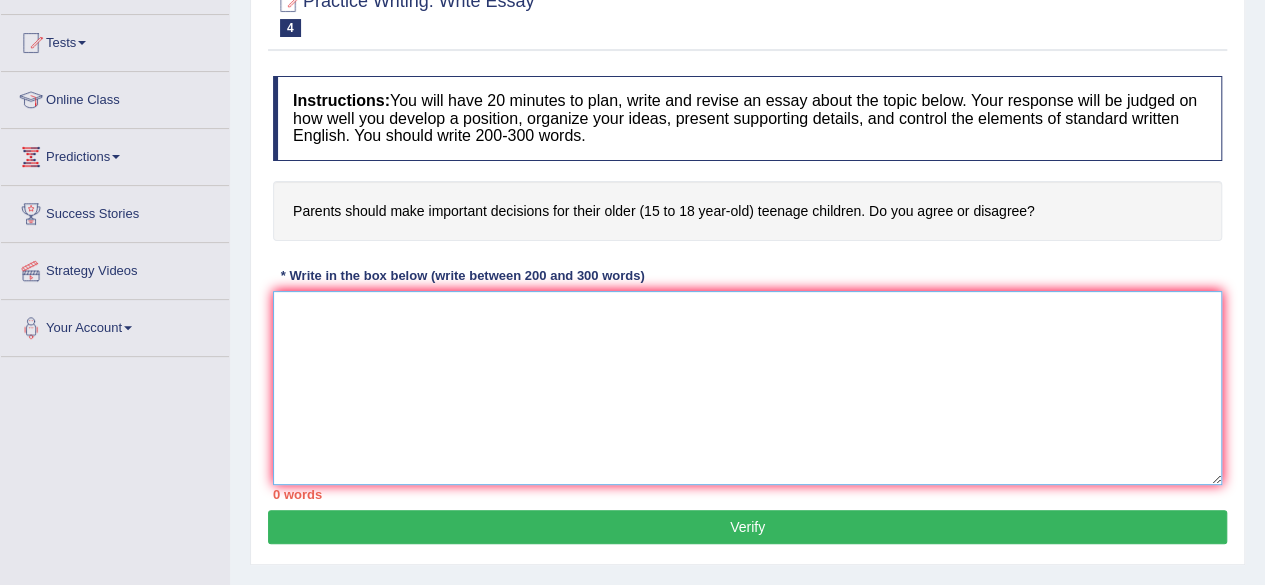 click at bounding box center (747, 388) 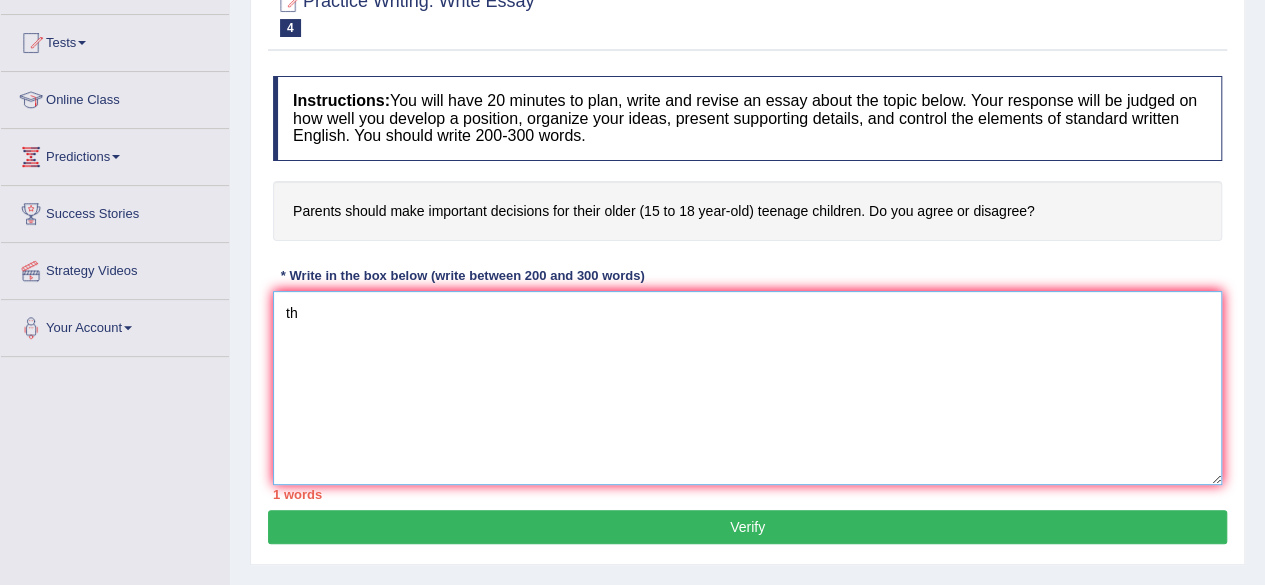type on "t" 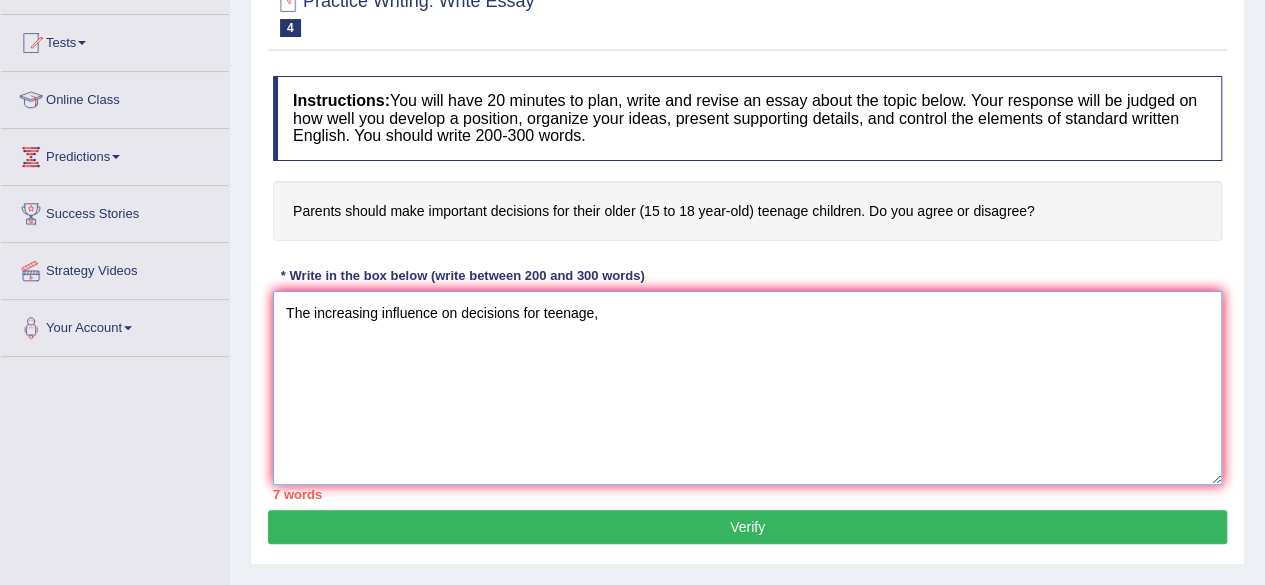 type on "The increasing influence on decisions for teenage," 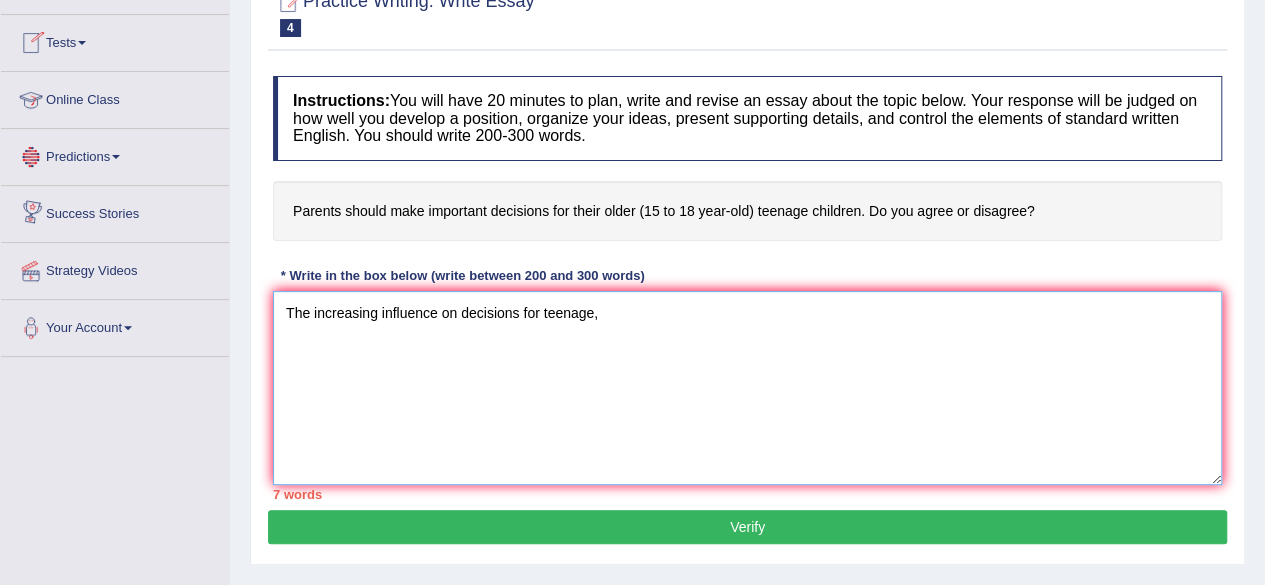 scroll, scrollTop: 0, scrollLeft: 0, axis: both 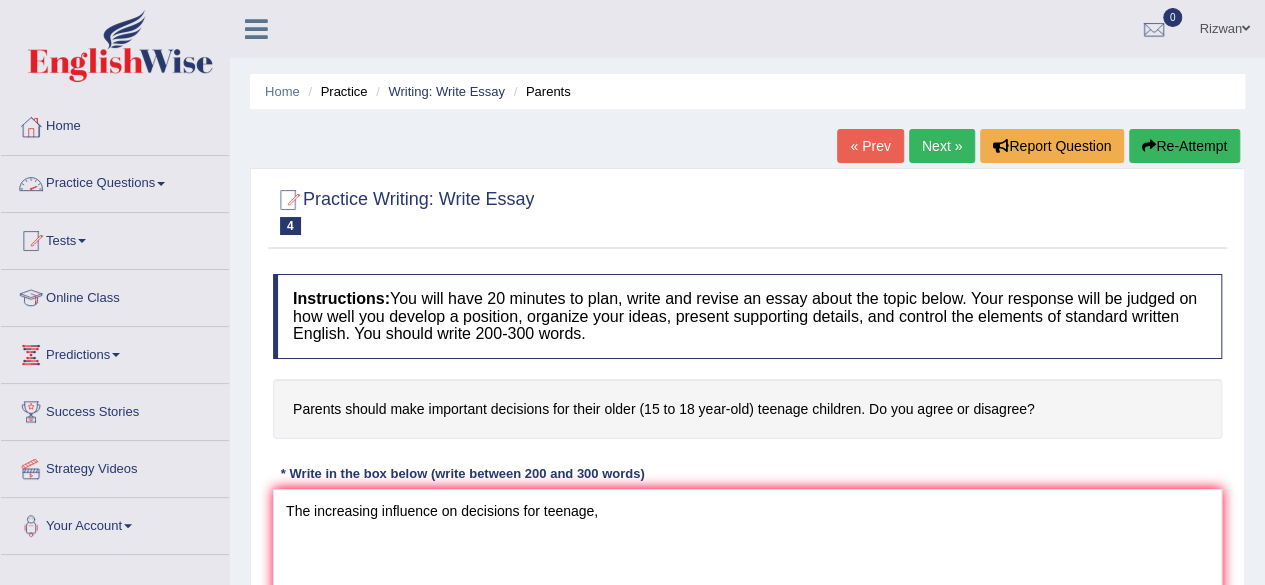 click on "Home" at bounding box center (115, 124) 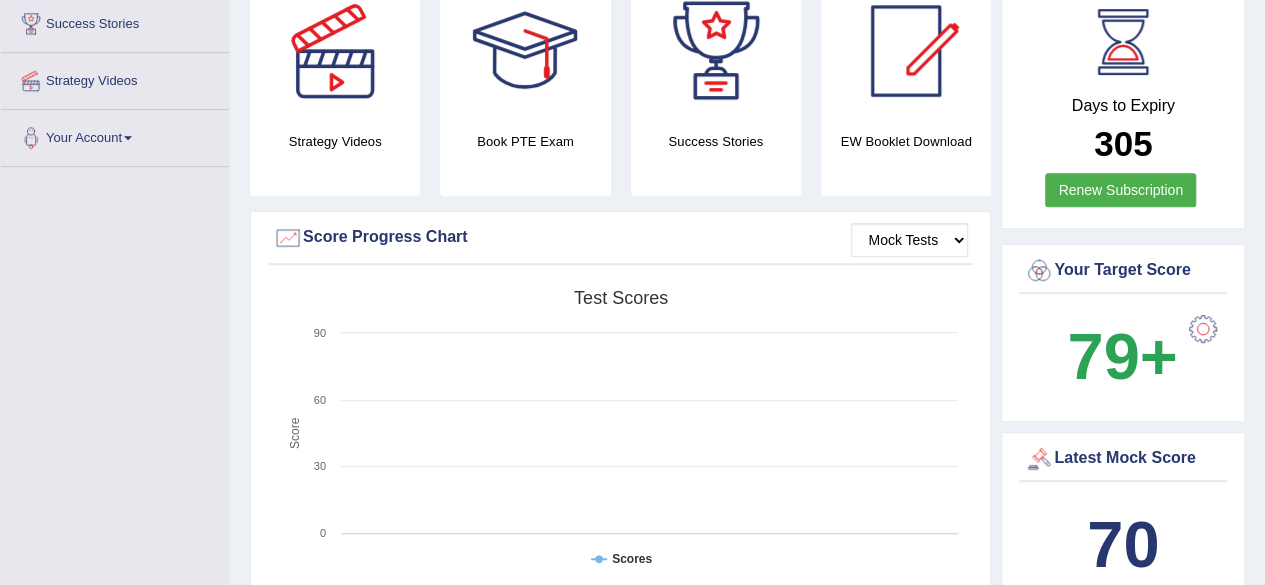 scroll, scrollTop: 388, scrollLeft: 0, axis: vertical 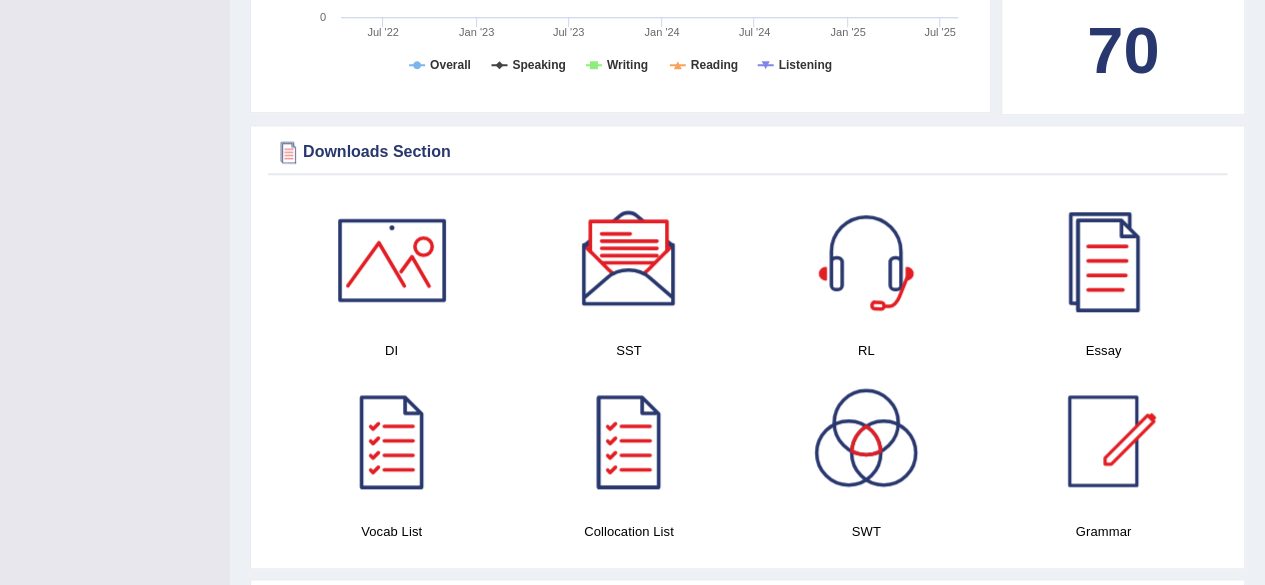 click at bounding box center (1103, 260) 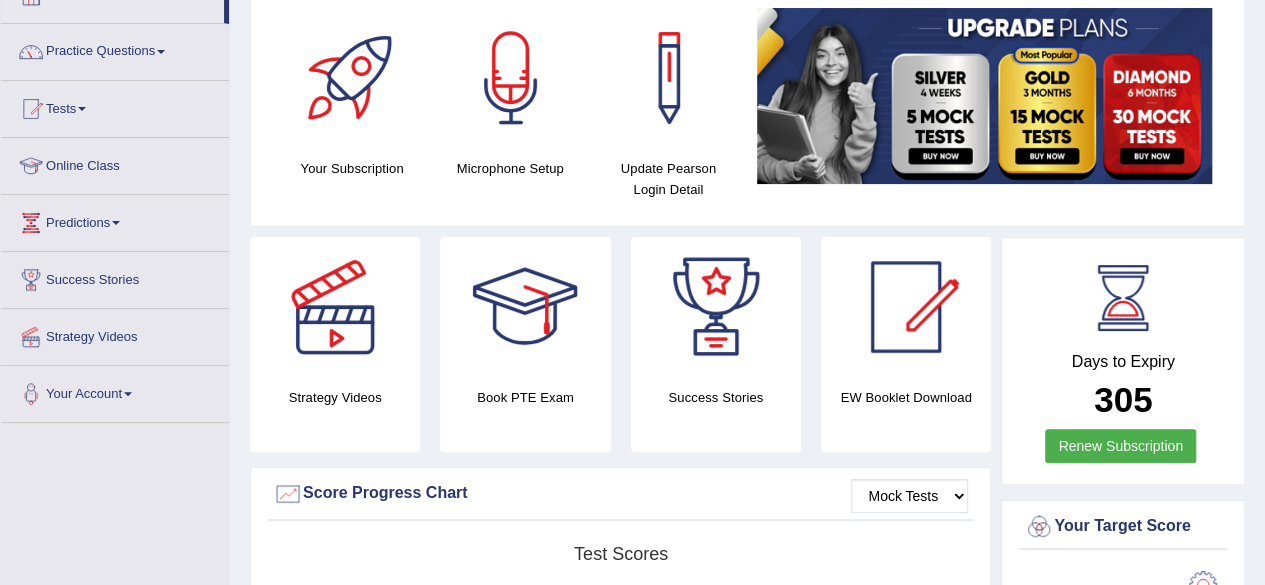 scroll, scrollTop: 0, scrollLeft: 0, axis: both 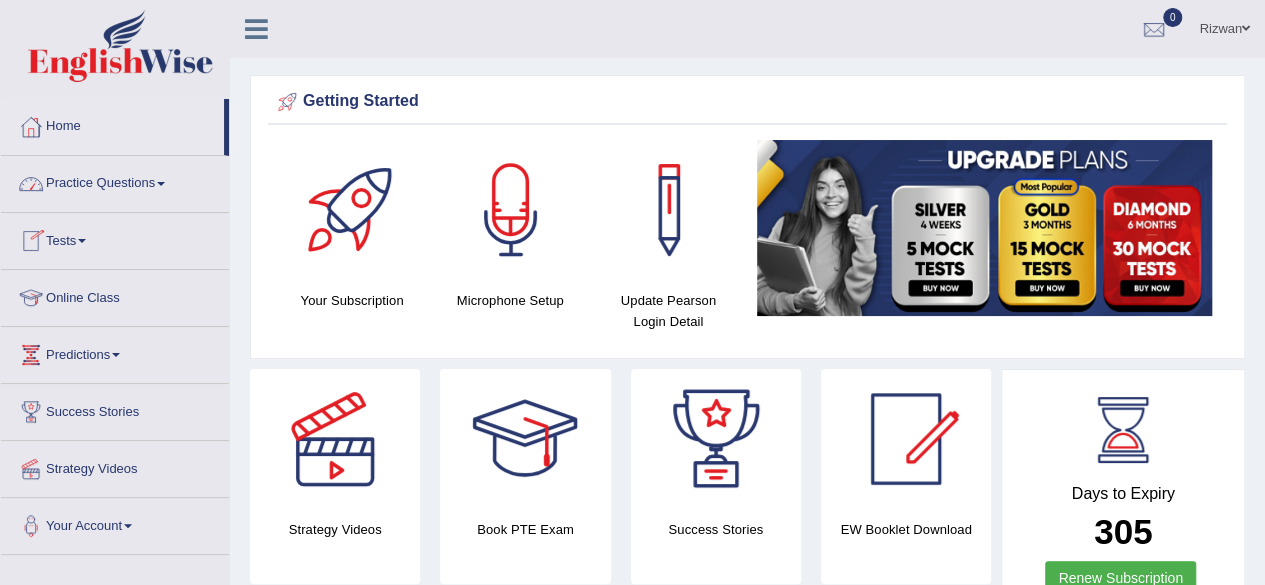 click on "Practice Questions" at bounding box center (115, 181) 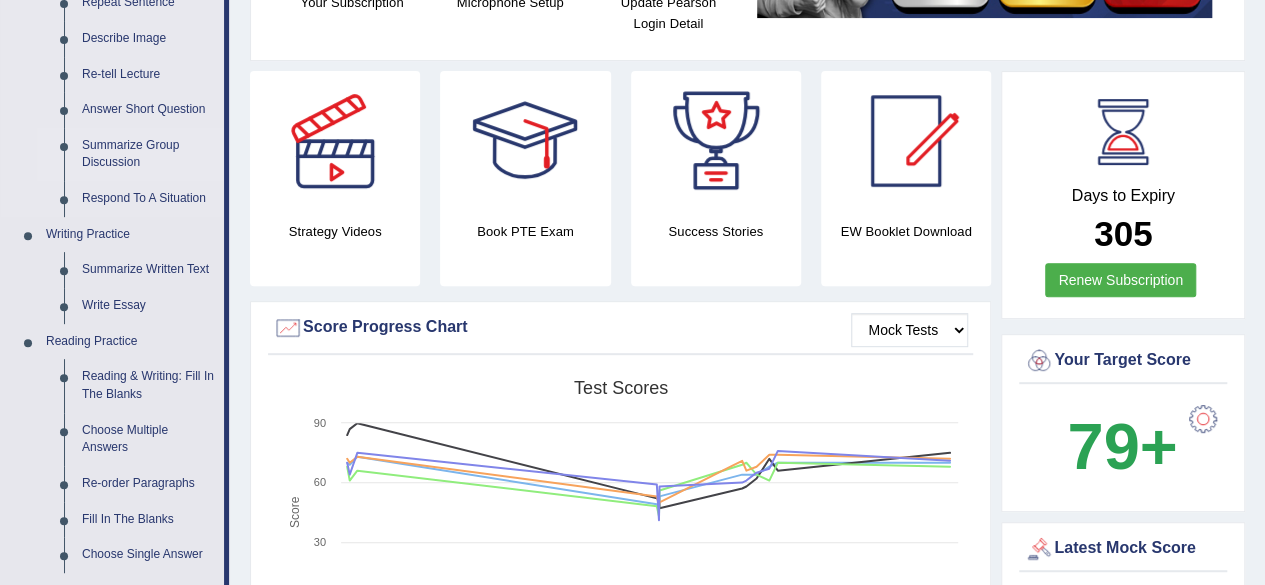 scroll, scrollTop: 335, scrollLeft: 0, axis: vertical 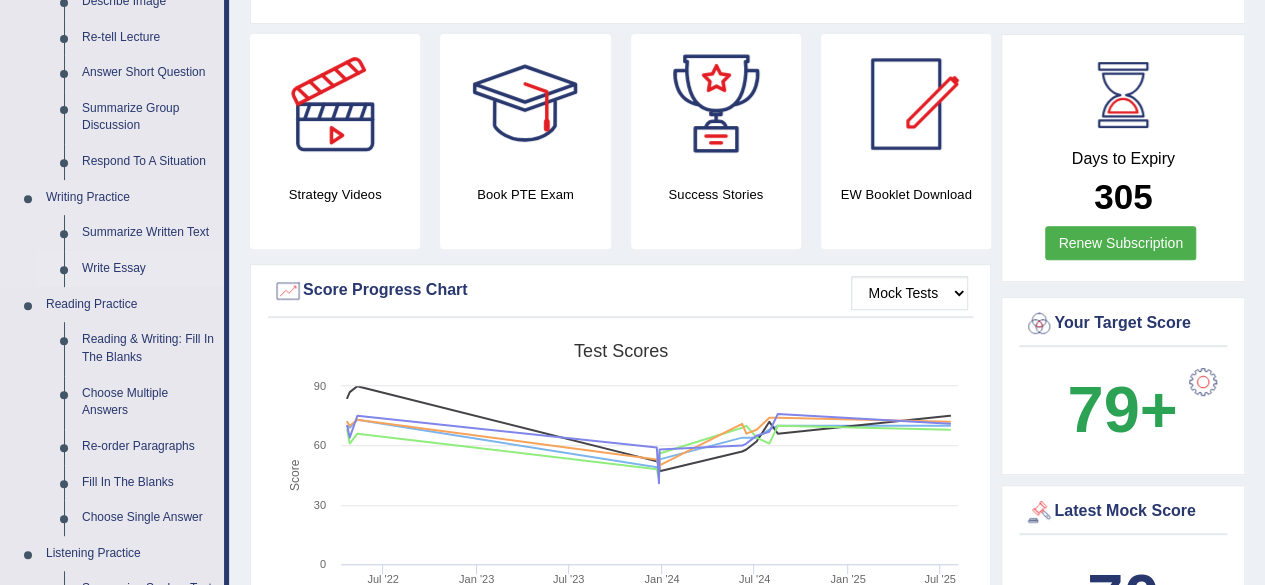 click on "Write Essay" at bounding box center [148, 269] 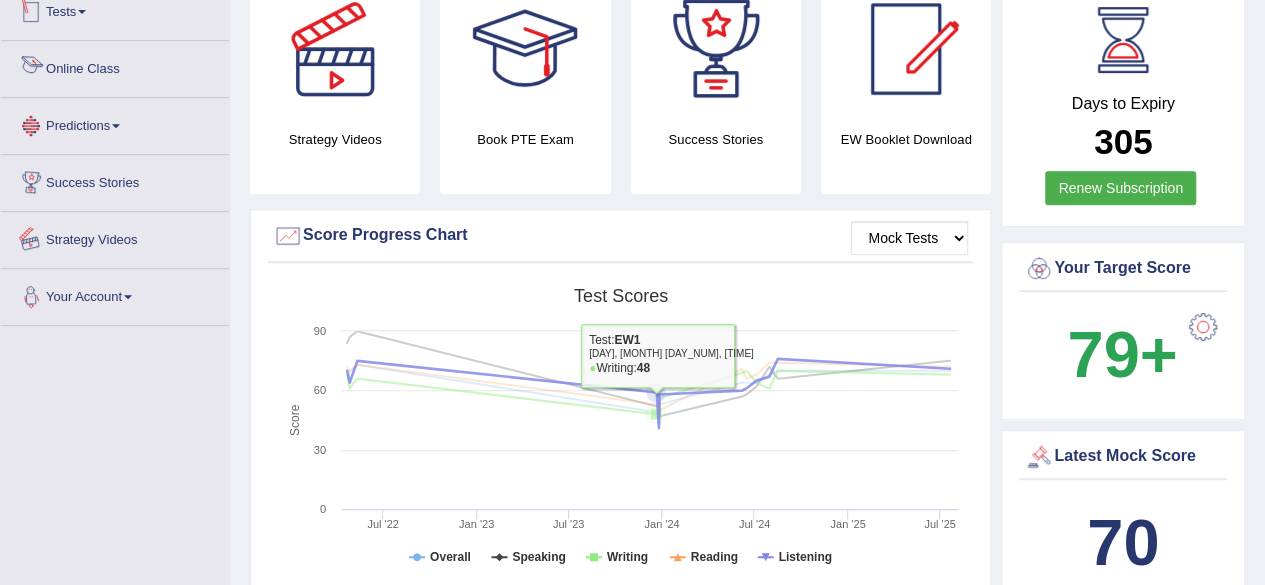 scroll, scrollTop: 544, scrollLeft: 0, axis: vertical 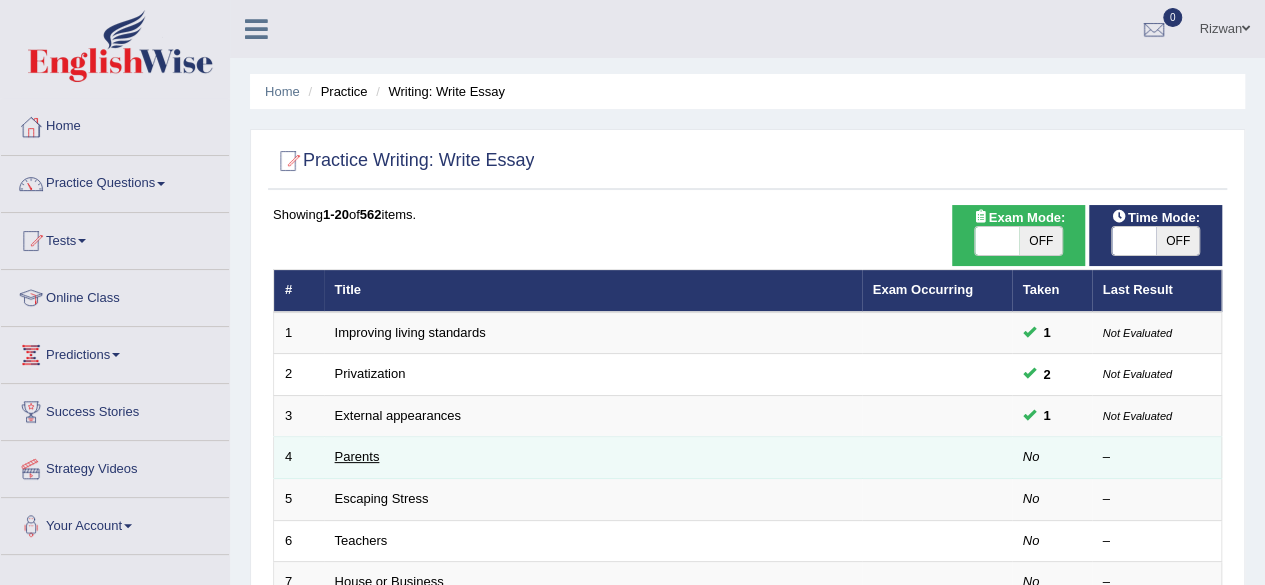 click on "Parents" at bounding box center (357, 456) 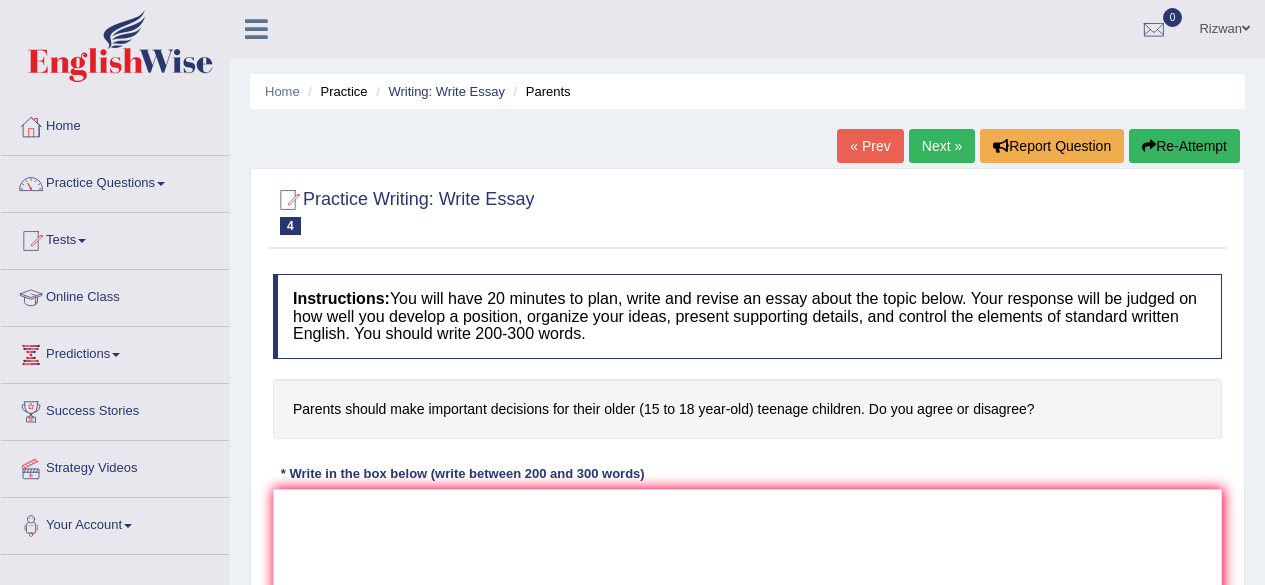 scroll, scrollTop: 0, scrollLeft: 0, axis: both 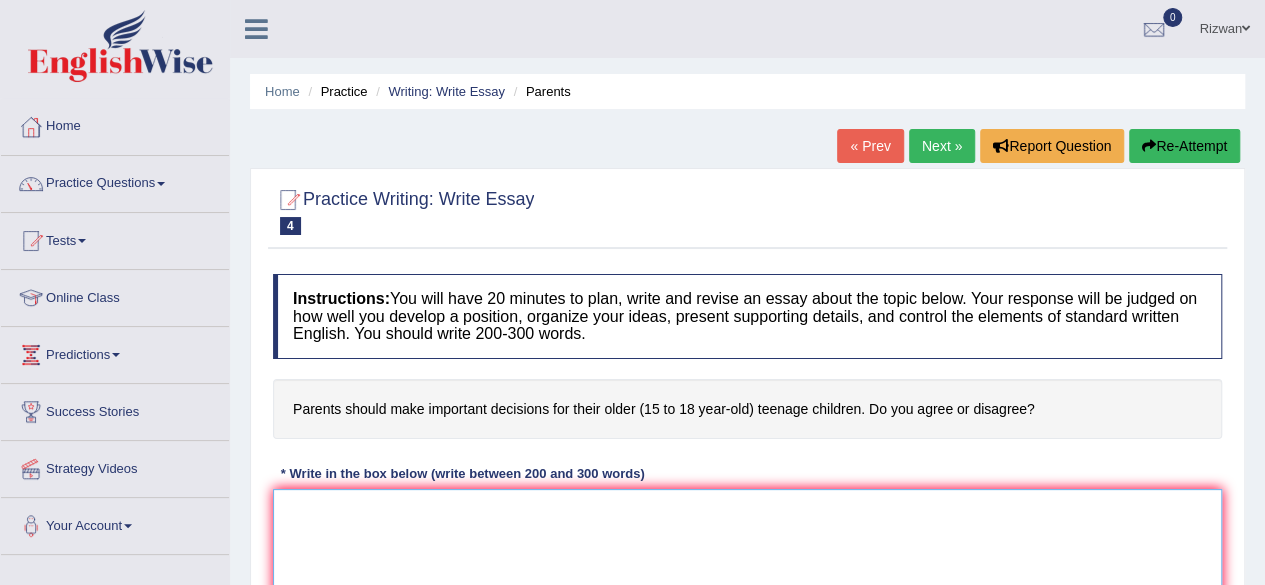 click at bounding box center [747, 586] 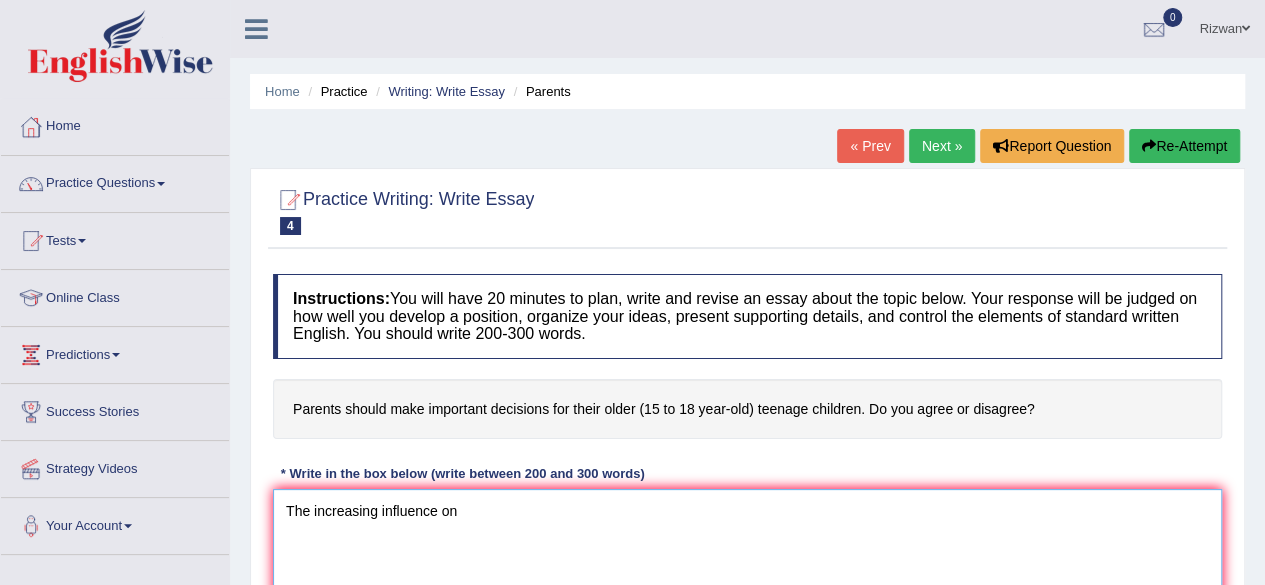 type on "The increasing influence on" 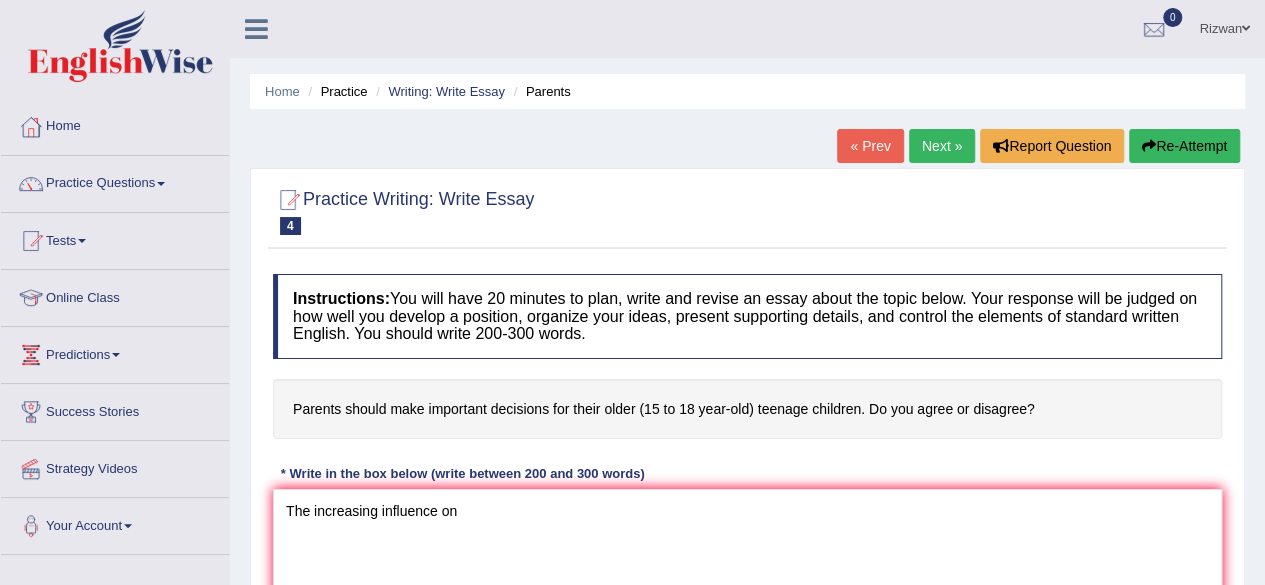 scroll, scrollTop: 429, scrollLeft: 0, axis: vertical 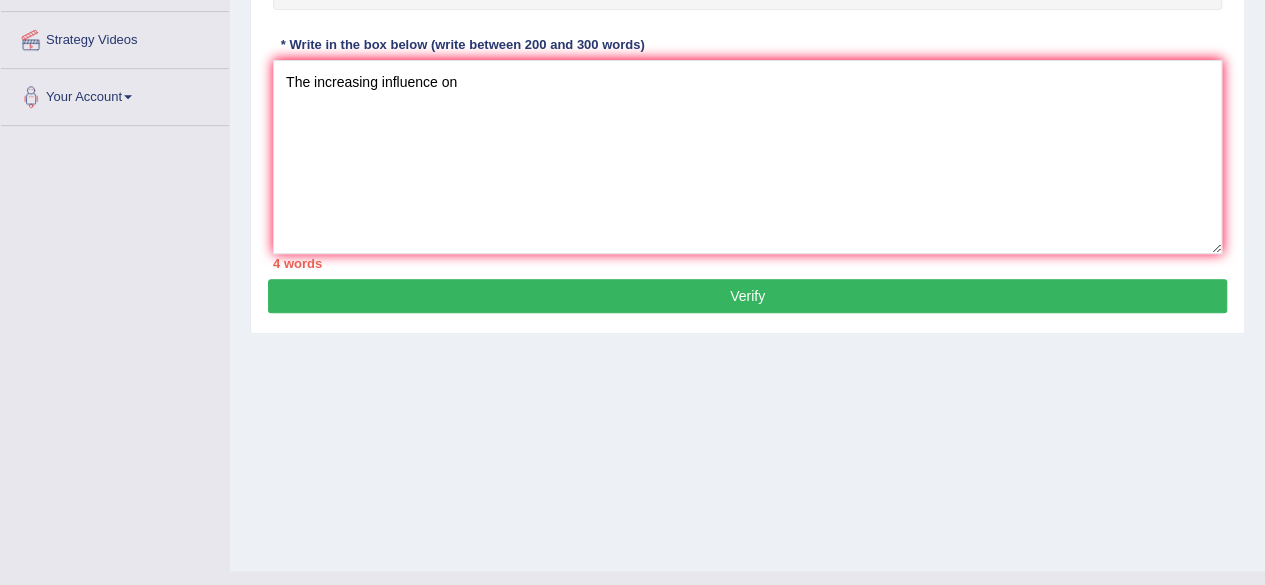 type 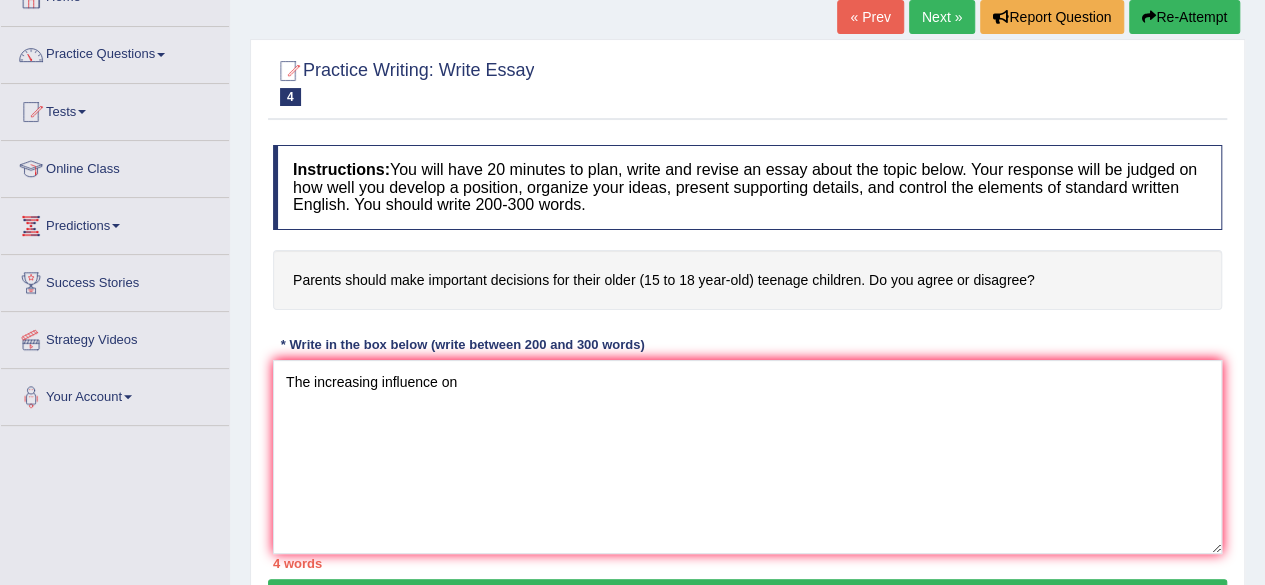 scroll, scrollTop: 125, scrollLeft: 0, axis: vertical 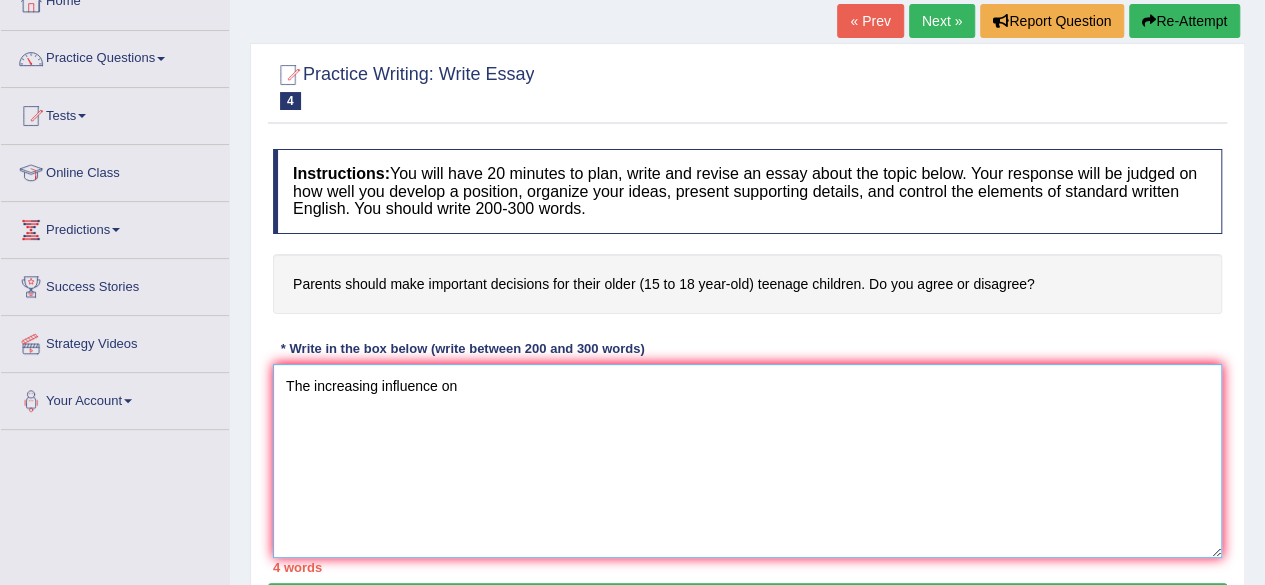 click on "The increasing influence on" at bounding box center (747, 461) 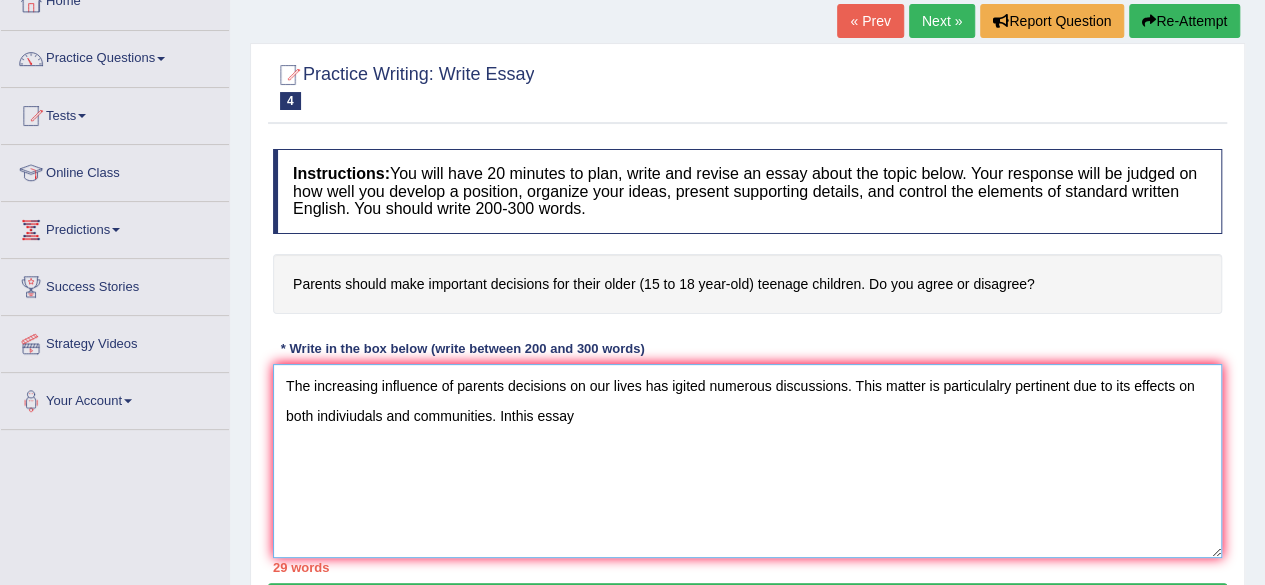 drag, startPoint x: 540, startPoint y: 441, endPoint x: 514, endPoint y: 409, distance: 41.231056 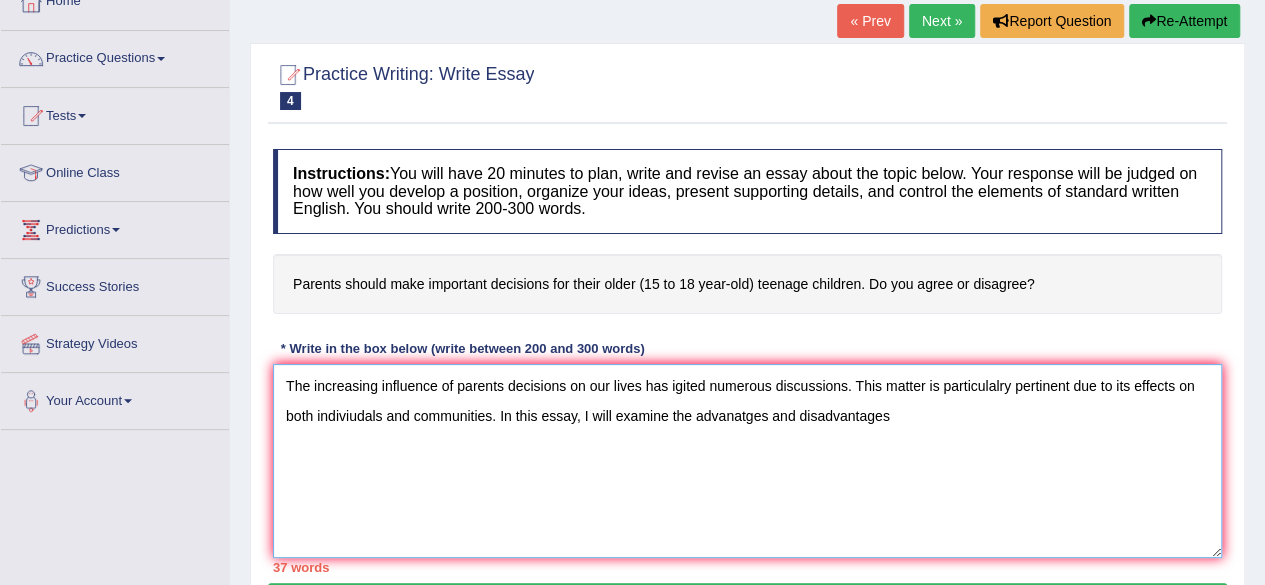 click on "The increasing influence of parents decisions on our lives has igited numerous discussions. This matter is particulalry pertinent due to its effects on both indiviudals and communities. In this essay, I will examine the advanatges and disadvantages" at bounding box center (747, 461) 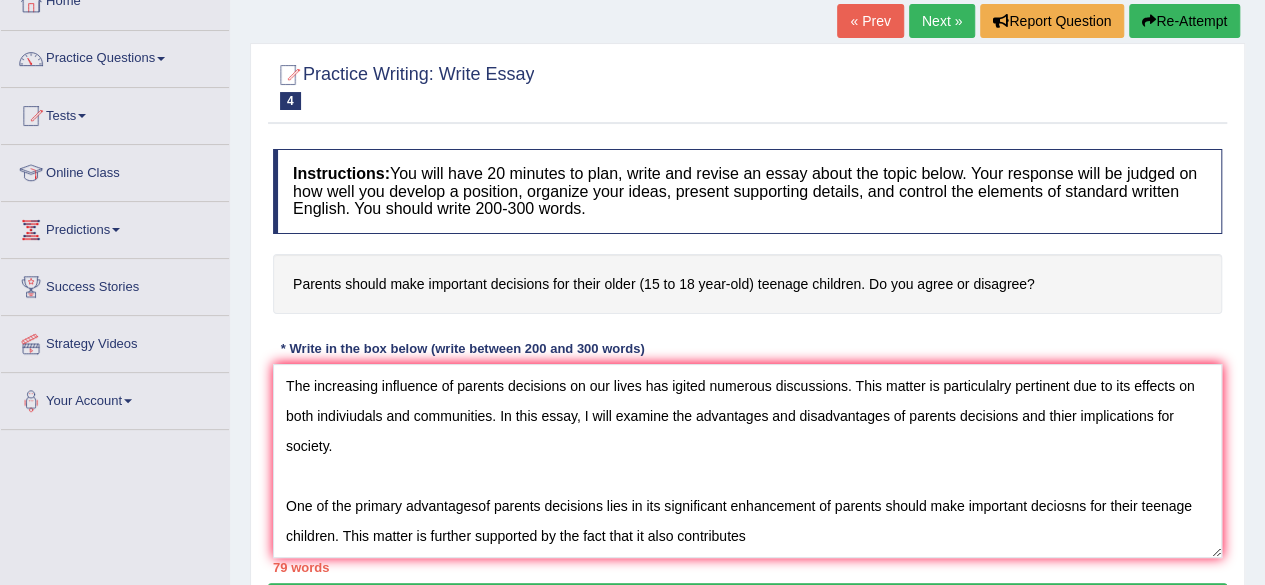 scroll, scrollTop: 153, scrollLeft: 0, axis: vertical 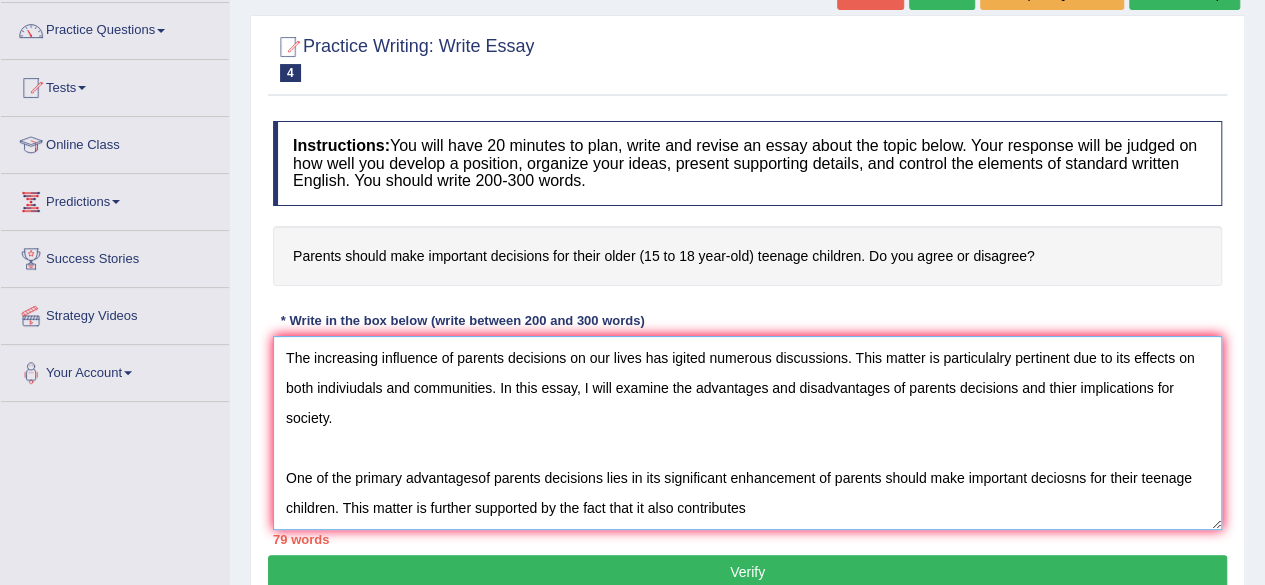 click on "The increasing influence of parents decisions on our lives has igited numerous discussions. This matter is particulalry pertinent due to its effects on both indiviudals and communities. In this essay, I will examine the advantages and disadvantages of parents decisions and thier implications for society.
One of the primary advantagesof parents decisions lies in its significant enhancement of parents should make important deciosns for their teenage children. This matter is further supported by the fact that it also contributes" at bounding box center [747, 433] 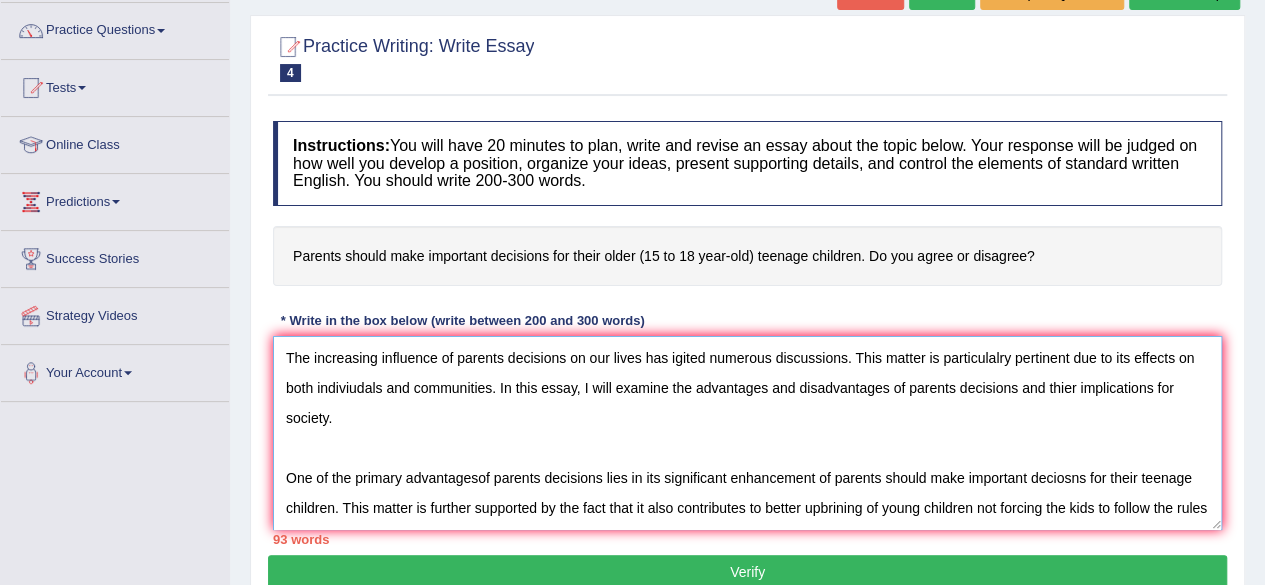 scroll, scrollTop: 17, scrollLeft: 0, axis: vertical 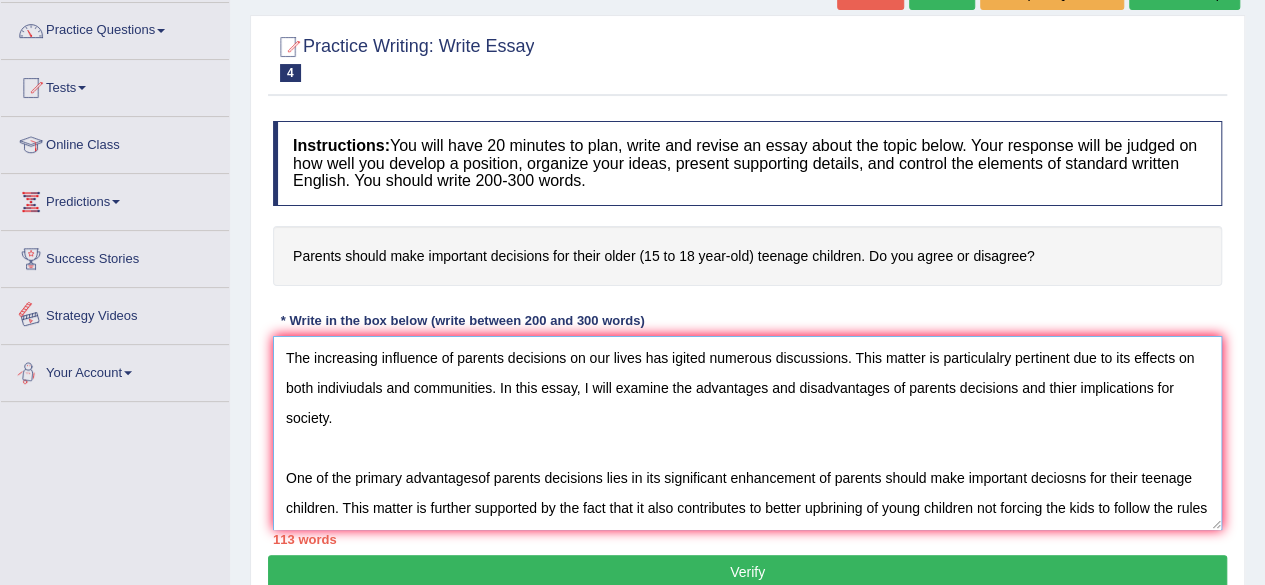 drag, startPoint x: 1102, startPoint y: 505, endPoint x: 176, endPoint y: 313, distance: 945.6955 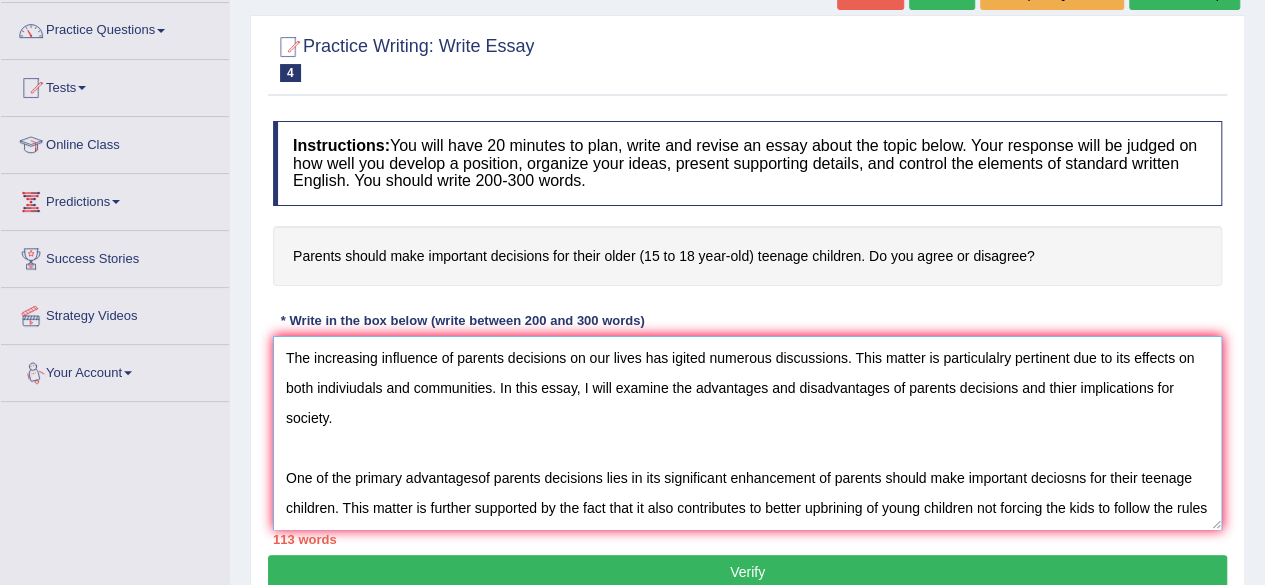 type on "The increasing influence of parents decisions on our lives has igited numerous discussions. This matter is particulalry pertinent due to its effects on both indiviudals and communities. In this essay, I will examine the advantages and disadvantages of parents decisions and thier implications for society.
One of the primary advantagesof parents decisions lies in its significant enhancement of parents should make important deciosns for their teenage children. This matter is further supported by the fact that it also contributes to better upbrining of young children not forcing the kids to follow the rules made by parents. Research has demonstrated that parents decisions for their teenage kids are good and wise but not always" 